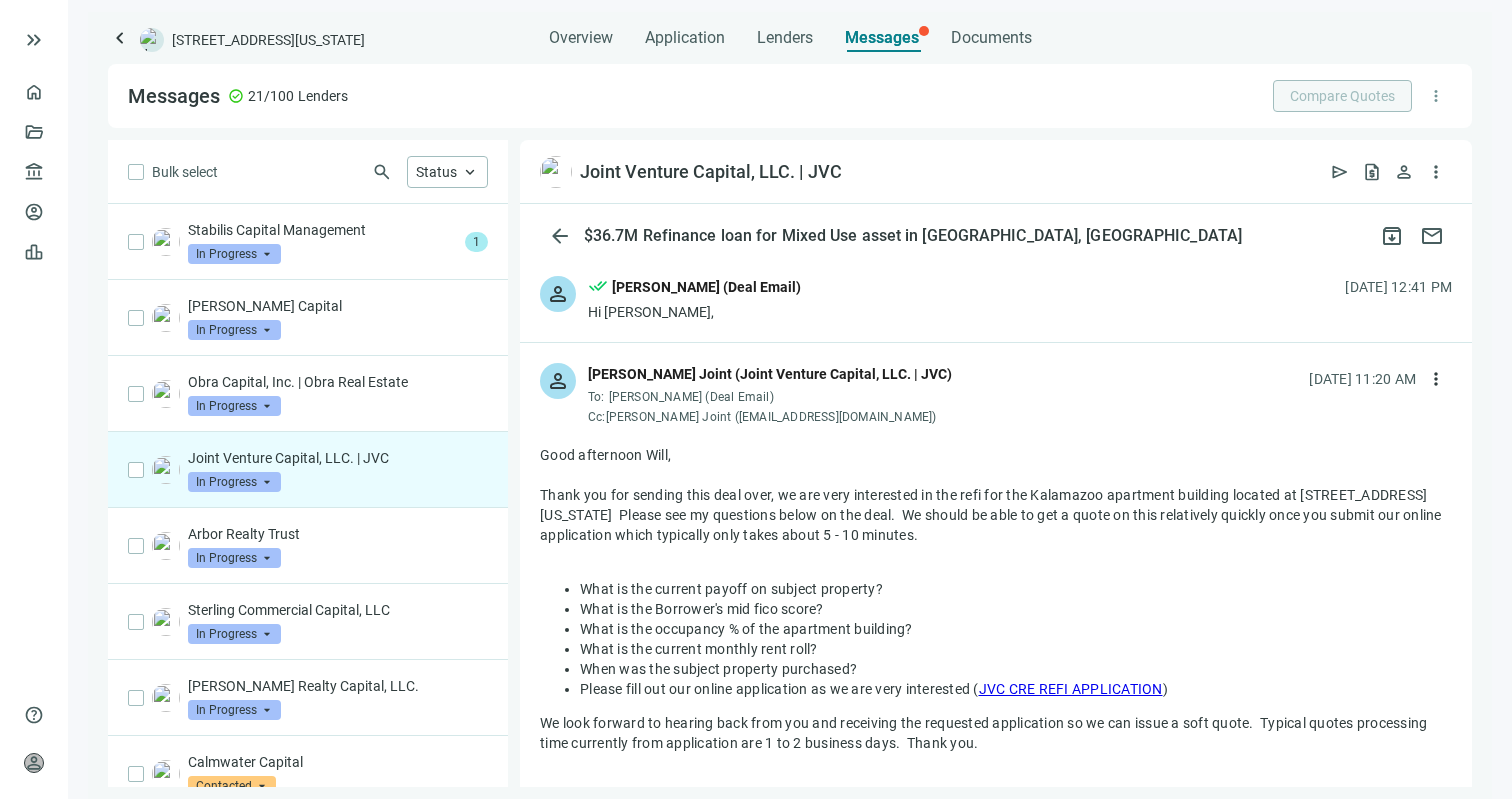 scroll, scrollTop: 0, scrollLeft: 0, axis: both 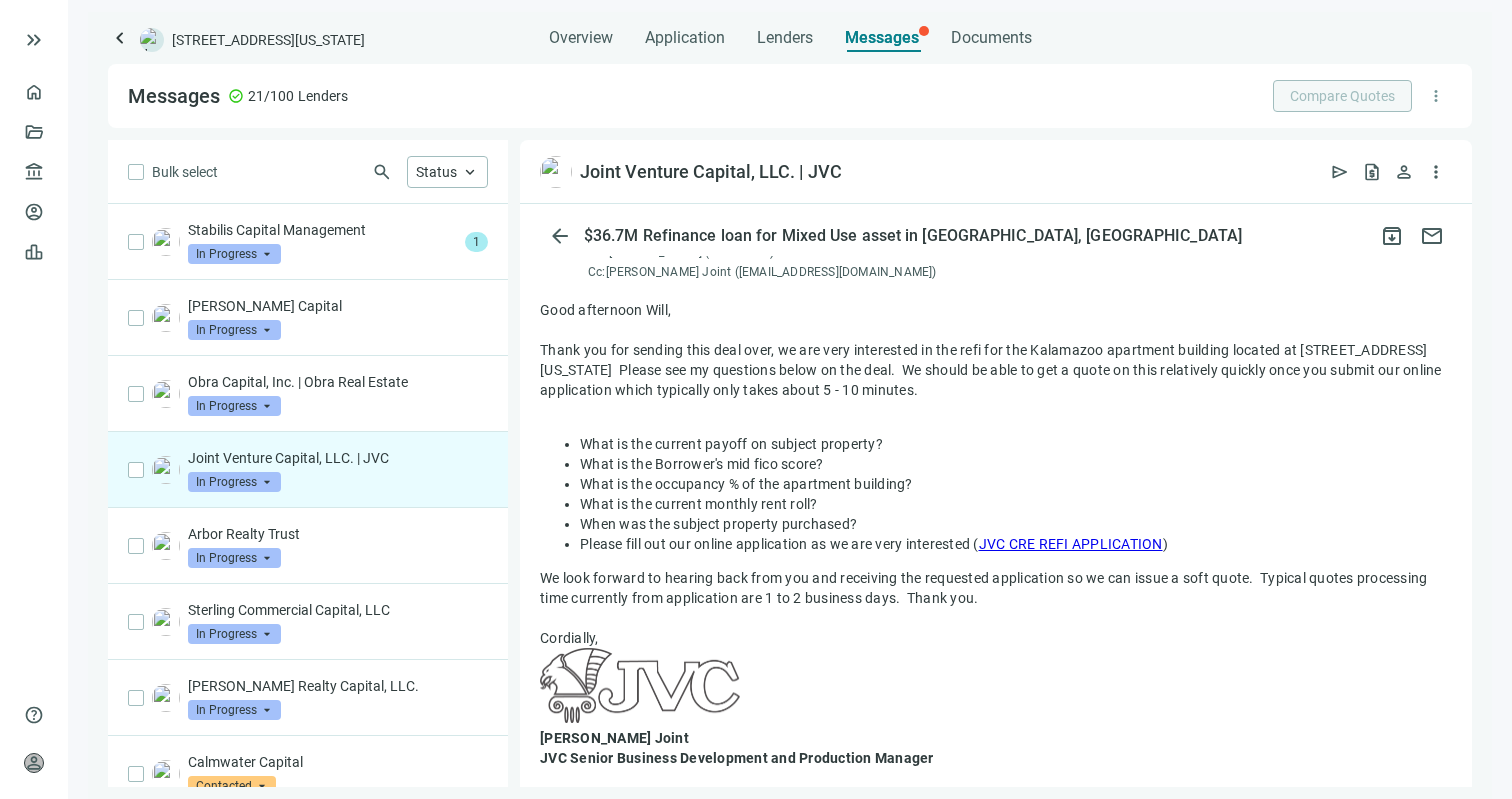 click on "What is the occupancy % of the apartment building?" at bounding box center (1016, 484) 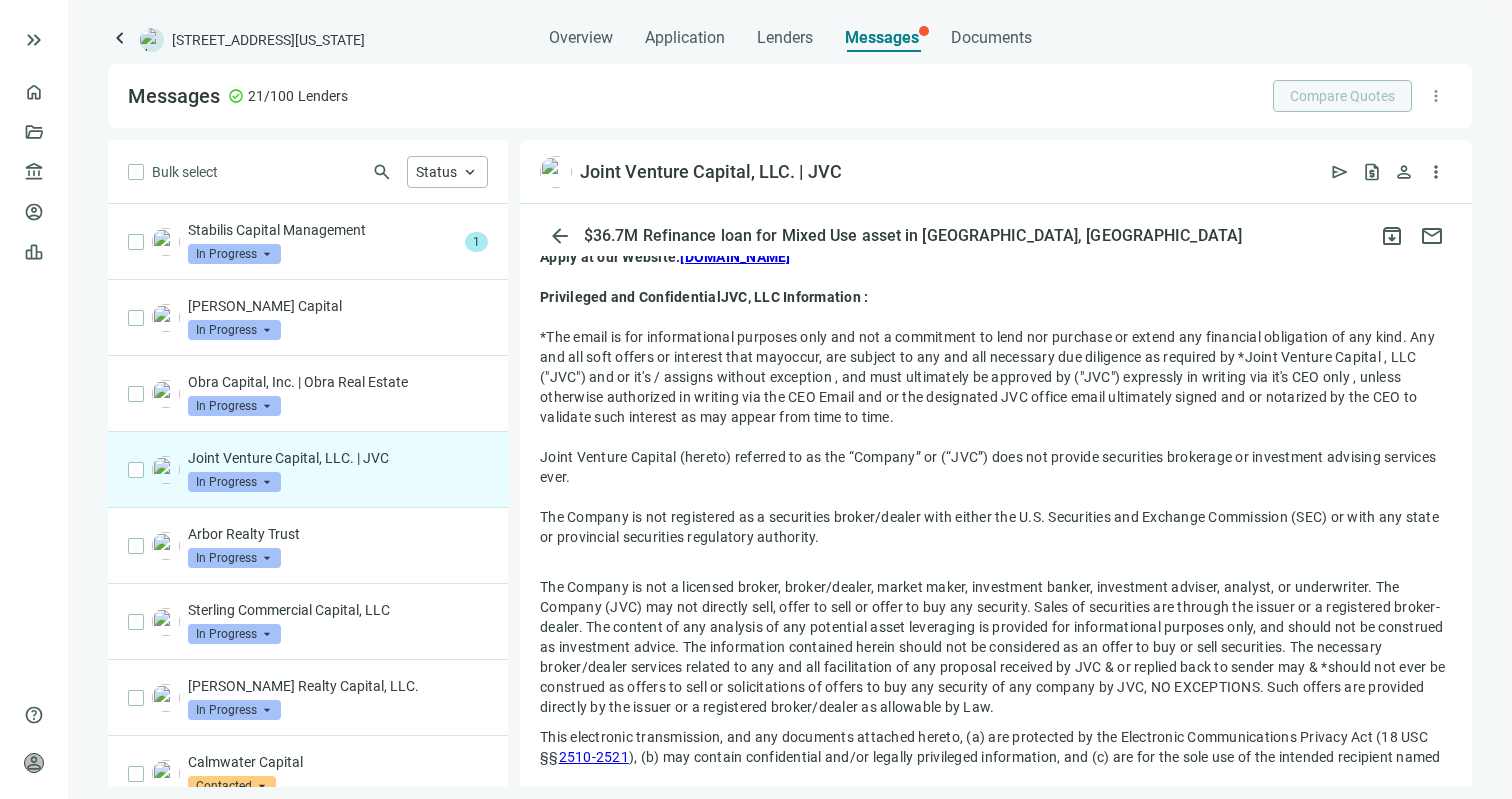 scroll, scrollTop: 910, scrollLeft: 0, axis: vertical 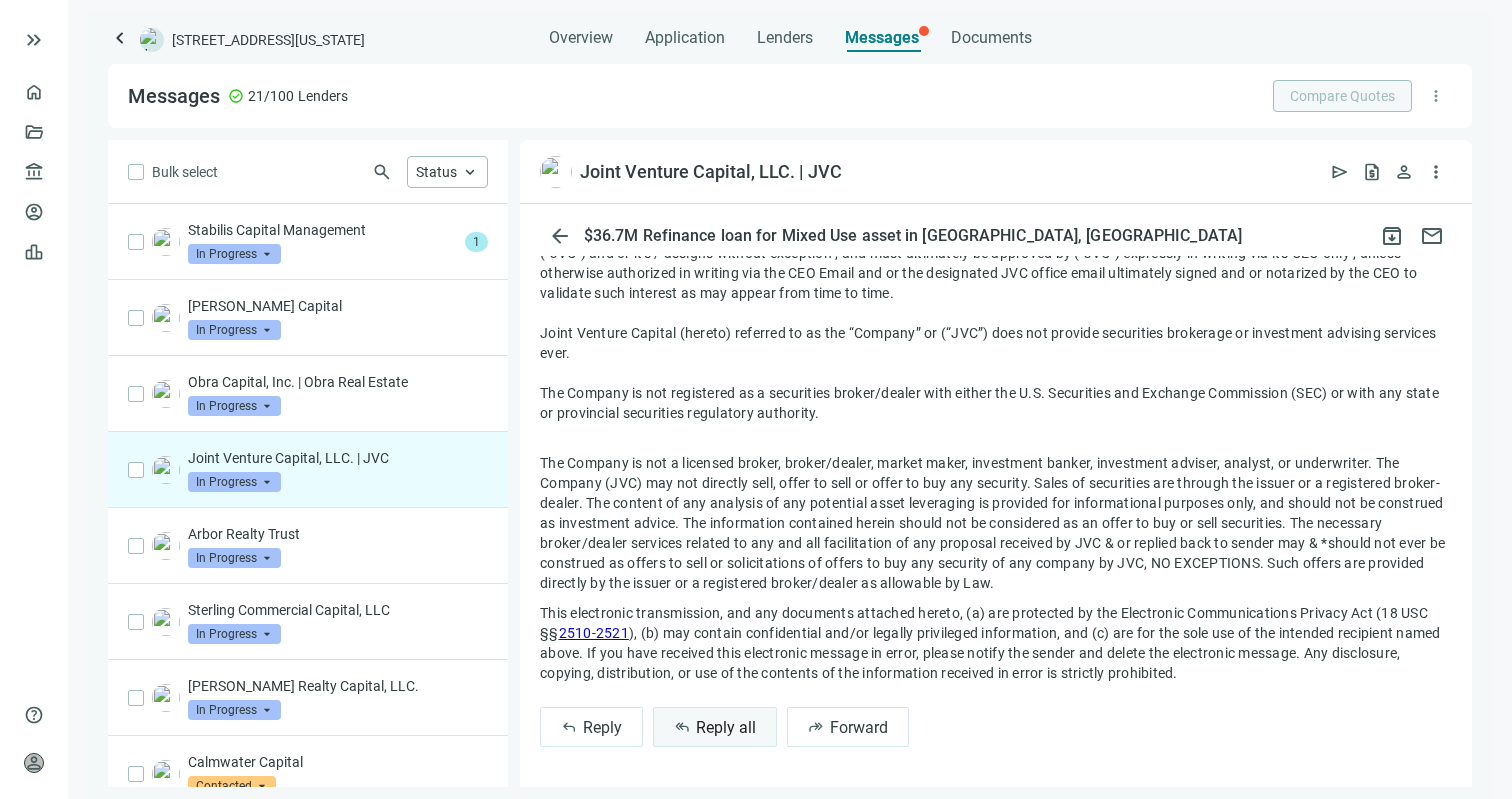 click on "Reply all" at bounding box center (726, 727) 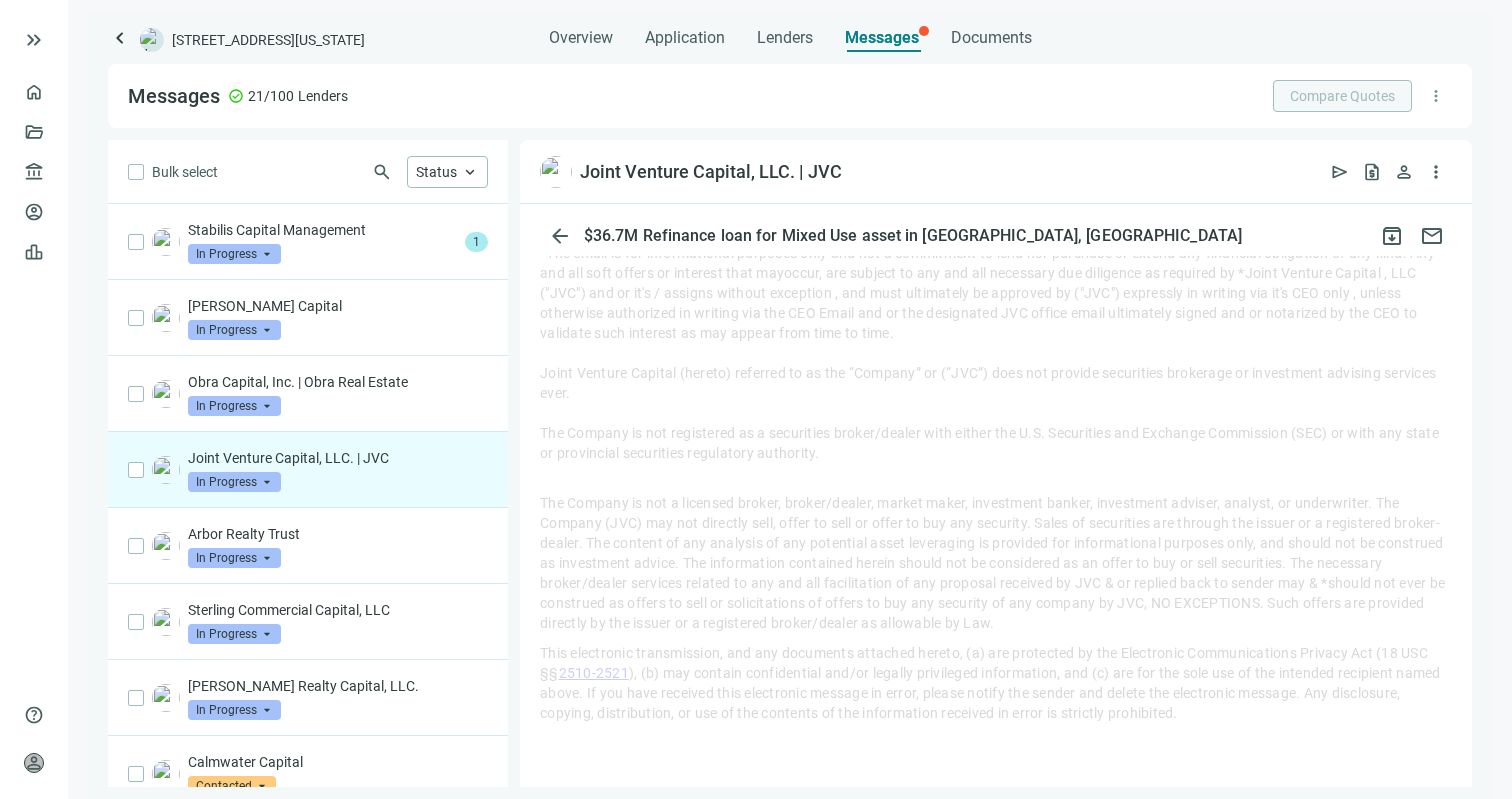 scroll, scrollTop: 910, scrollLeft: 0, axis: vertical 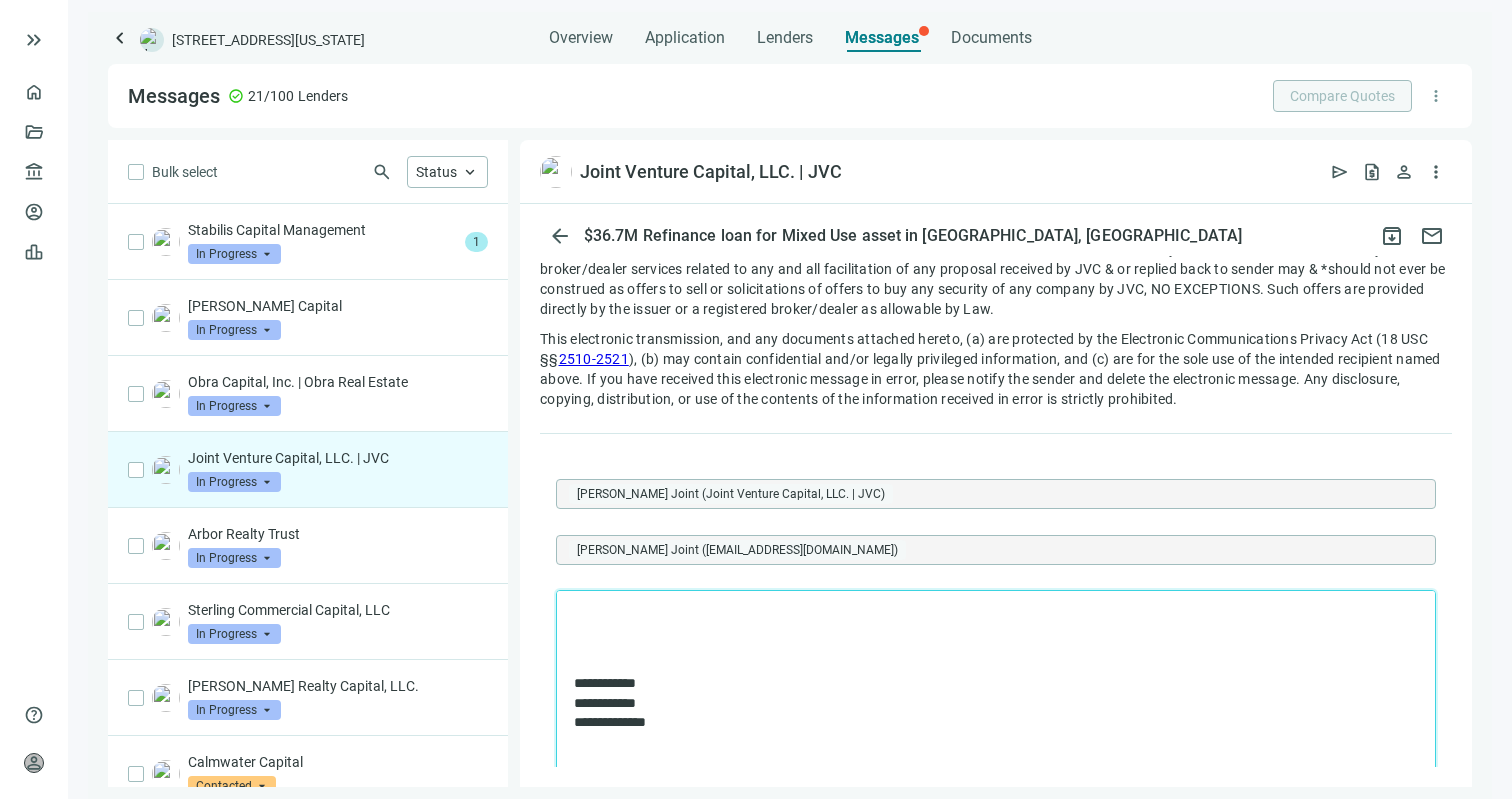 type 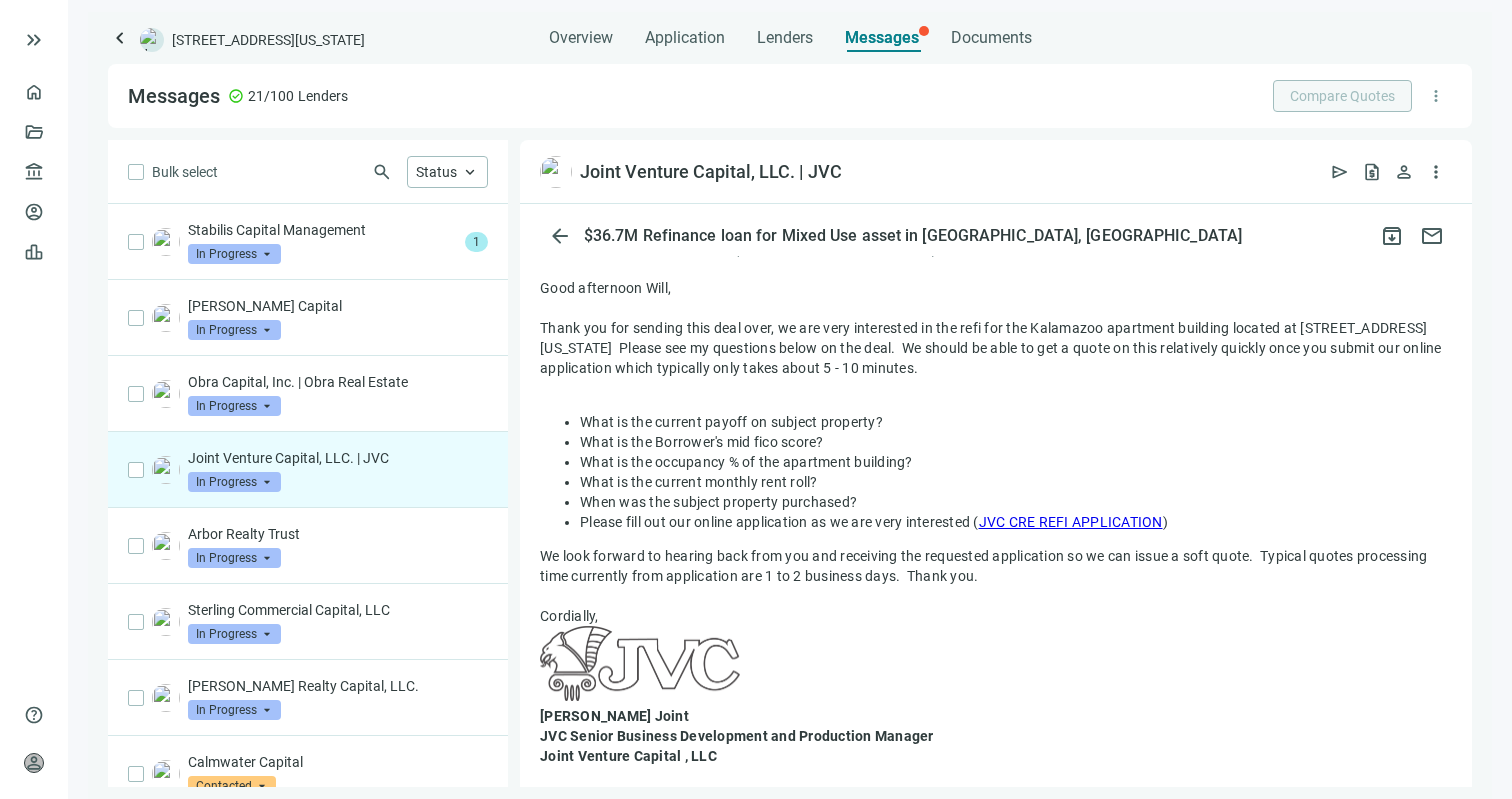 scroll, scrollTop: 158, scrollLeft: 0, axis: vertical 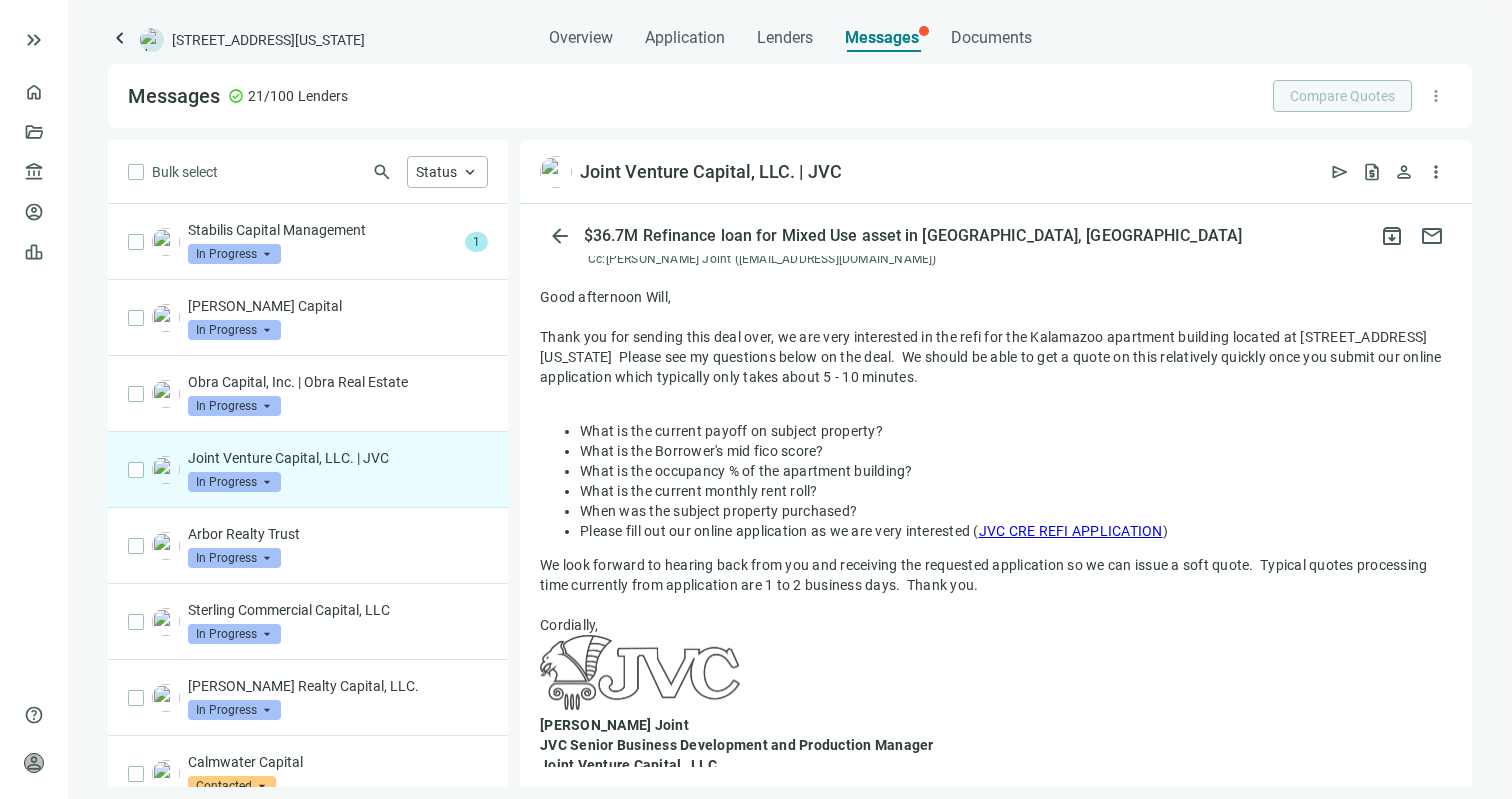 drag, startPoint x: 1193, startPoint y: 530, endPoint x: 569, endPoint y: 426, distance: 632.6073 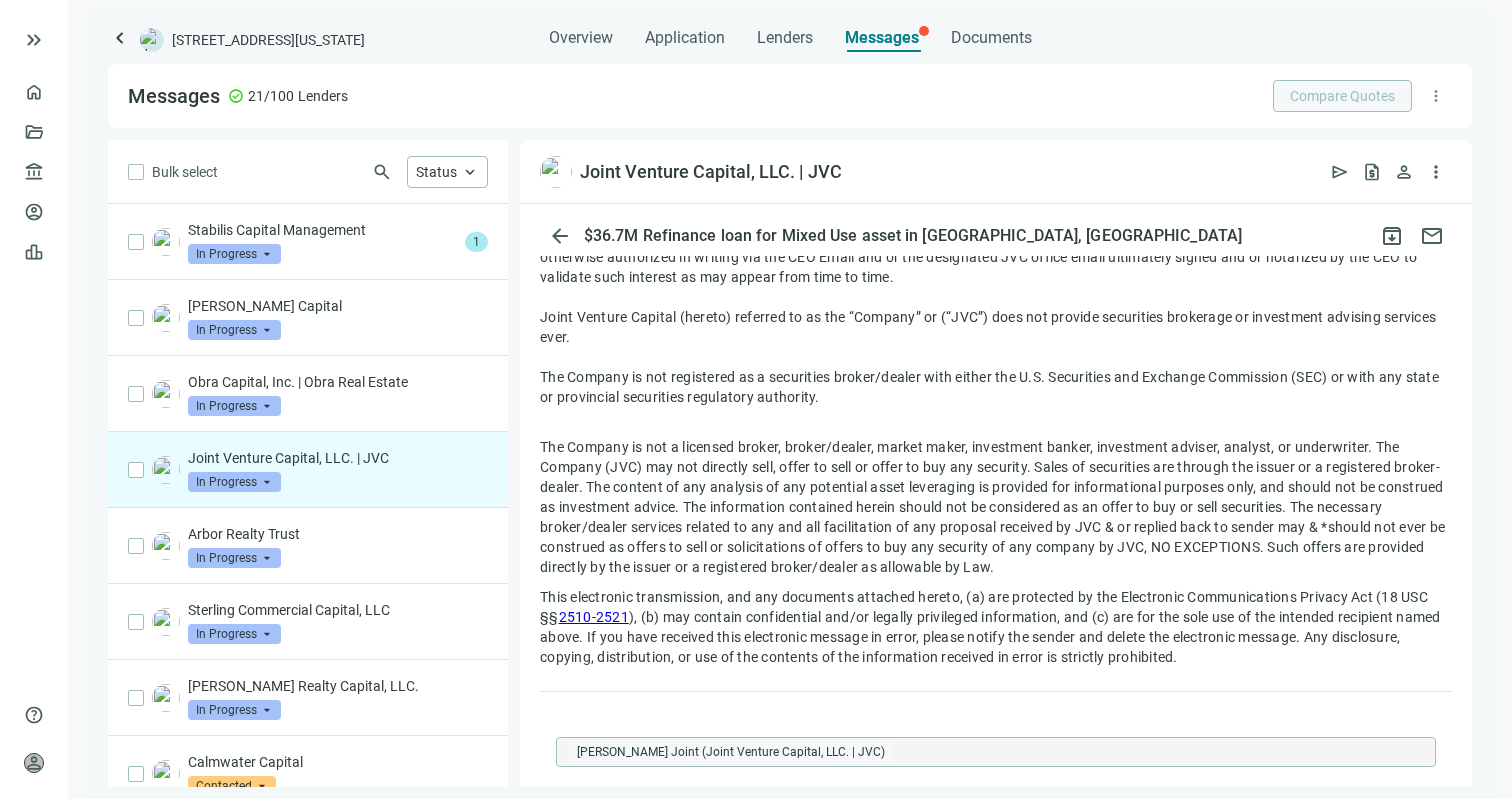 scroll, scrollTop: 1372, scrollLeft: 0, axis: vertical 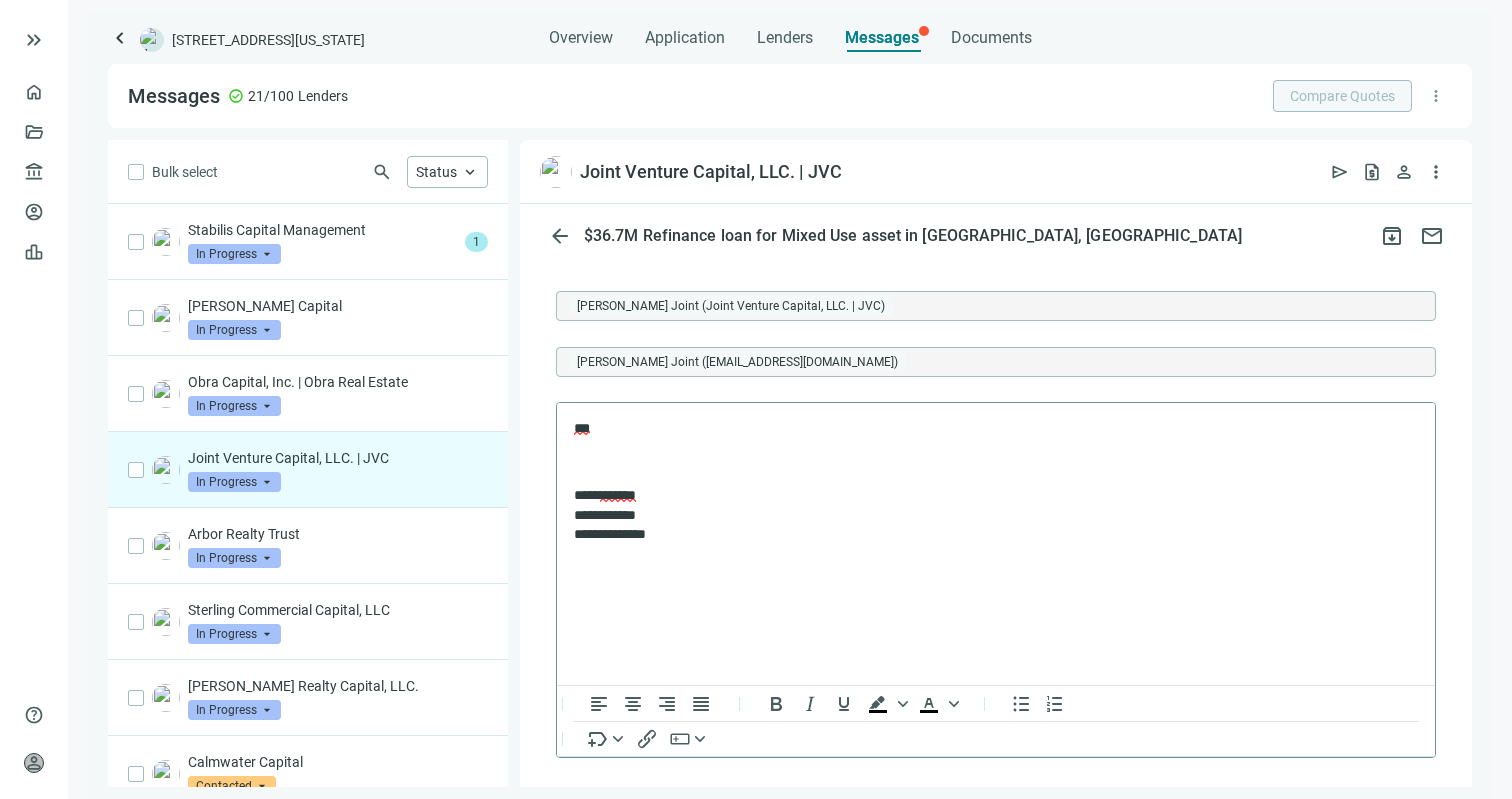 click on "***" at bounding box center (986, 429) 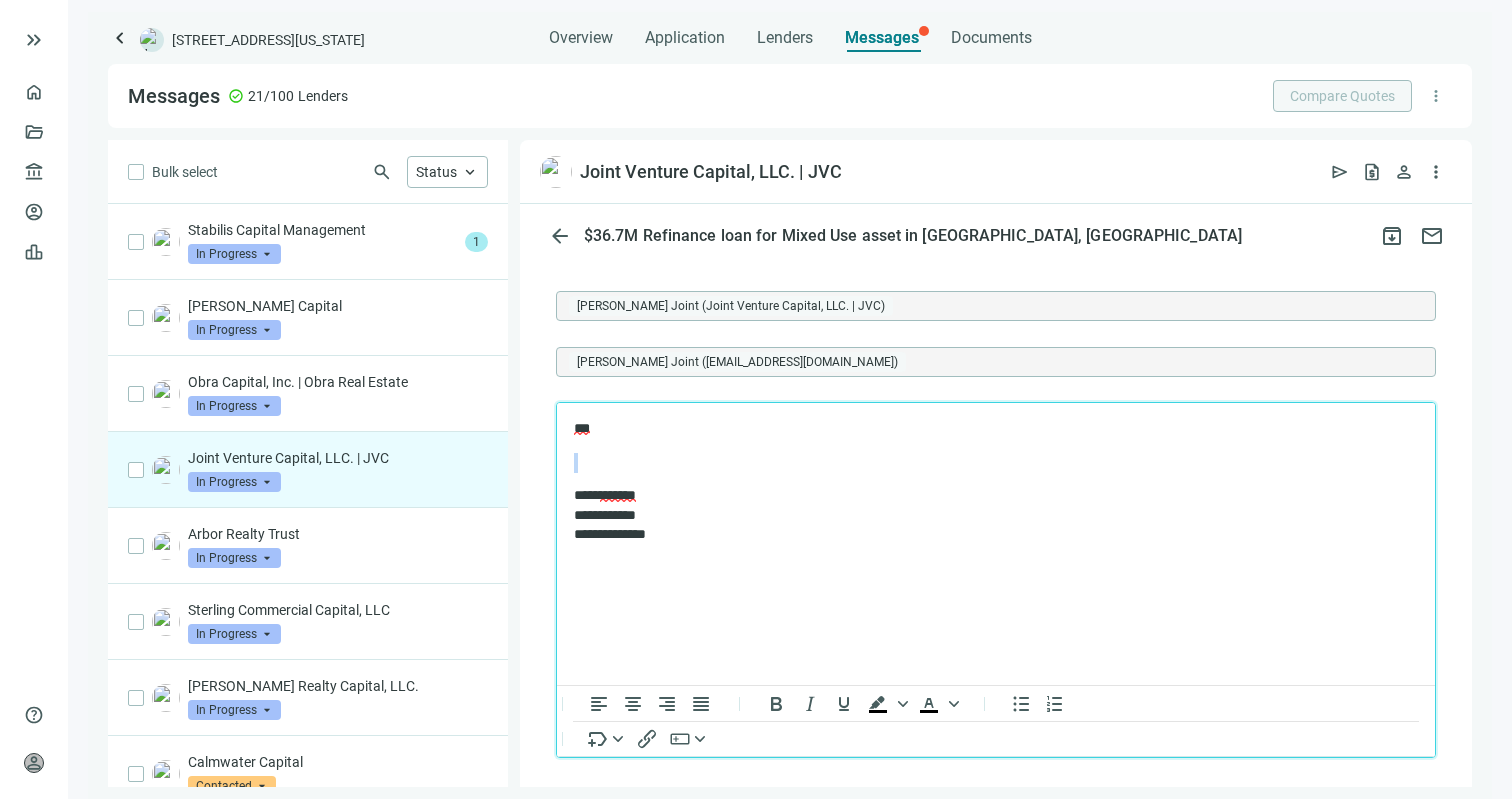 click on "***" at bounding box center [986, 429] 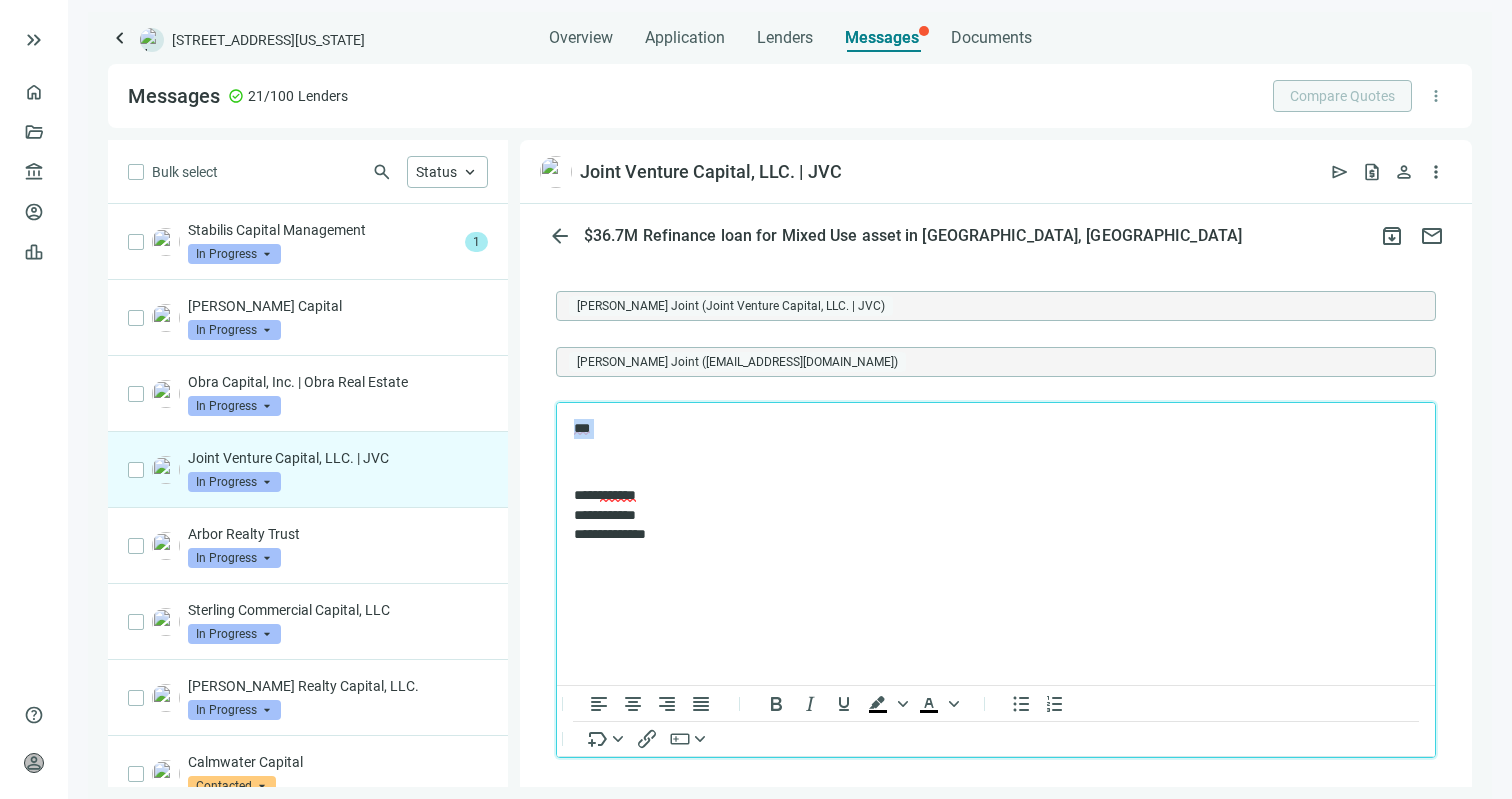 click on "***" at bounding box center [986, 429] 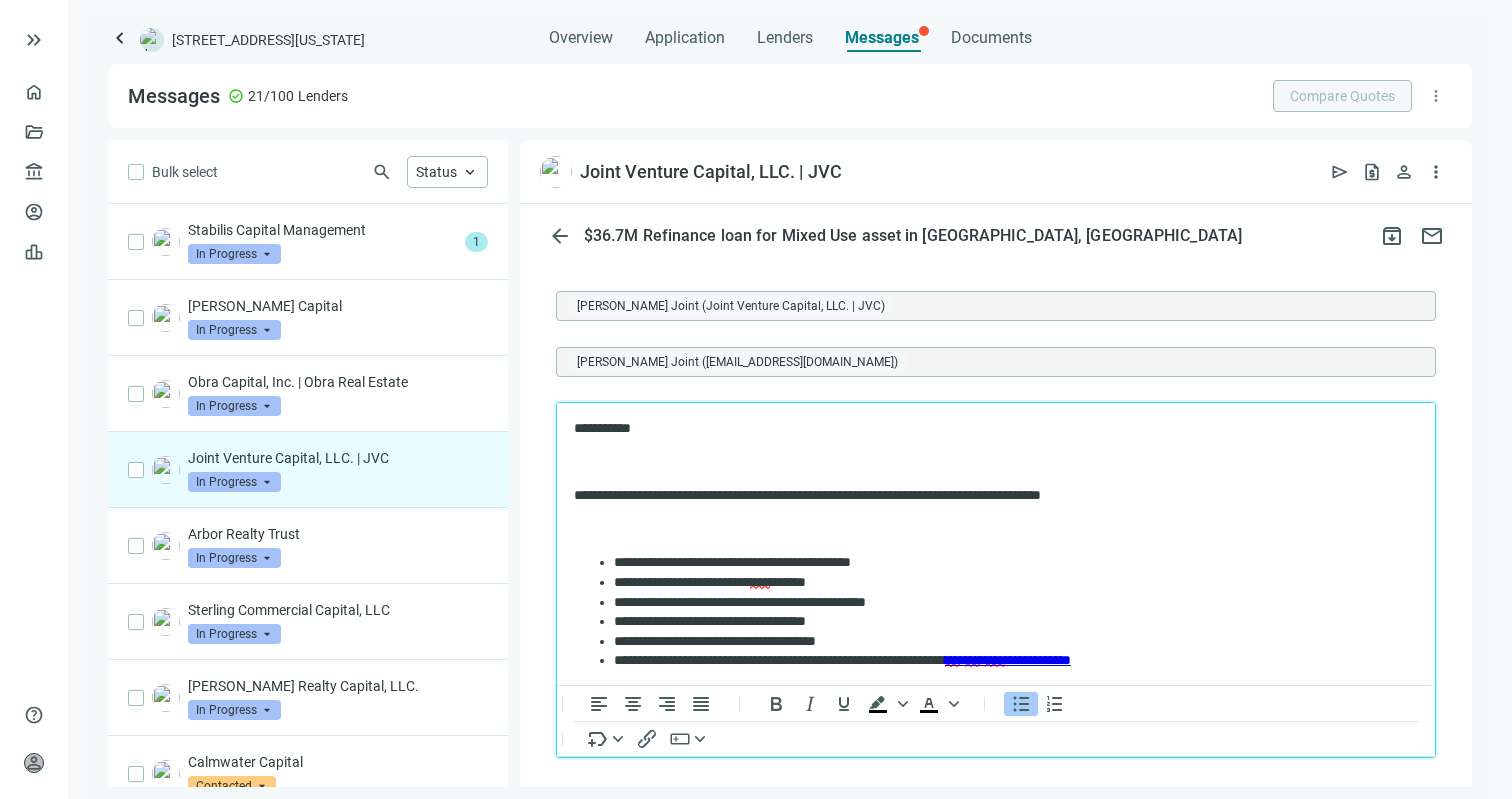click on "**********" at bounding box center [1006, 563] 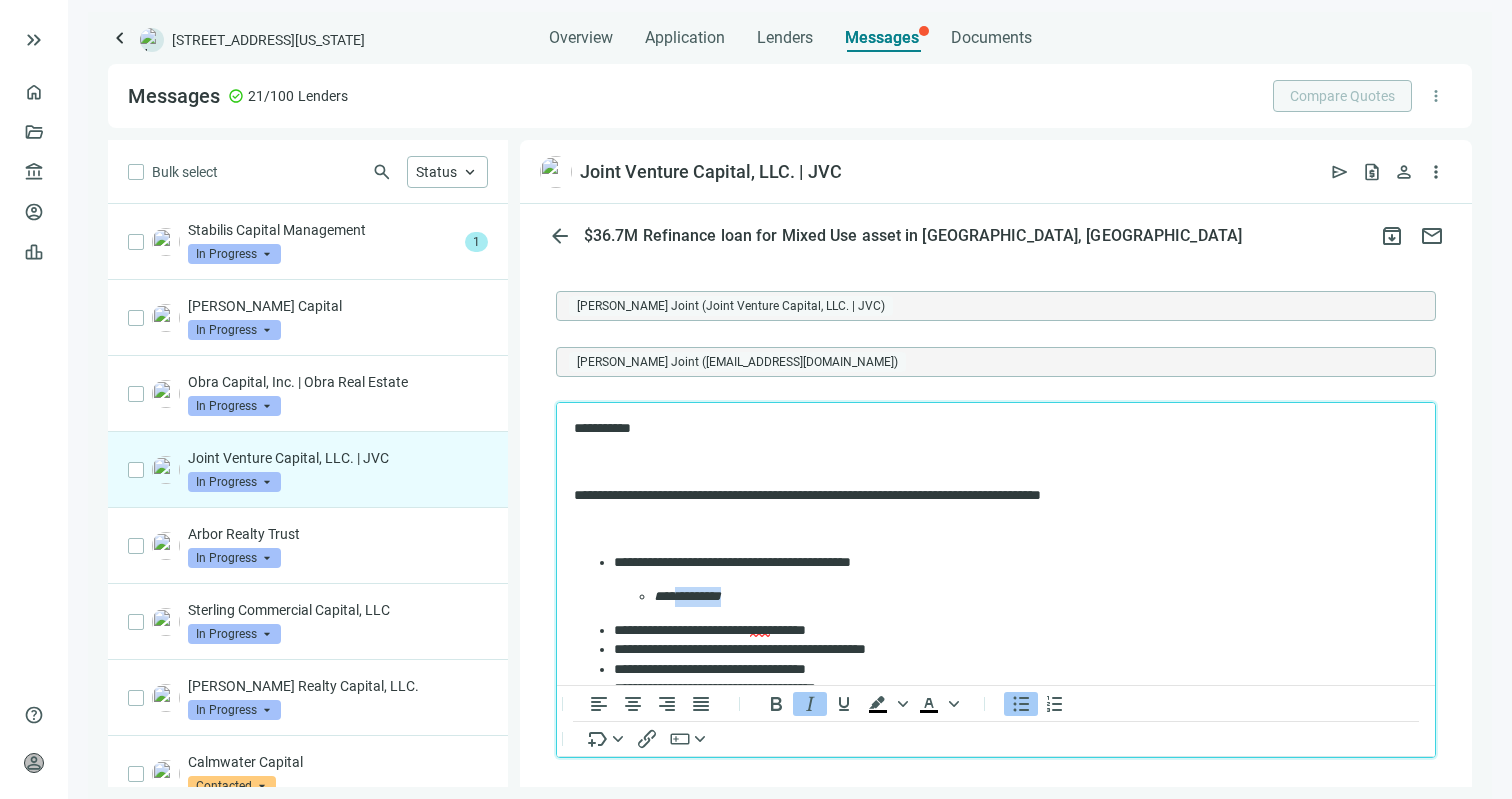 drag, startPoint x: 786, startPoint y: 600, endPoint x: 679, endPoint y: 595, distance: 107.11676 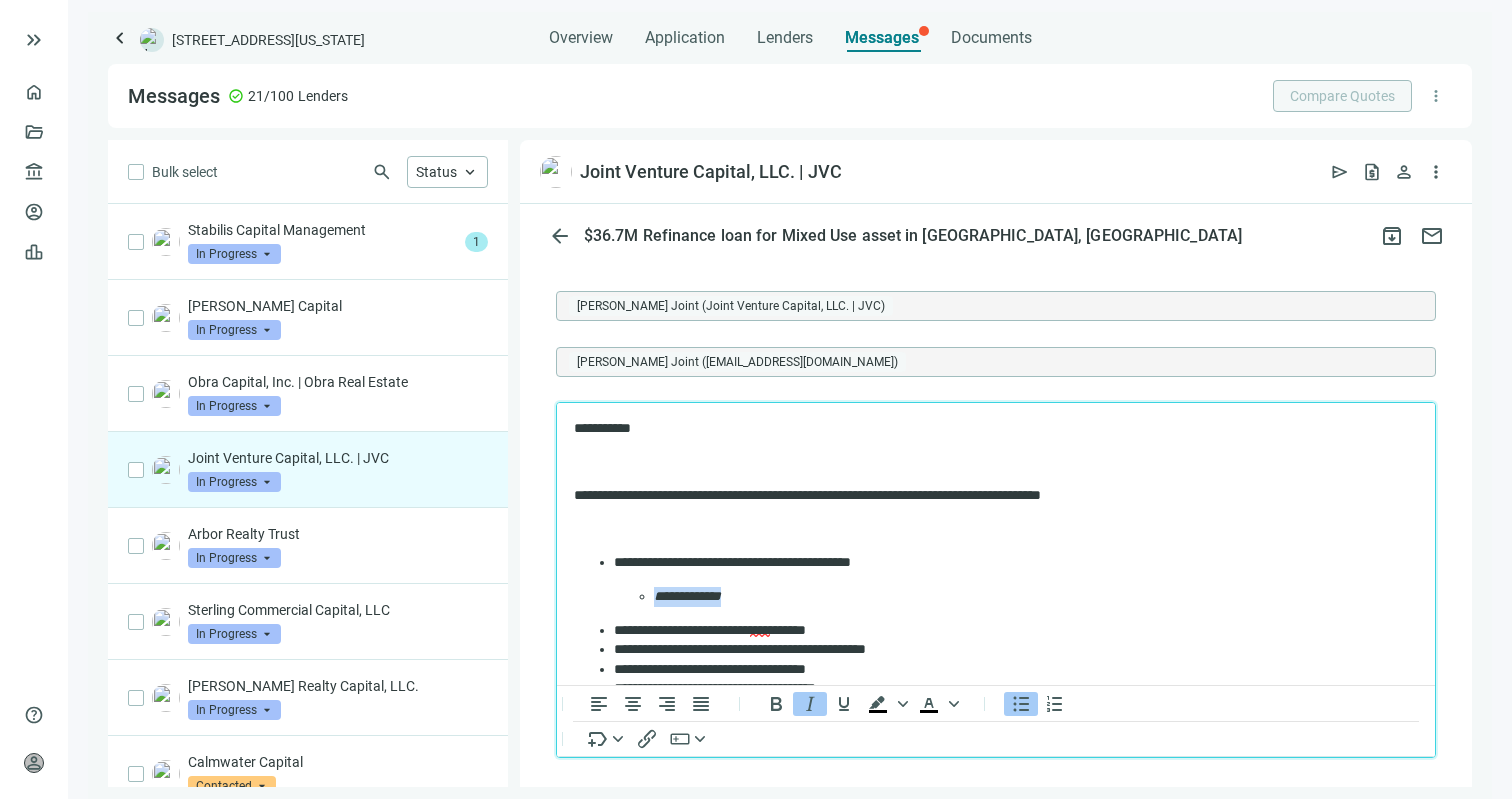 drag, startPoint x: 762, startPoint y: 601, endPoint x: 650, endPoint y: 601, distance: 112 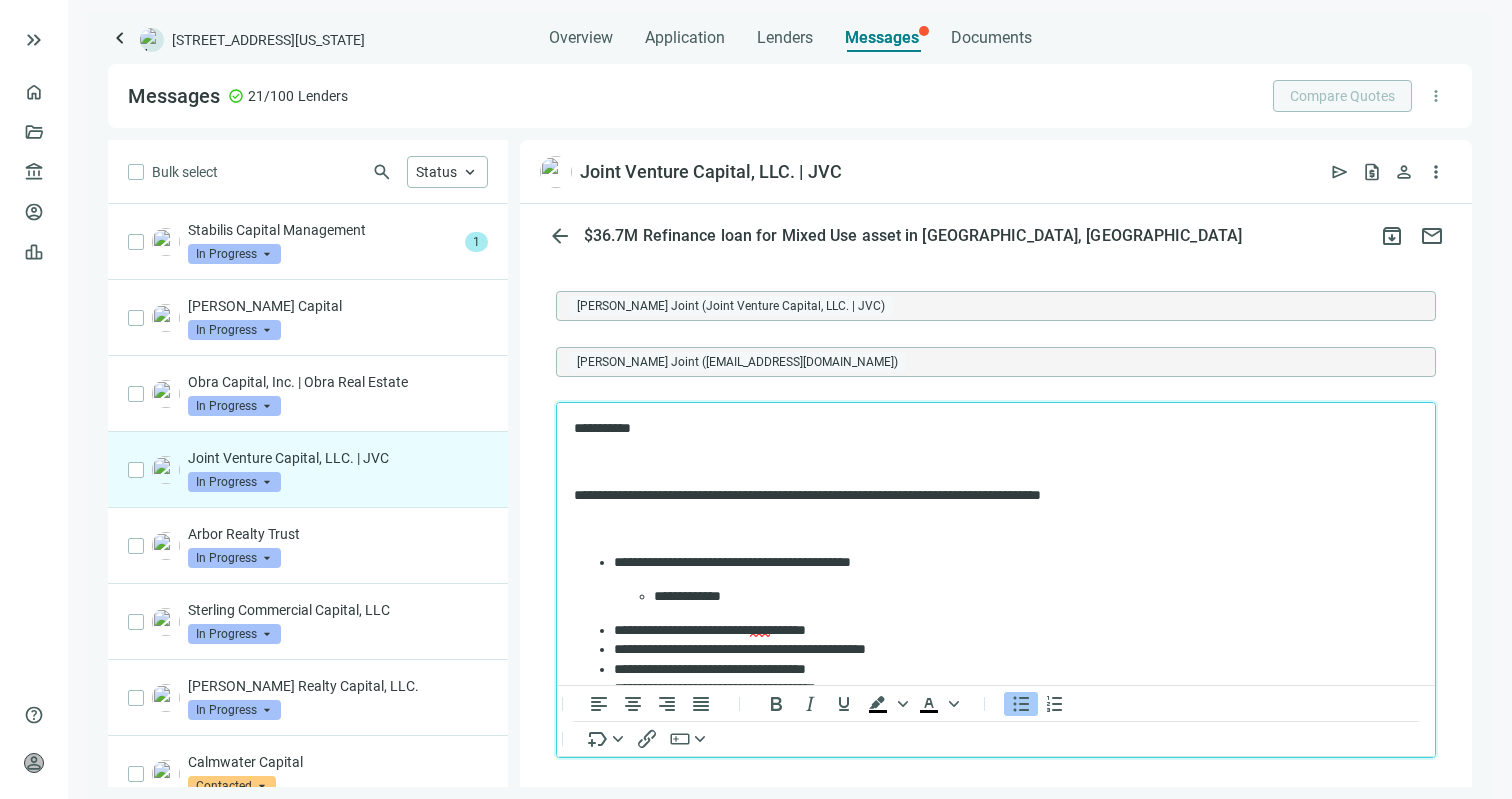 click on "**********" at bounding box center [1006, 631] 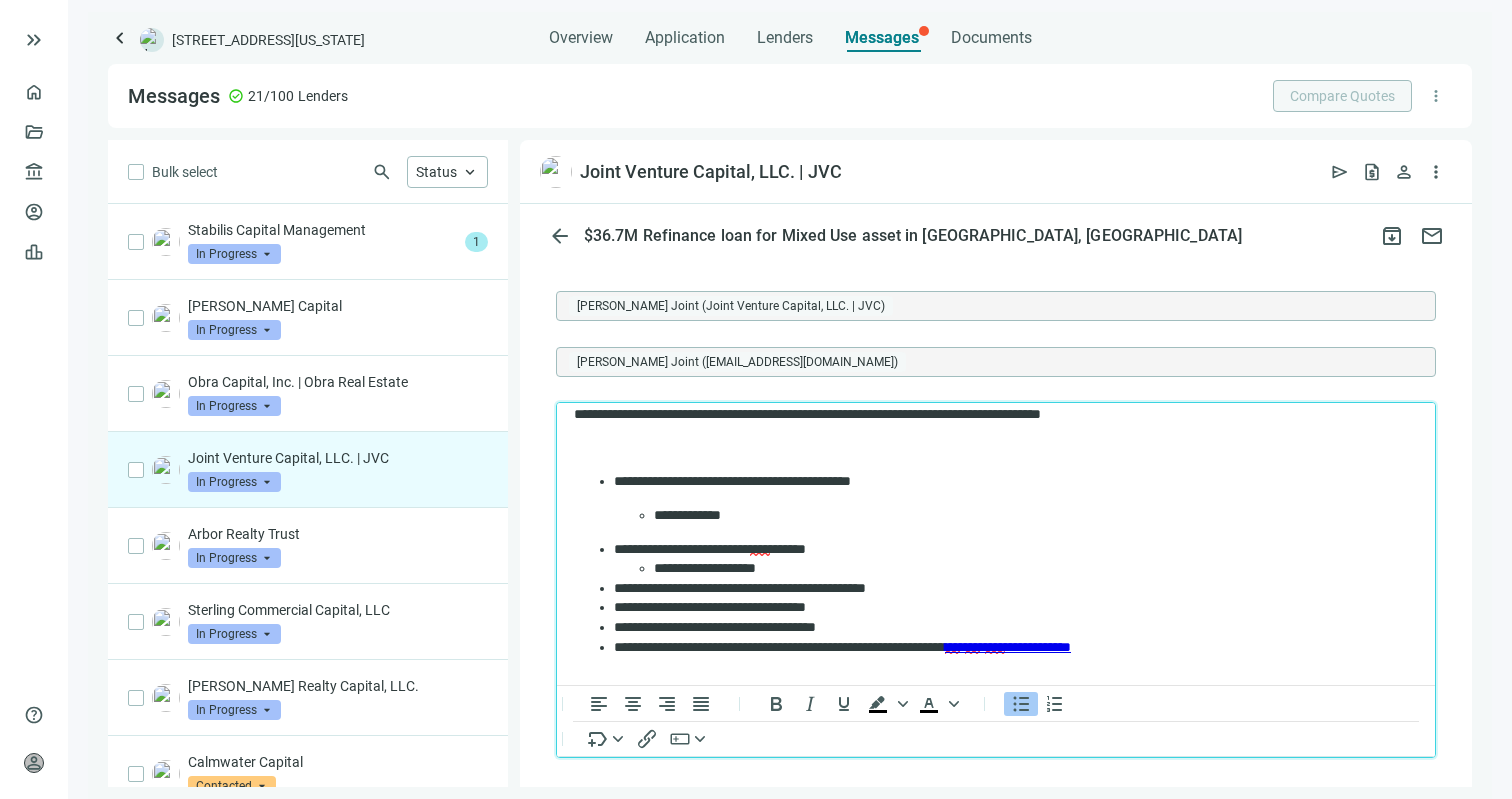 scroll, scrollTop: 97, scrollLeft: 0, axis: vertical 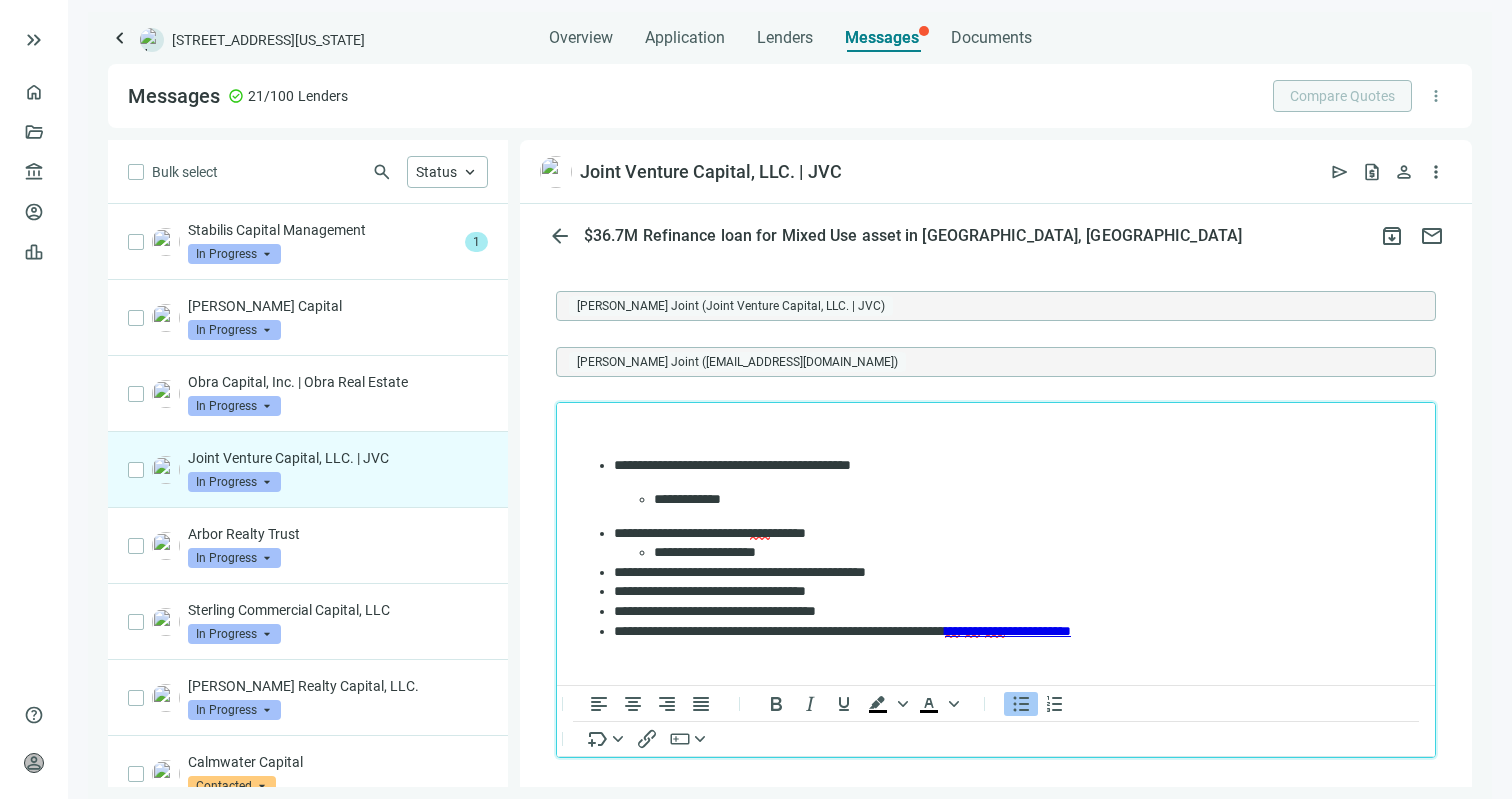 click on "**********" at bounding box center (1006, 573) 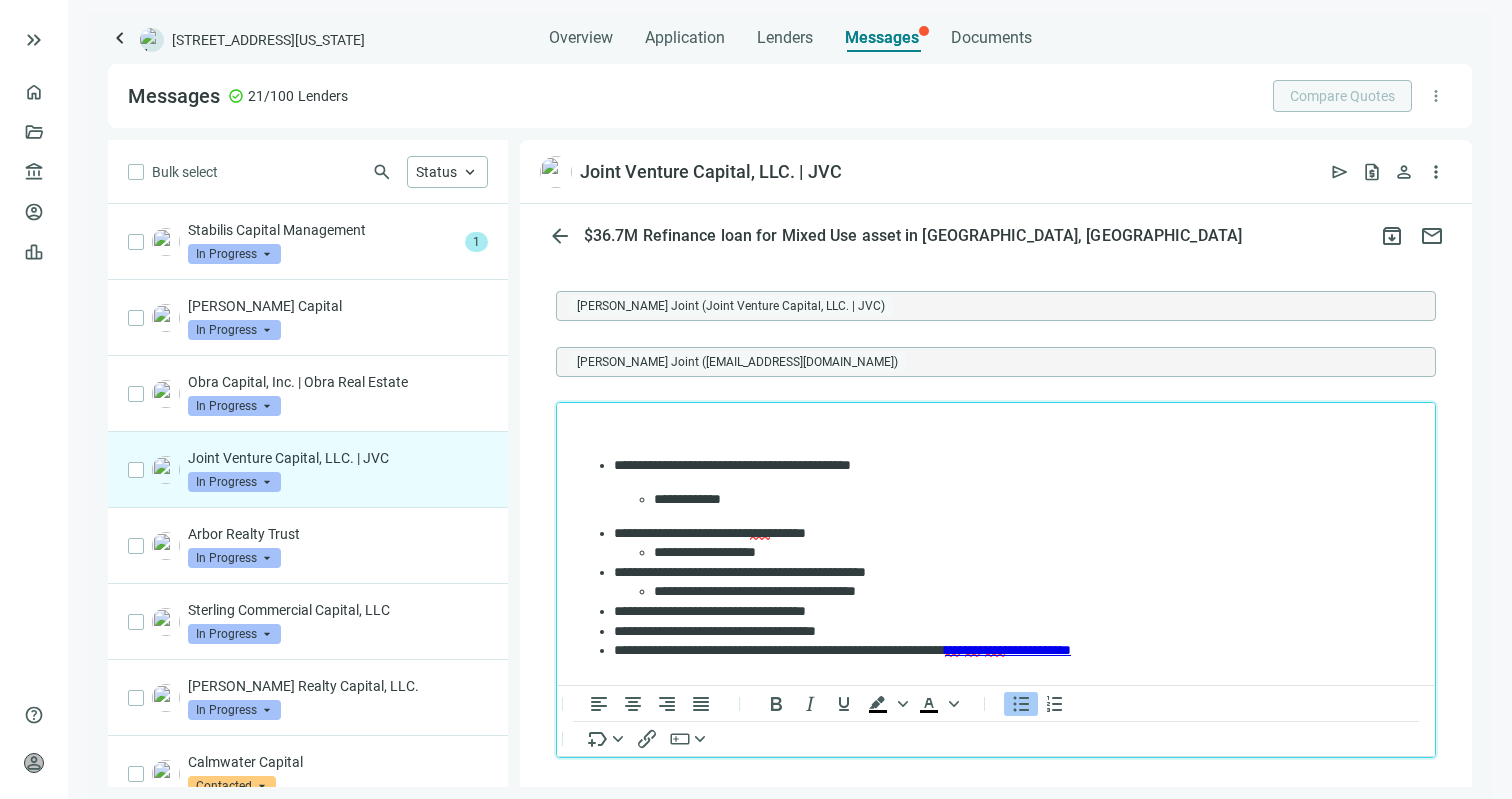 click on "**********" at bounding box center [1006, 632] 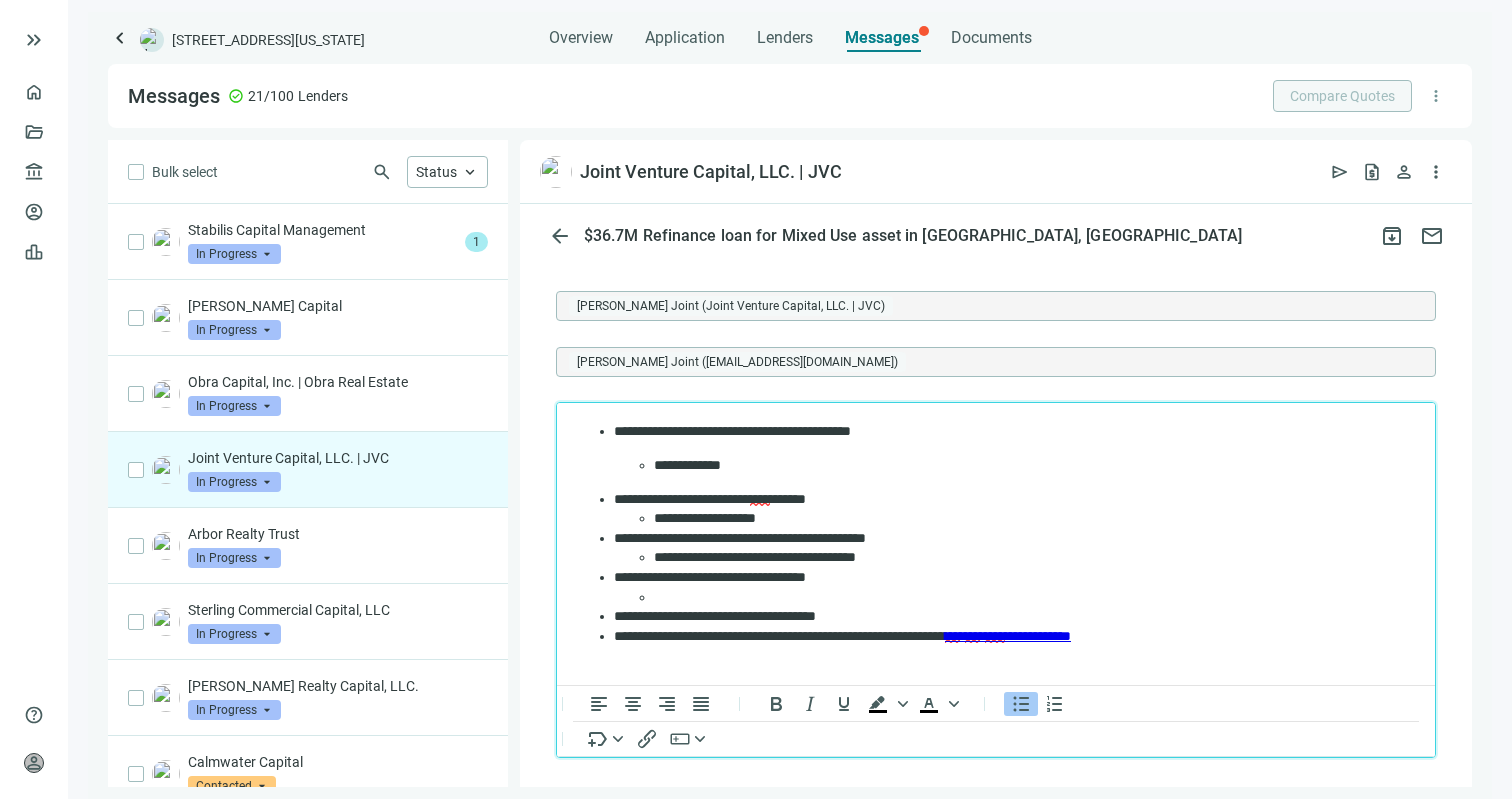 scroll, scrollTop: 182, scrollLeft: 0, axis: vertical 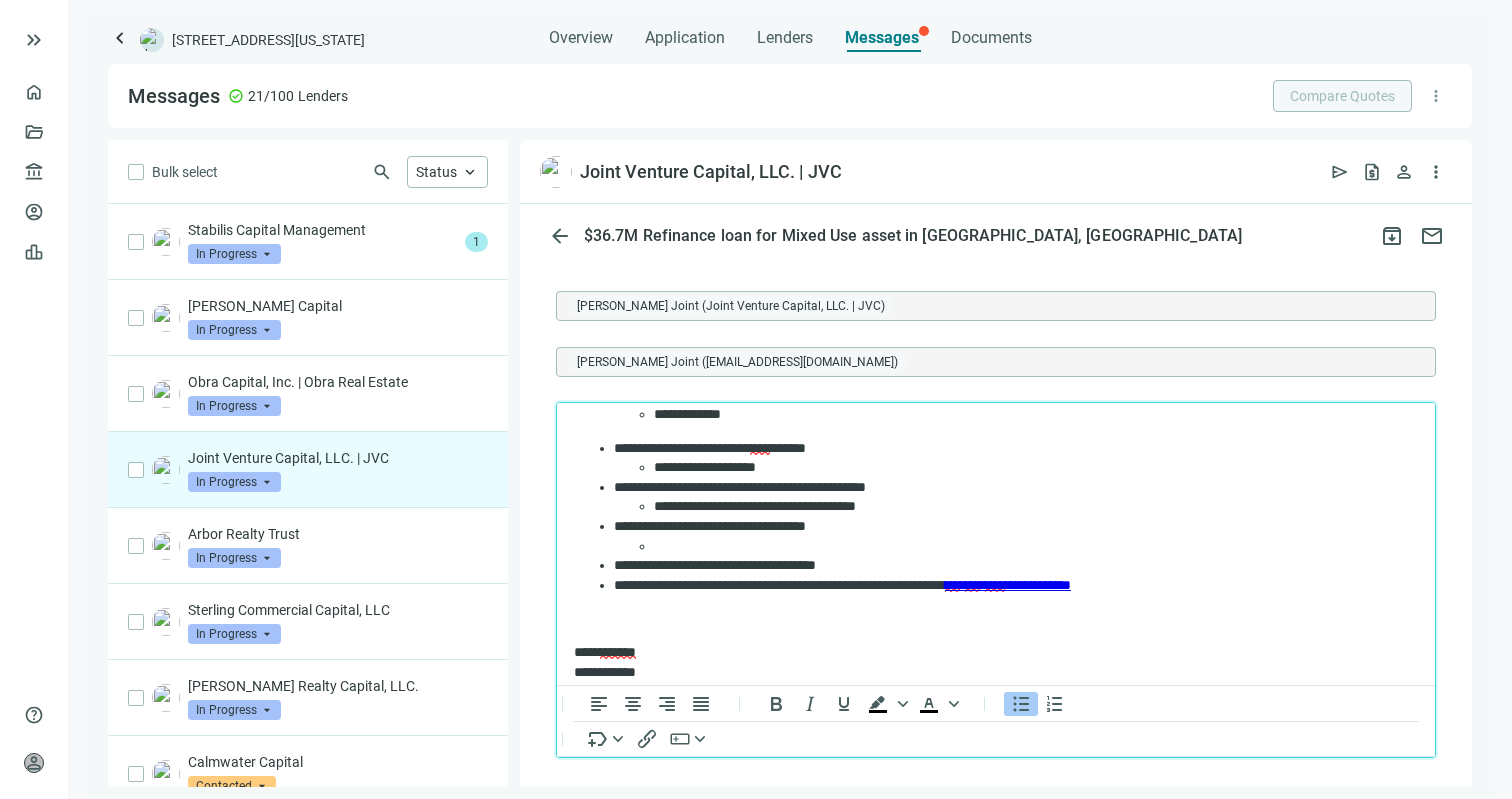 click at bounding box center [1026, 547] 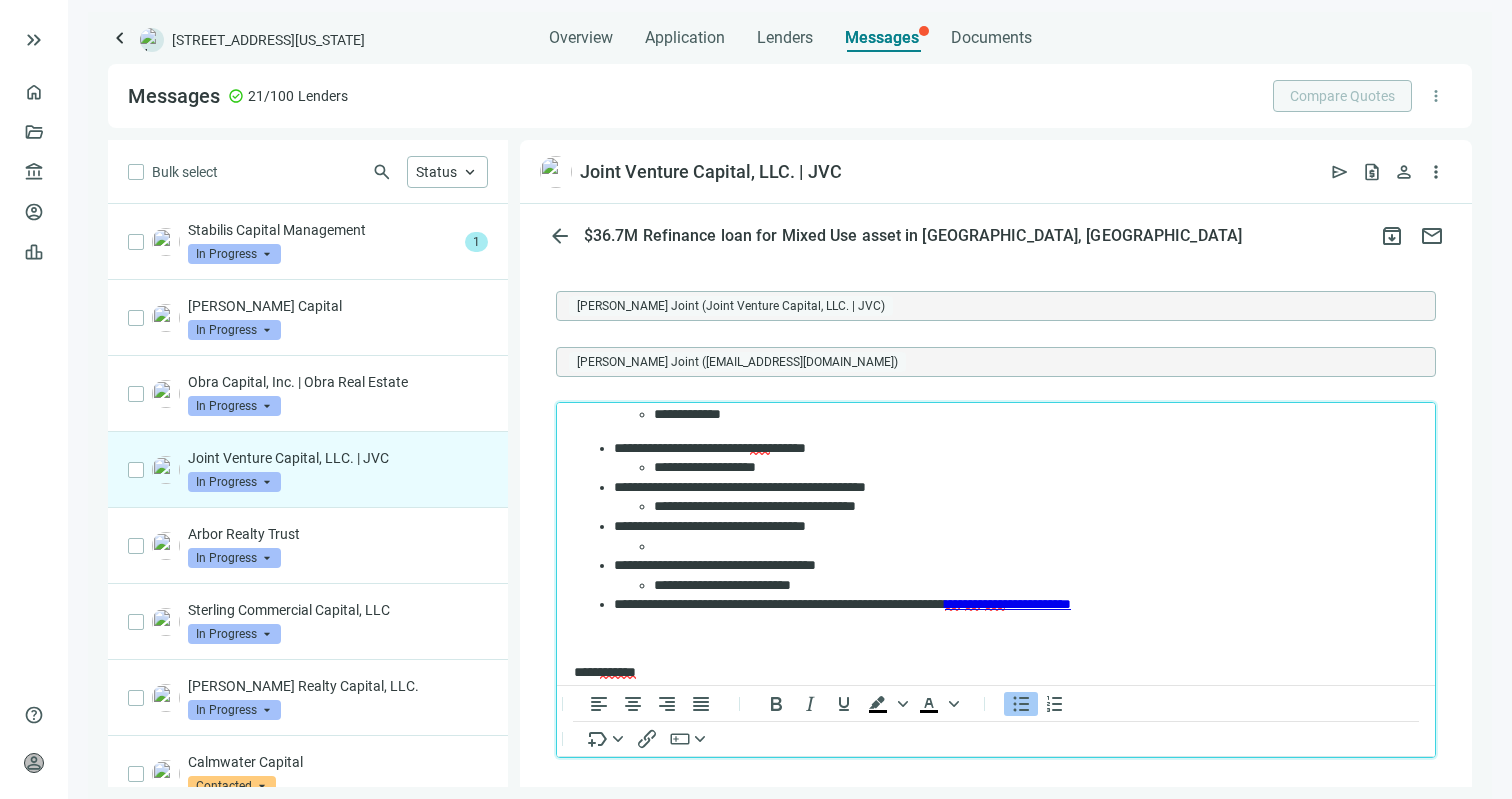click on "**********" at bounding box center (1006, 575) 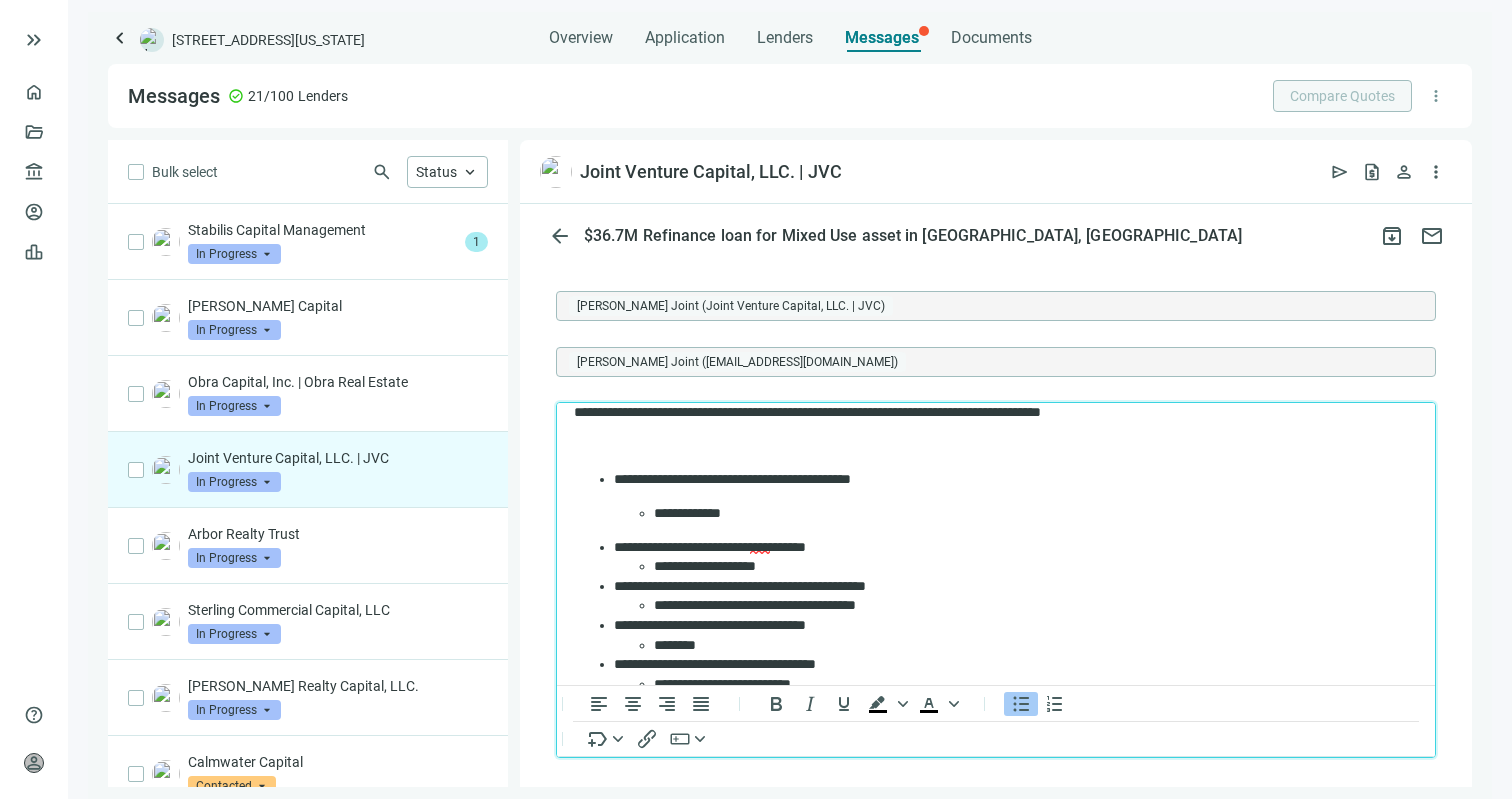scroll, scrollTop: 234, scrollLeft: 0, axis: vertical 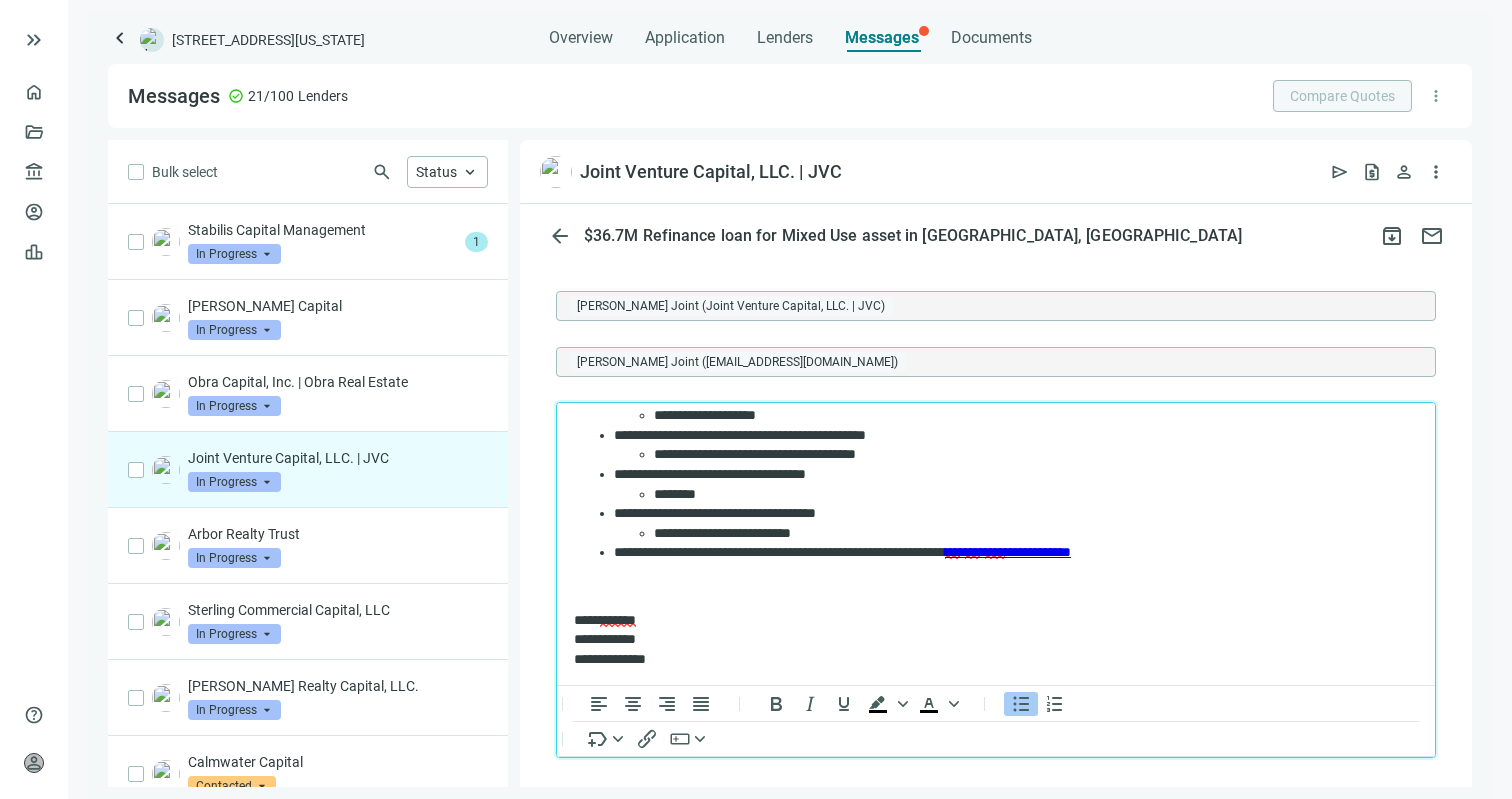 click at bounding box center (996, 587) 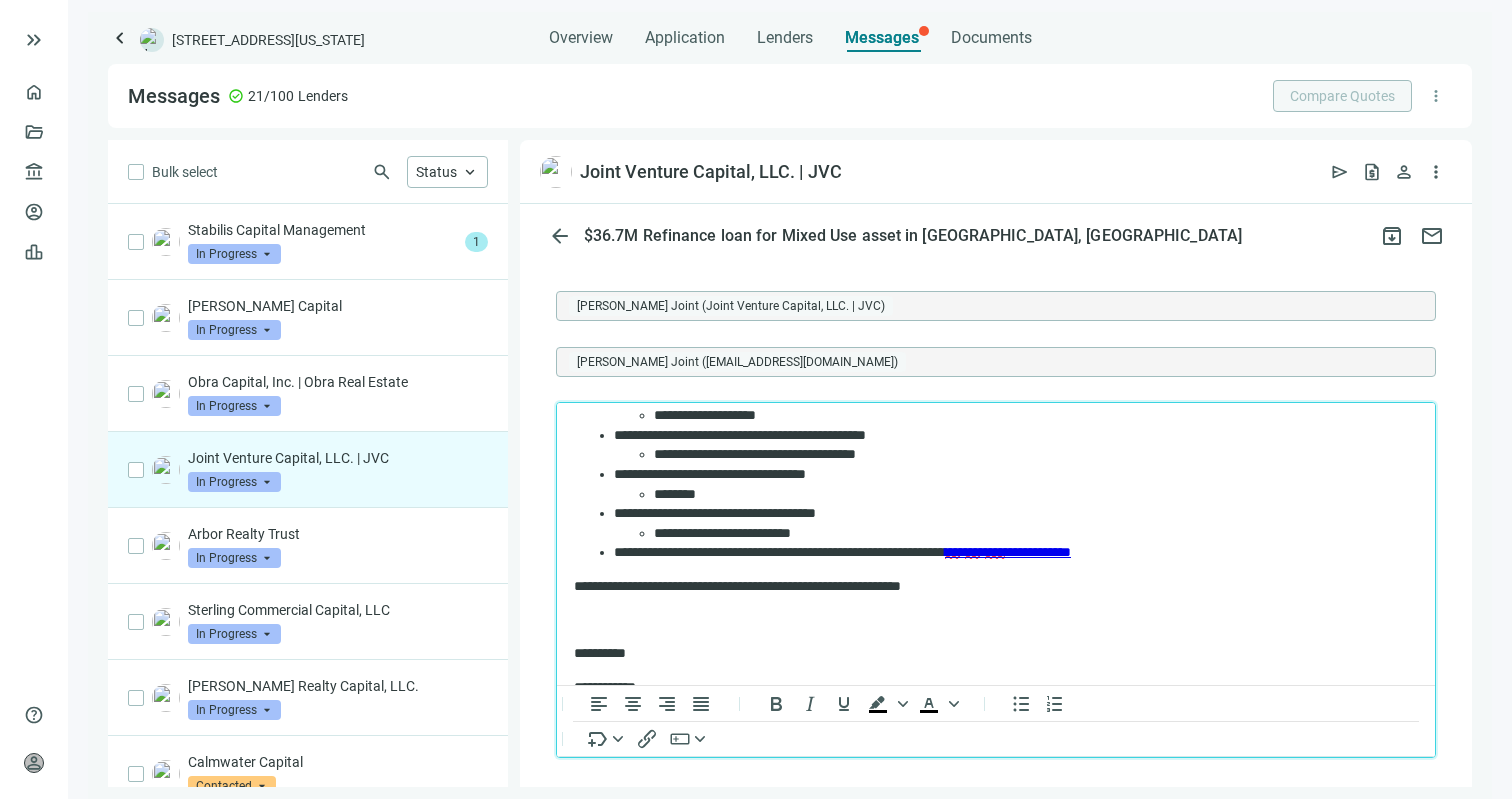scroll, scrollTop: 301, scrollLeft: 0, axis: vertical 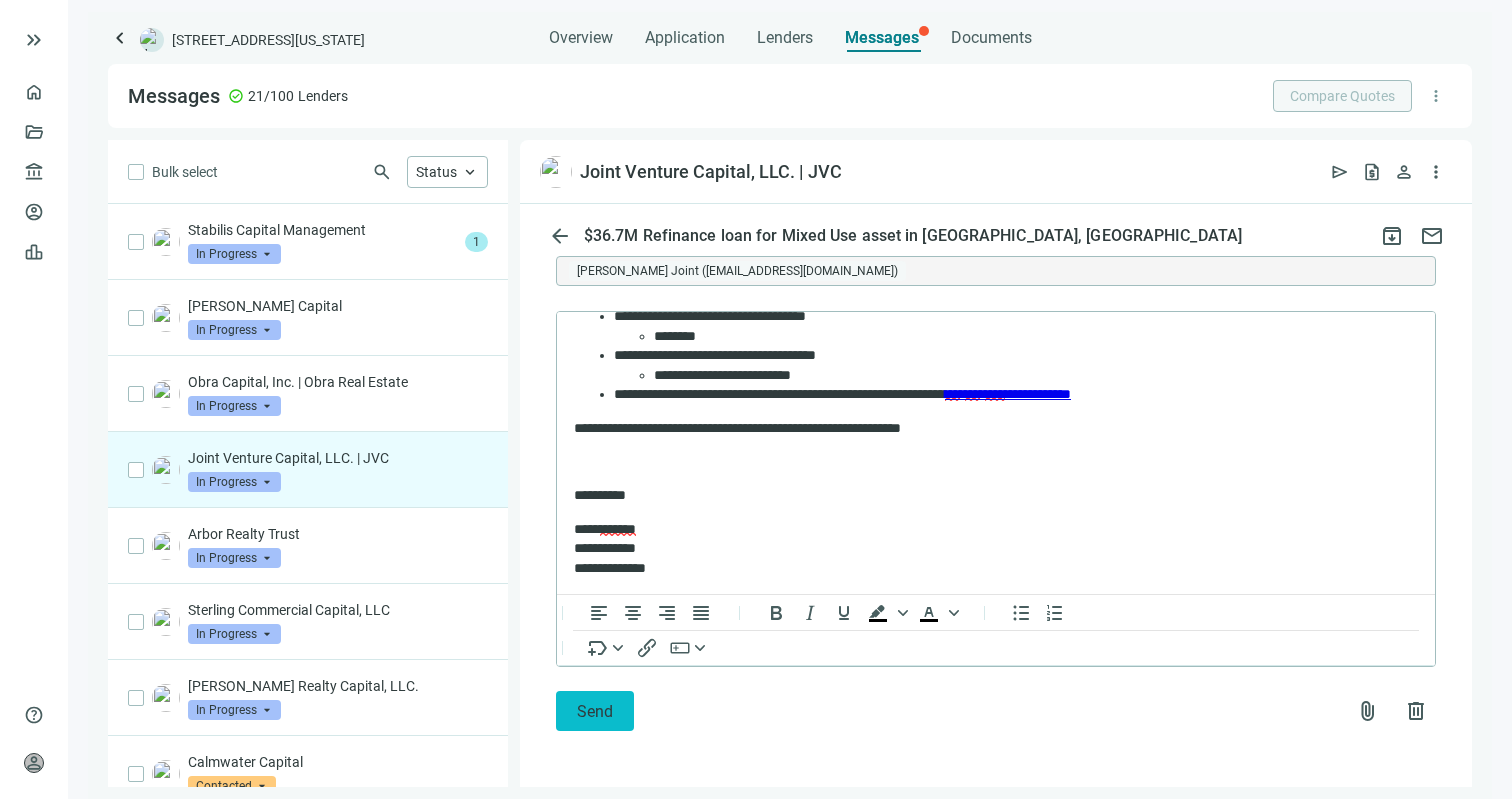 click on "Send" at bounding box center [595, 711] 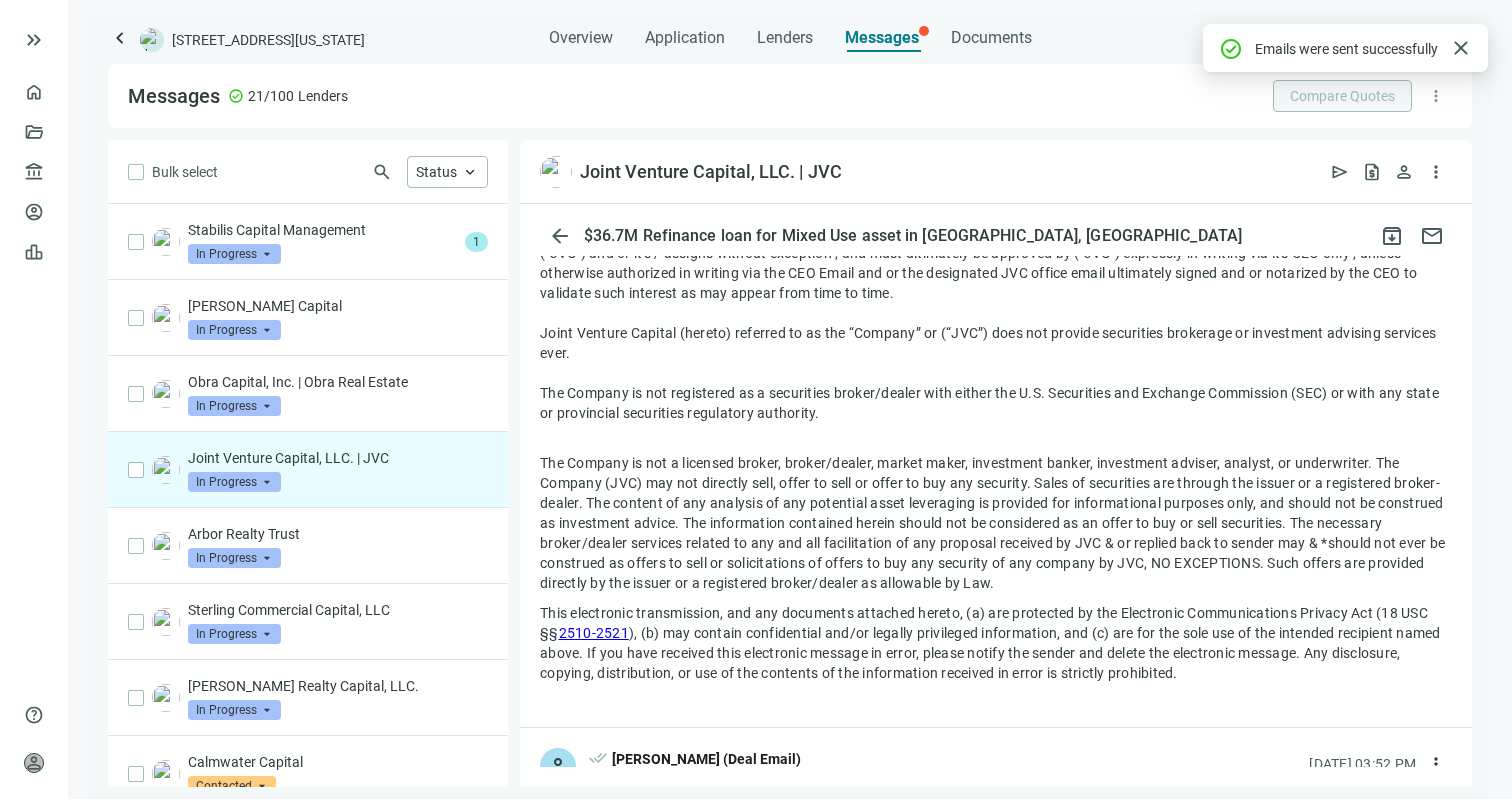 scroll, scrollTop: 1463, scrollLeft: 0, axis: vertical 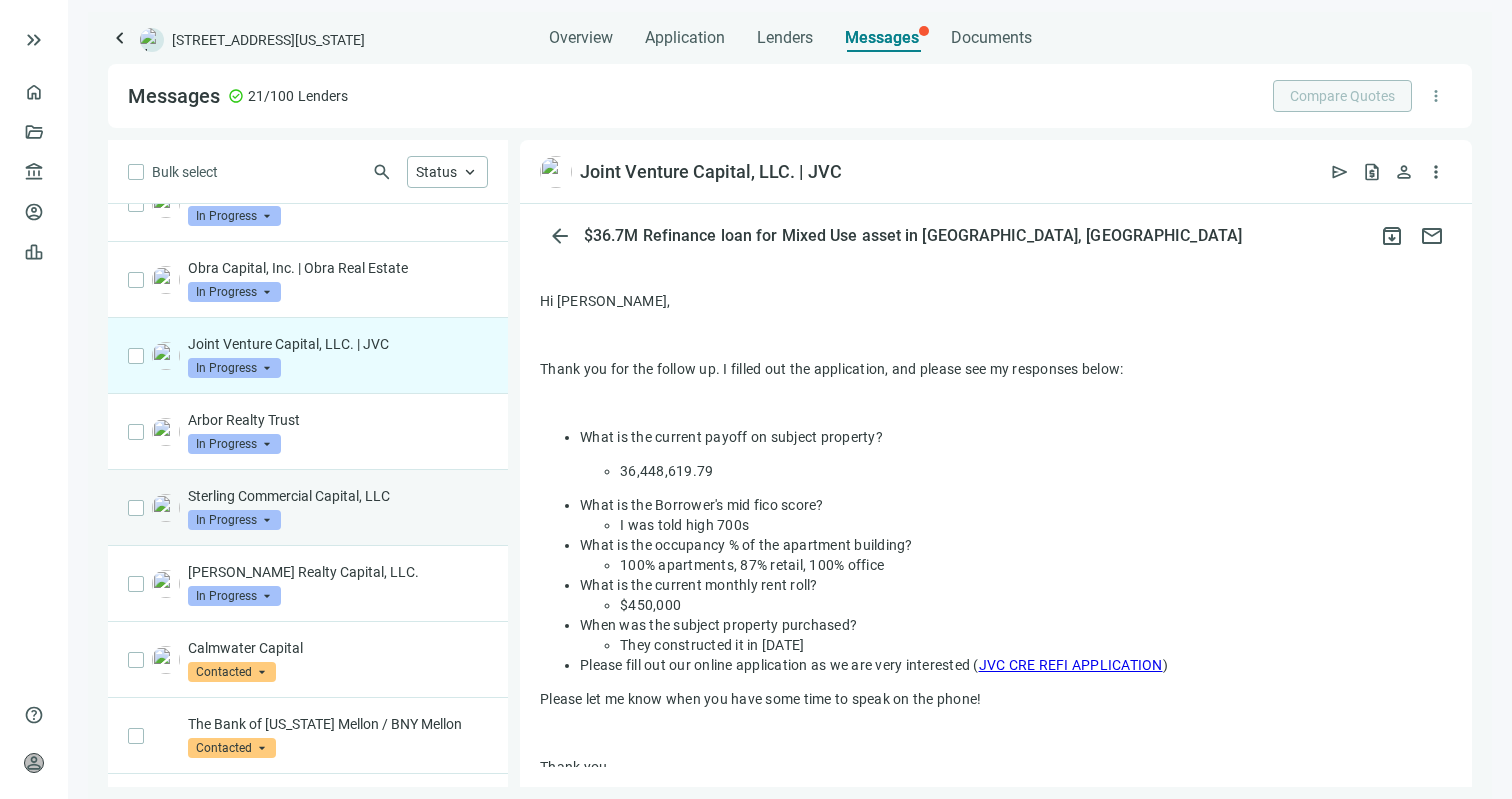 click on "Sterling Commercial Capital, LLC In Progress arrow_drop_down" at bounding box center [338, 508] 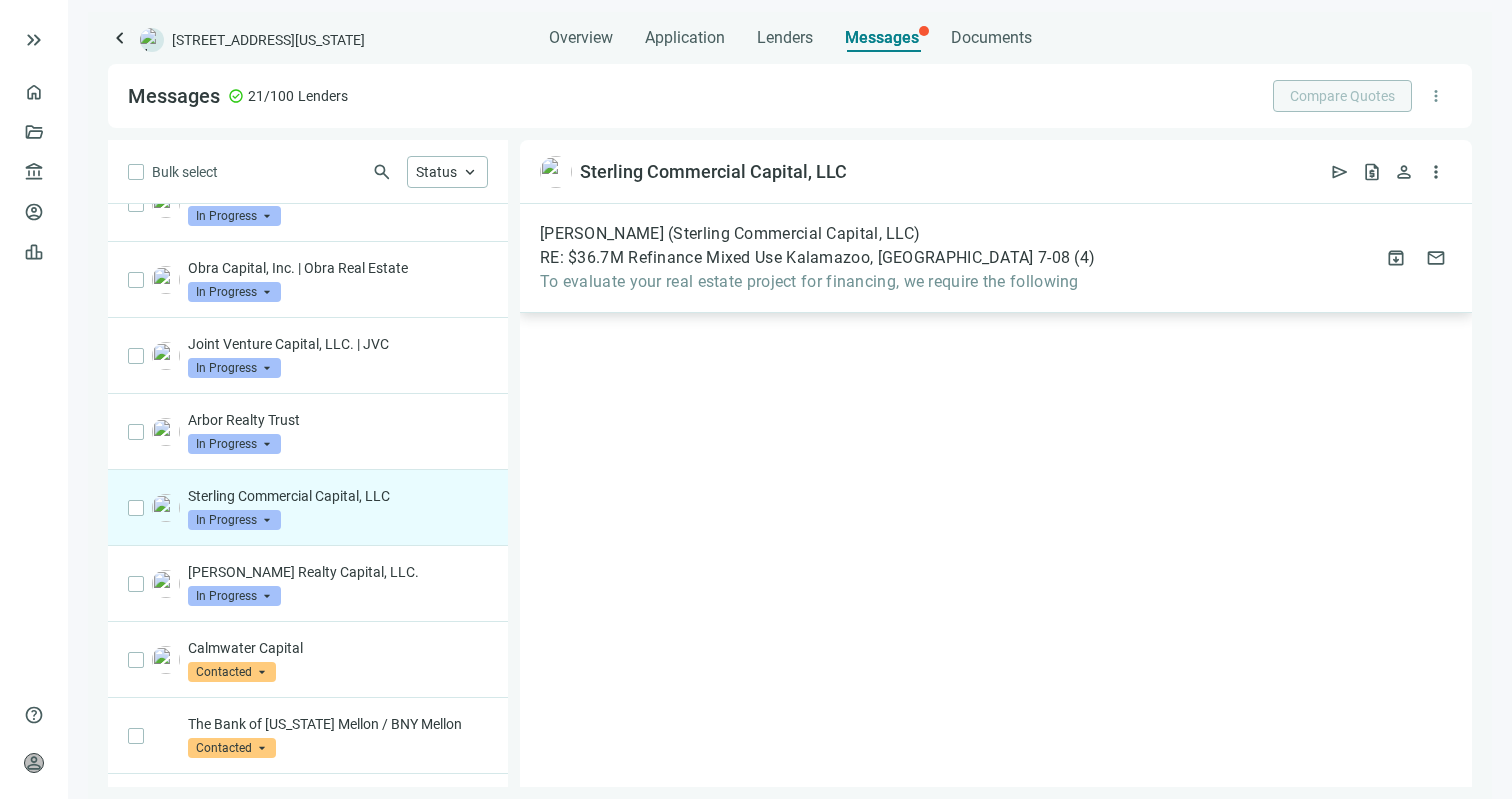 click on "RE: $36.7M Refinance Mixed Use Kalamazoo, [GEOGRAPHIC_DATA] 7-08" at bounding box center [805, 258] 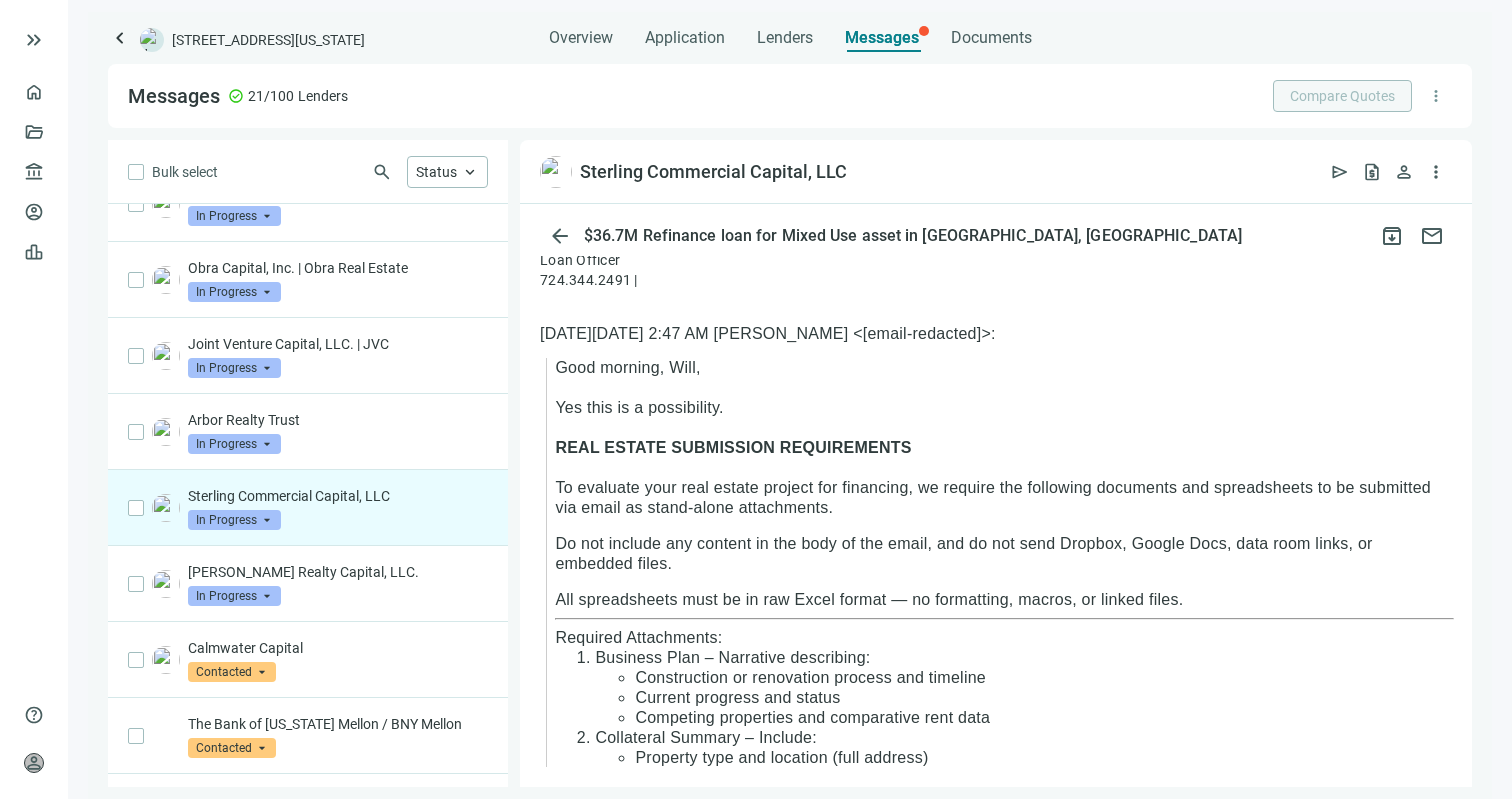 scroll, scrollTop: 992, scrollLeft: 0, axis: vertical 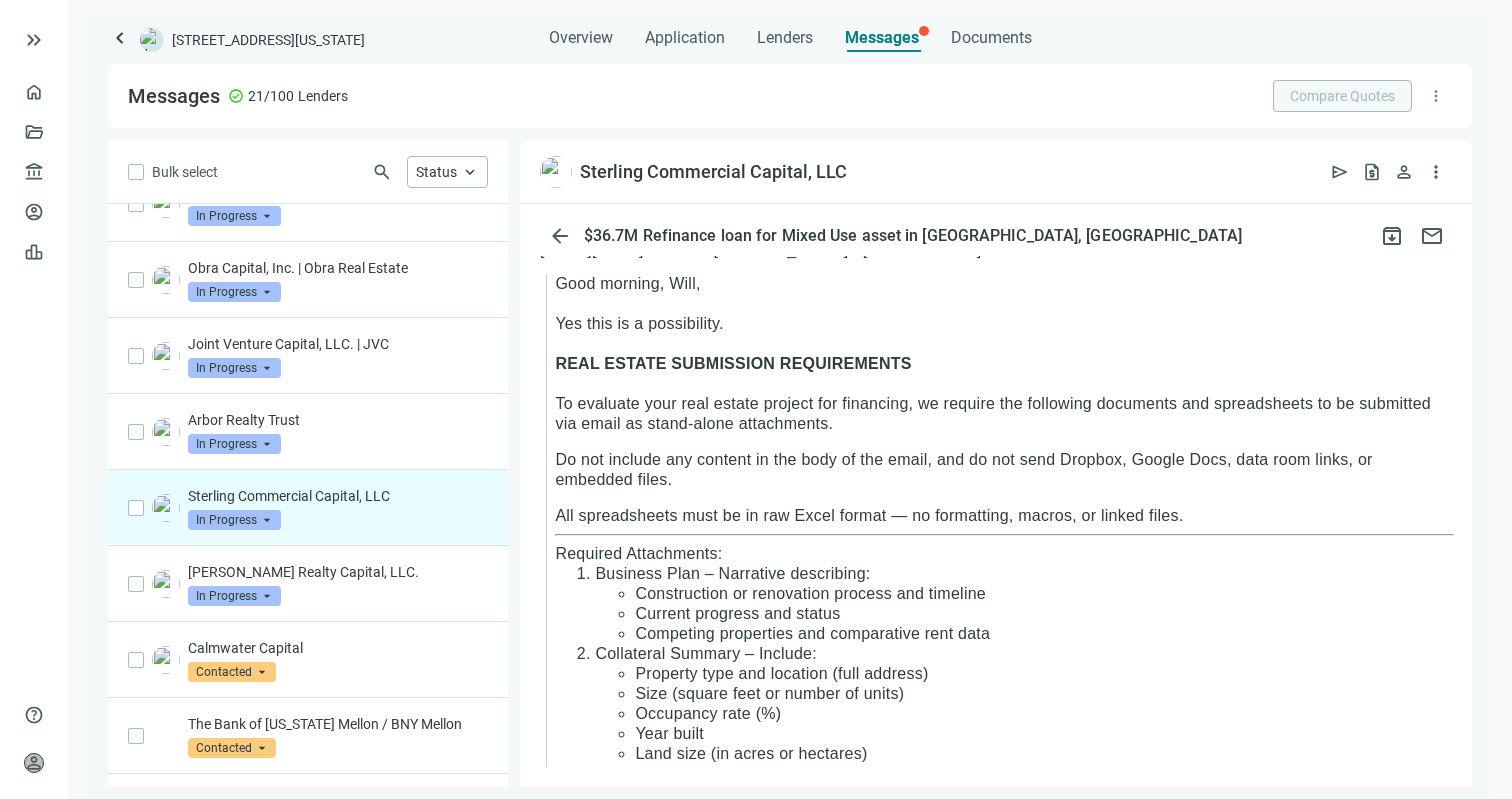 click on "Sterling Commercial Capital, LLC" at bounding box center (338, 496) 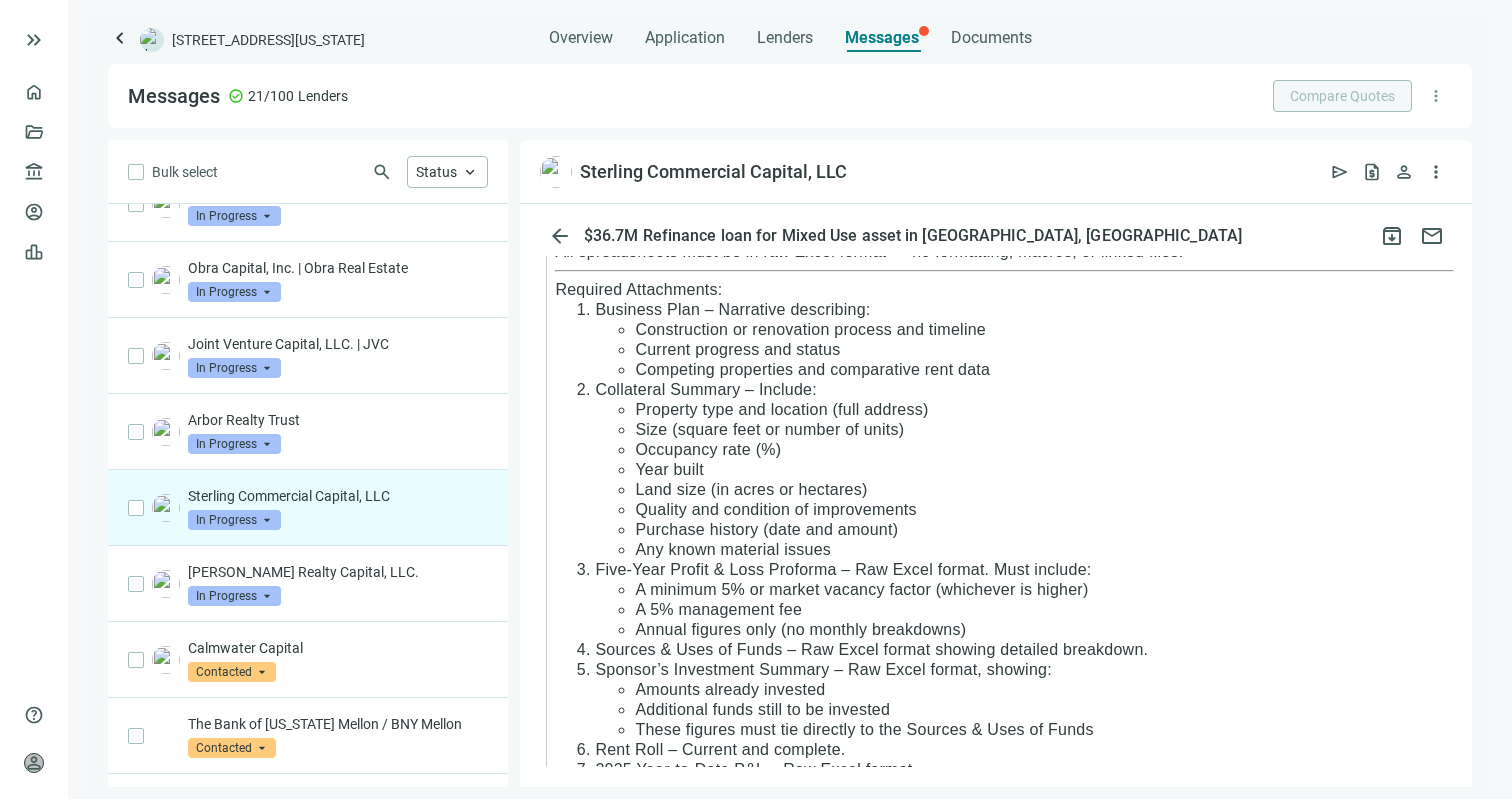 scroll, scrollTop: 910, scrollLeft: 0, axis: vertical 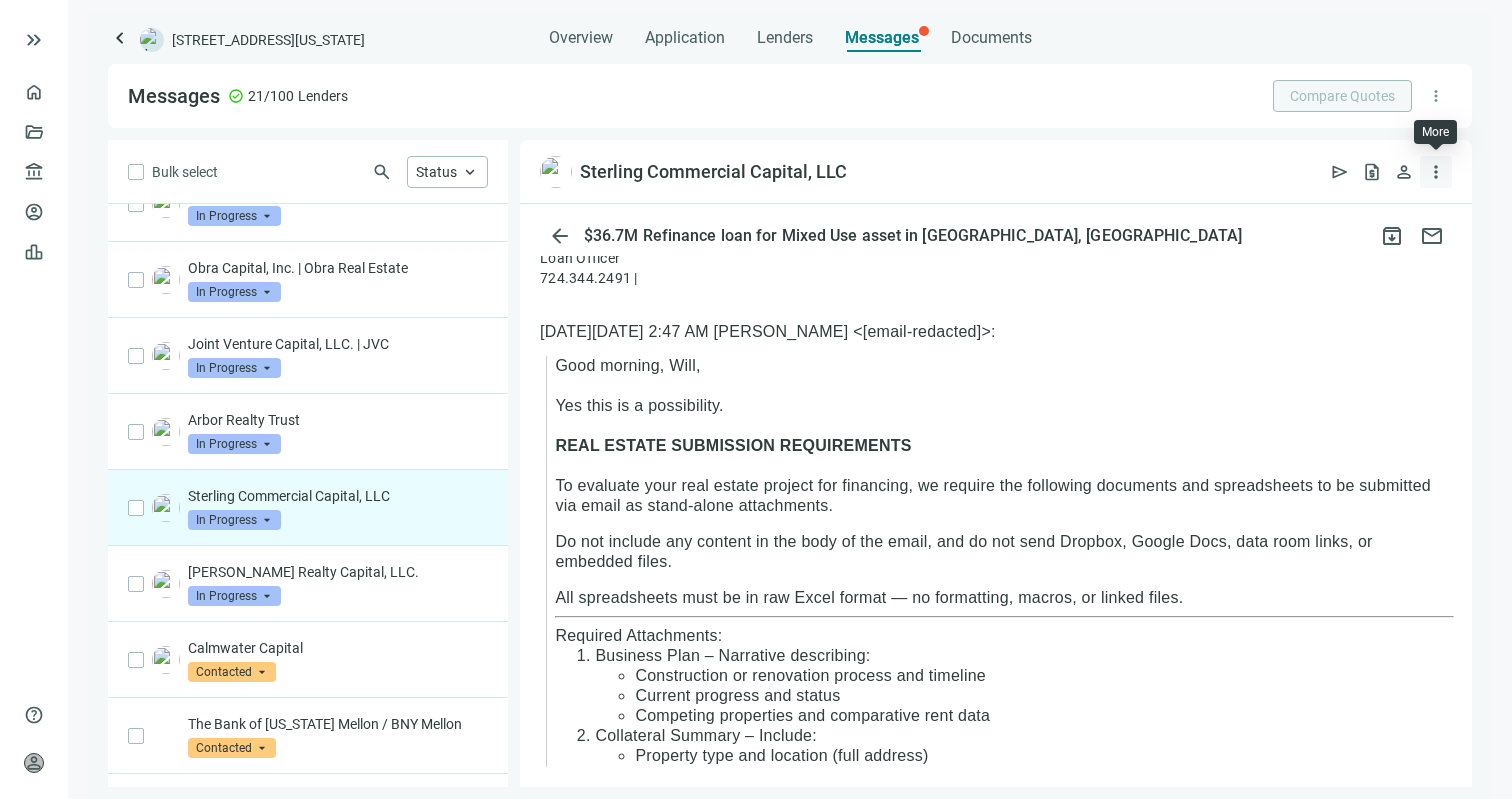 click on "more_vert" at bounding box center (1436, 172) 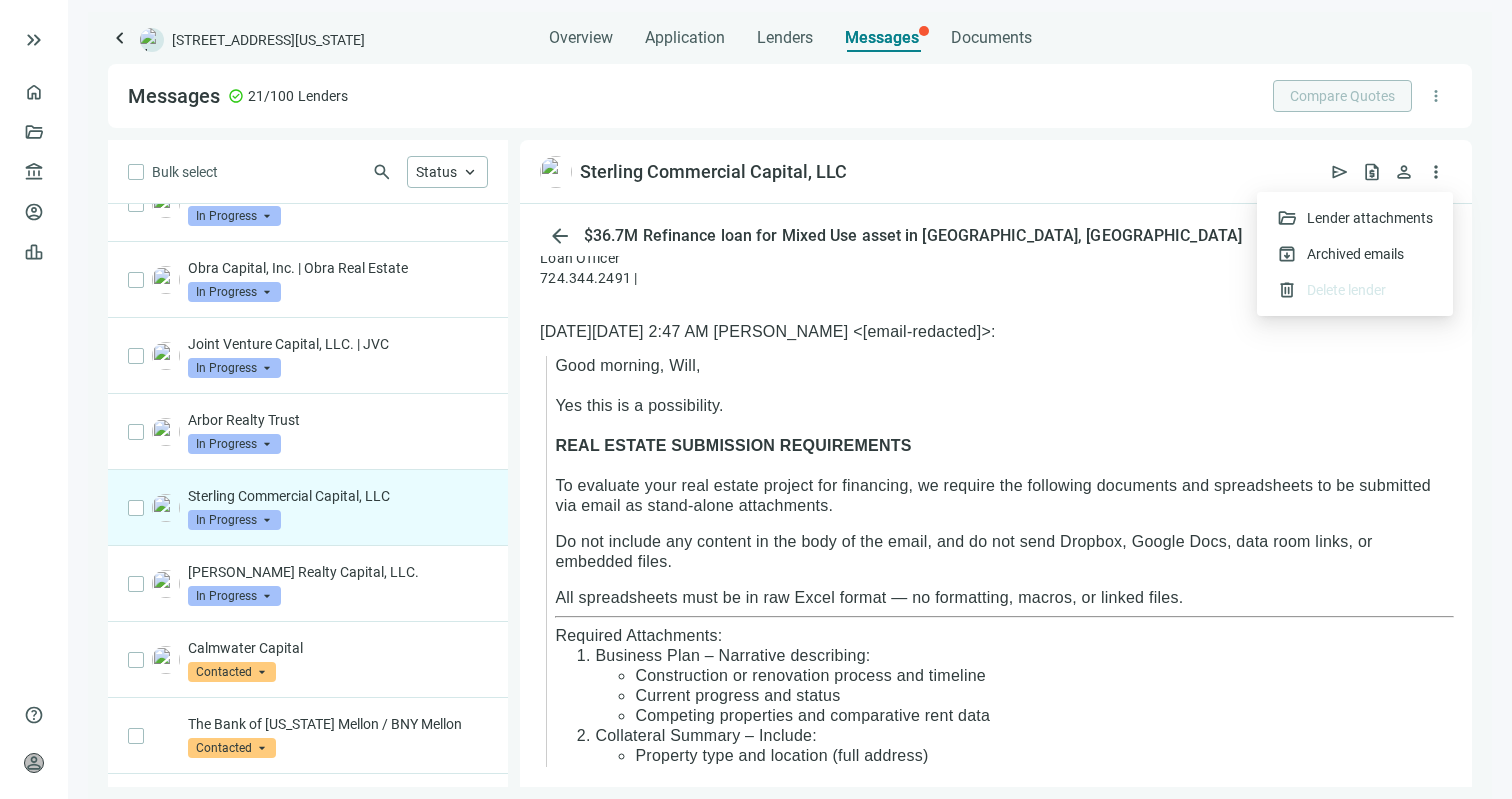 click on "[DATE][DATE] 2:47 AM [PERSON_NAME] < [email-redacted] >:" at bounding box center (996, 332) 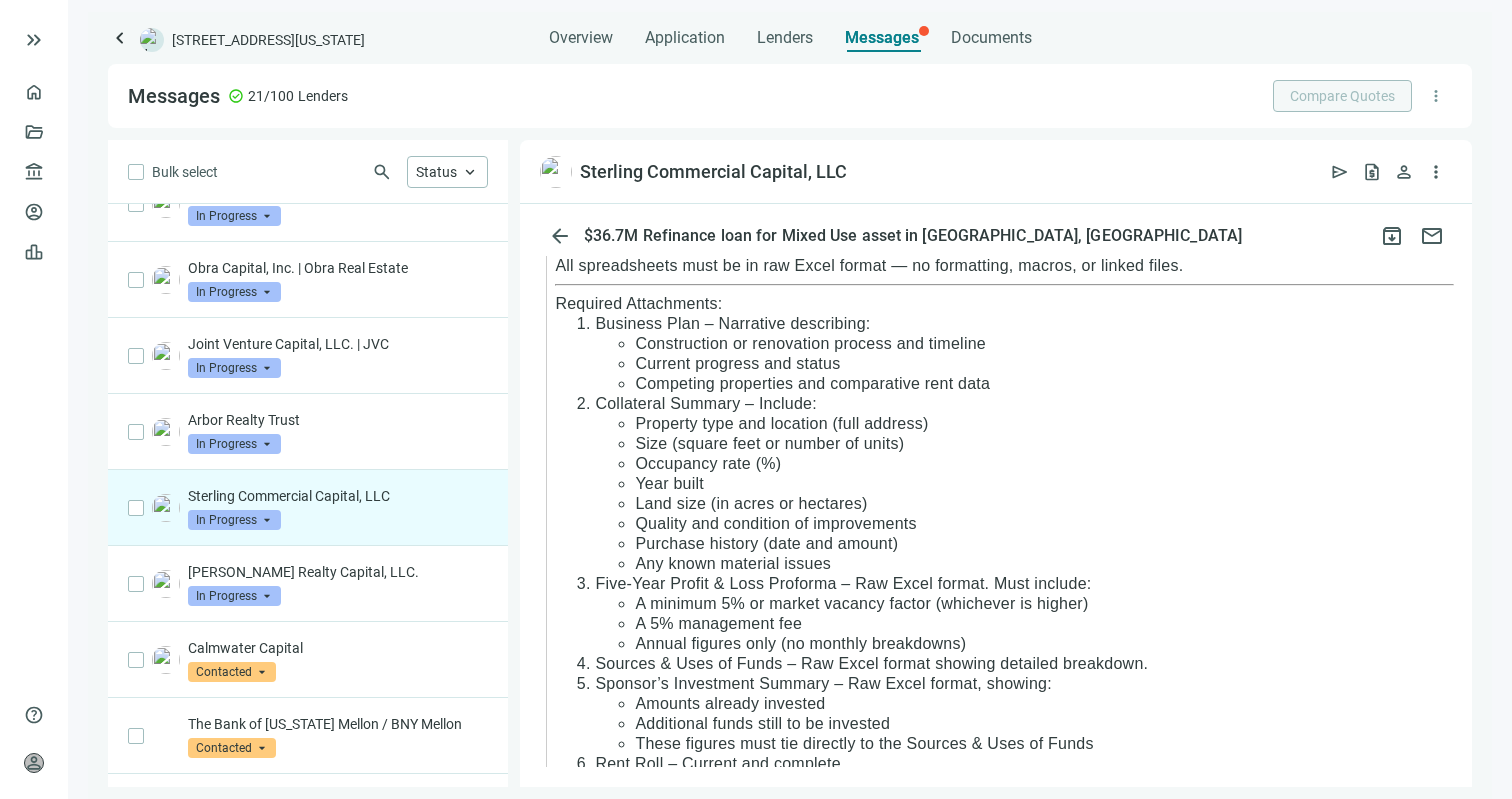 scroll, scrollTop: 1303, scrollLeft: 0, axis: vertical 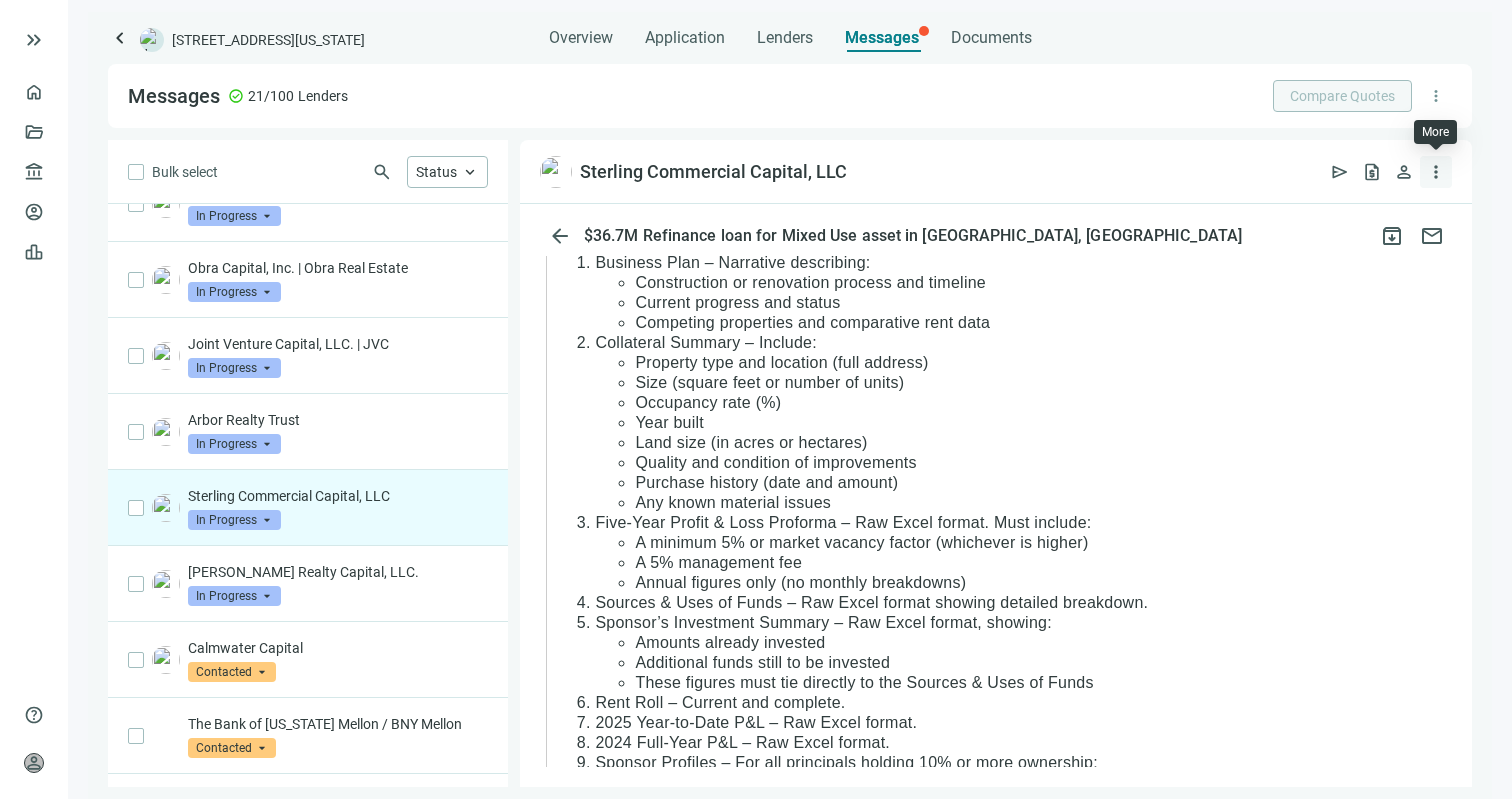 click on "more_vert" at bounding box center [1436, 172] 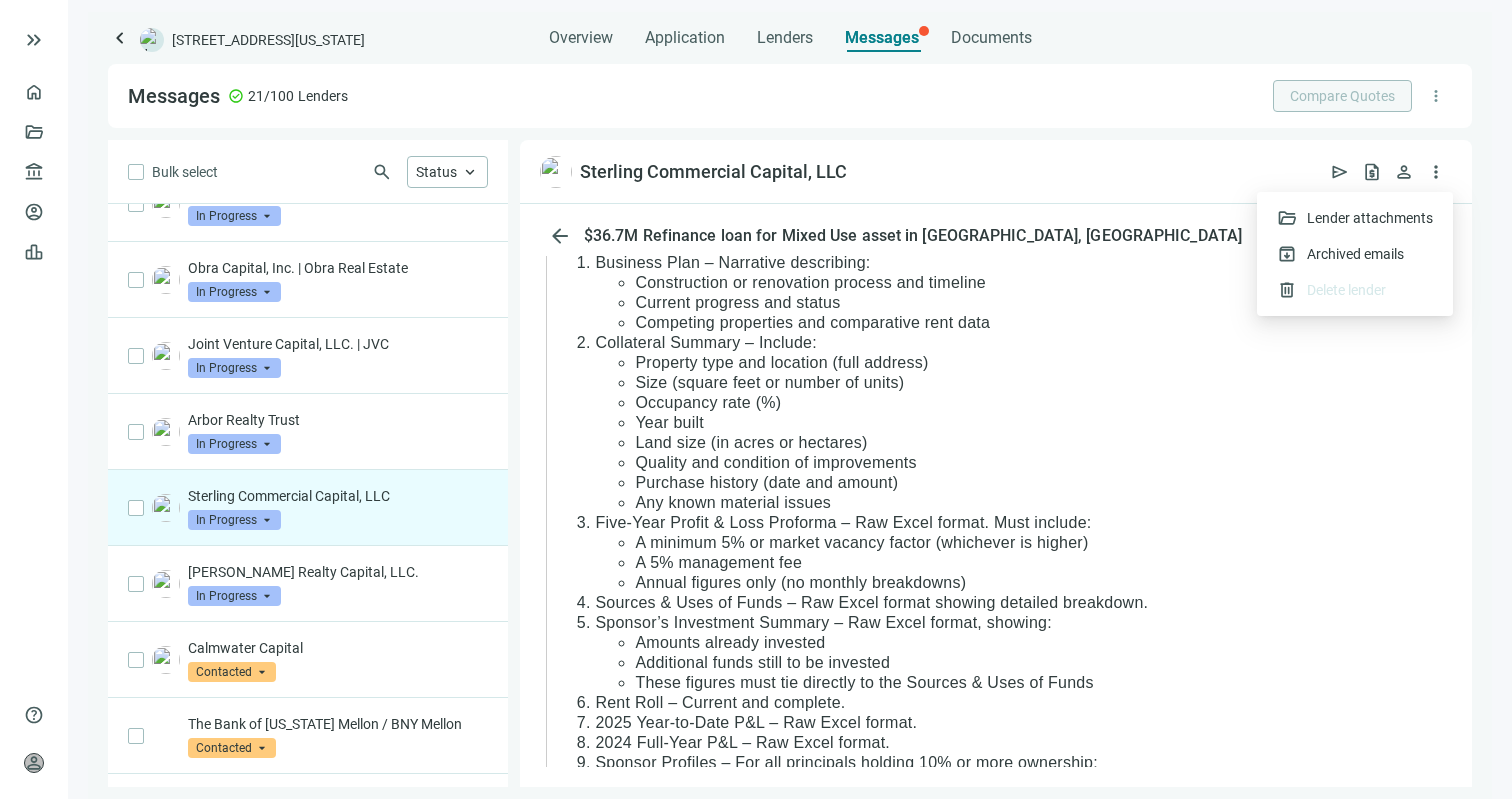 click on "Occupancy rate (%)" at bounding box center [1043, 403] 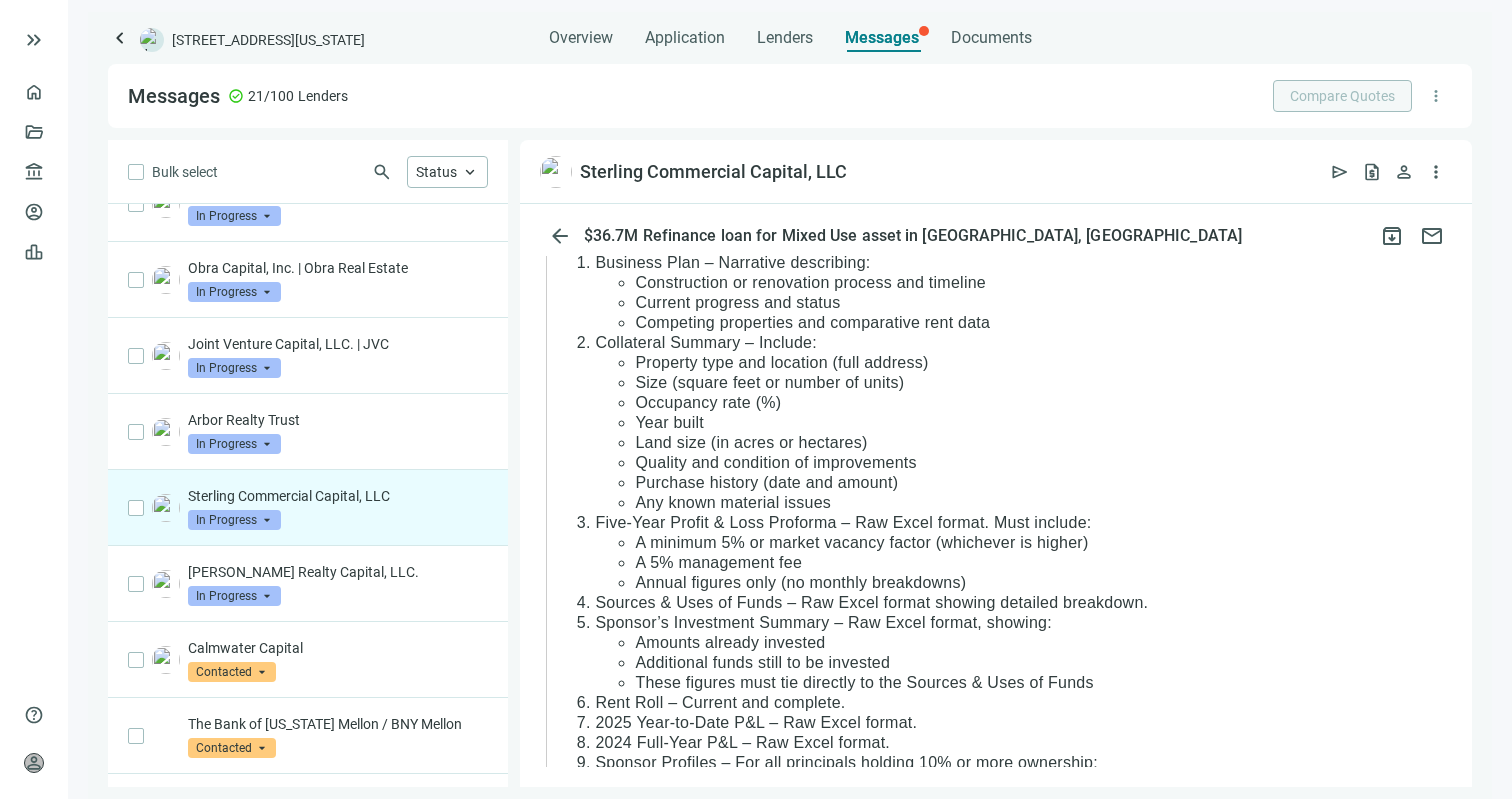 click on "Sterling Commercial Capital, LLC" at bounding box center [338, 496] 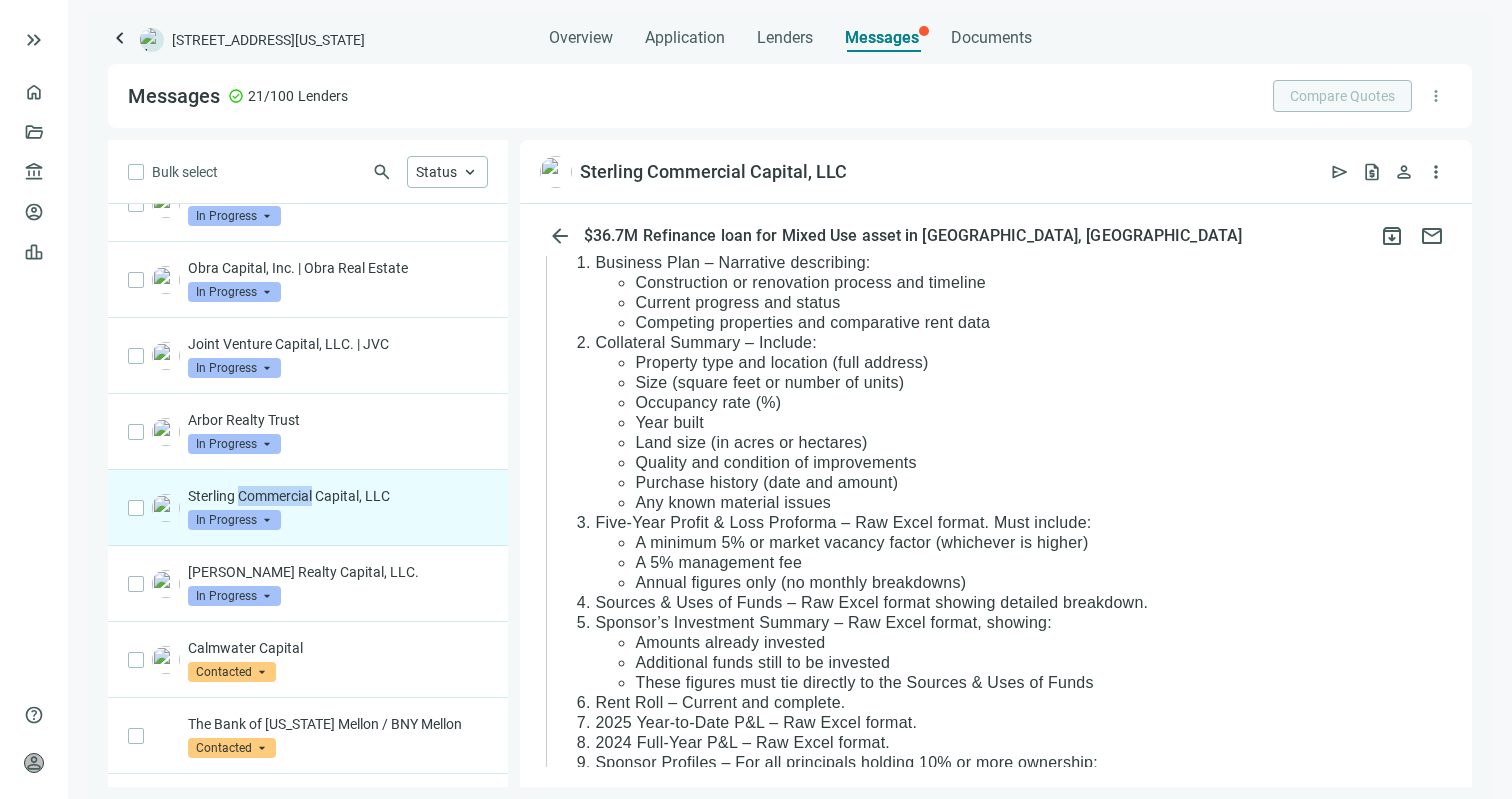 click on "Sterling Commercial Capital, LLC" at bounding box center (338, 496) 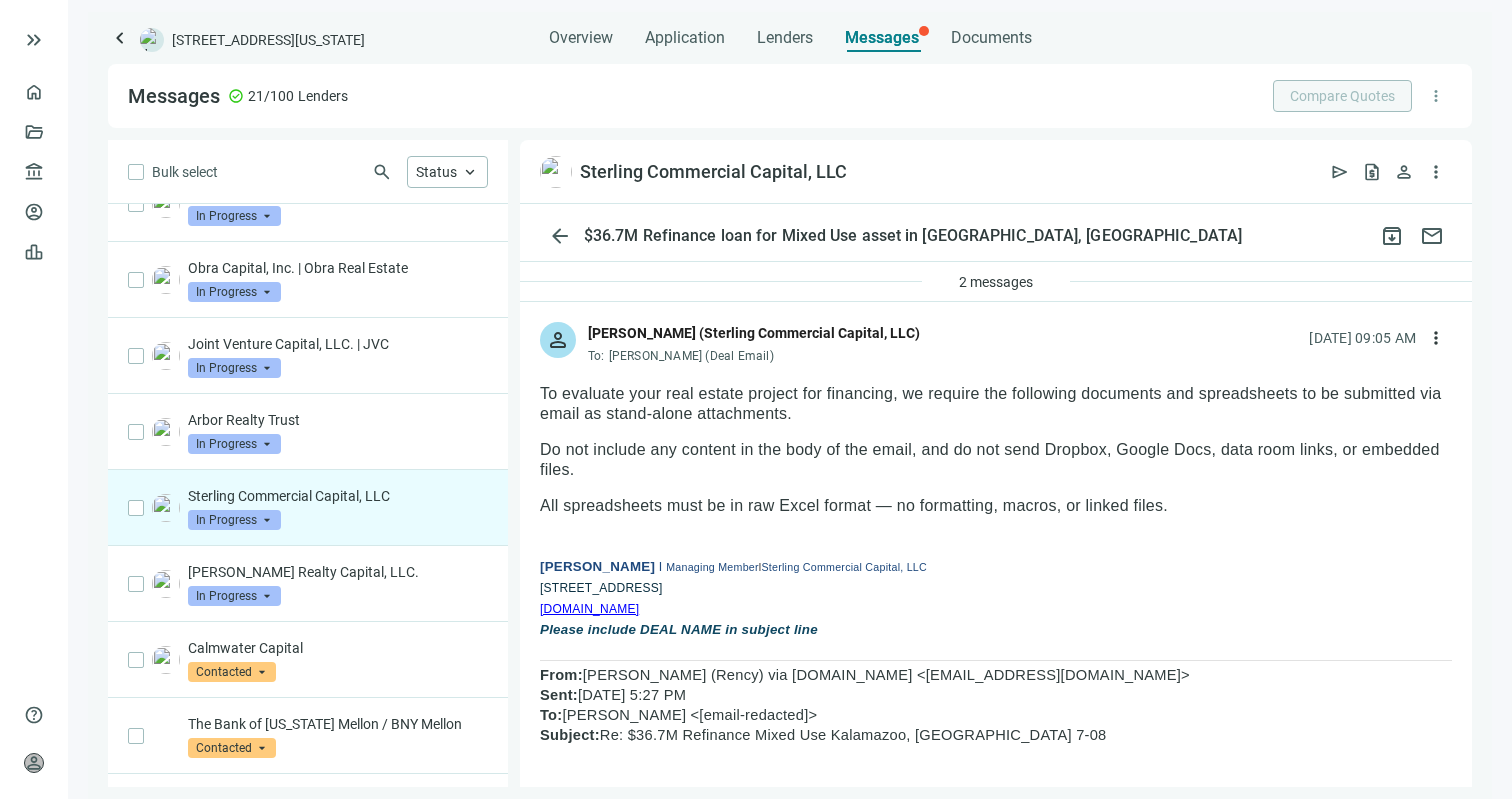 scroll, scrollTop: 0, scrollLeft: 0, axis: both 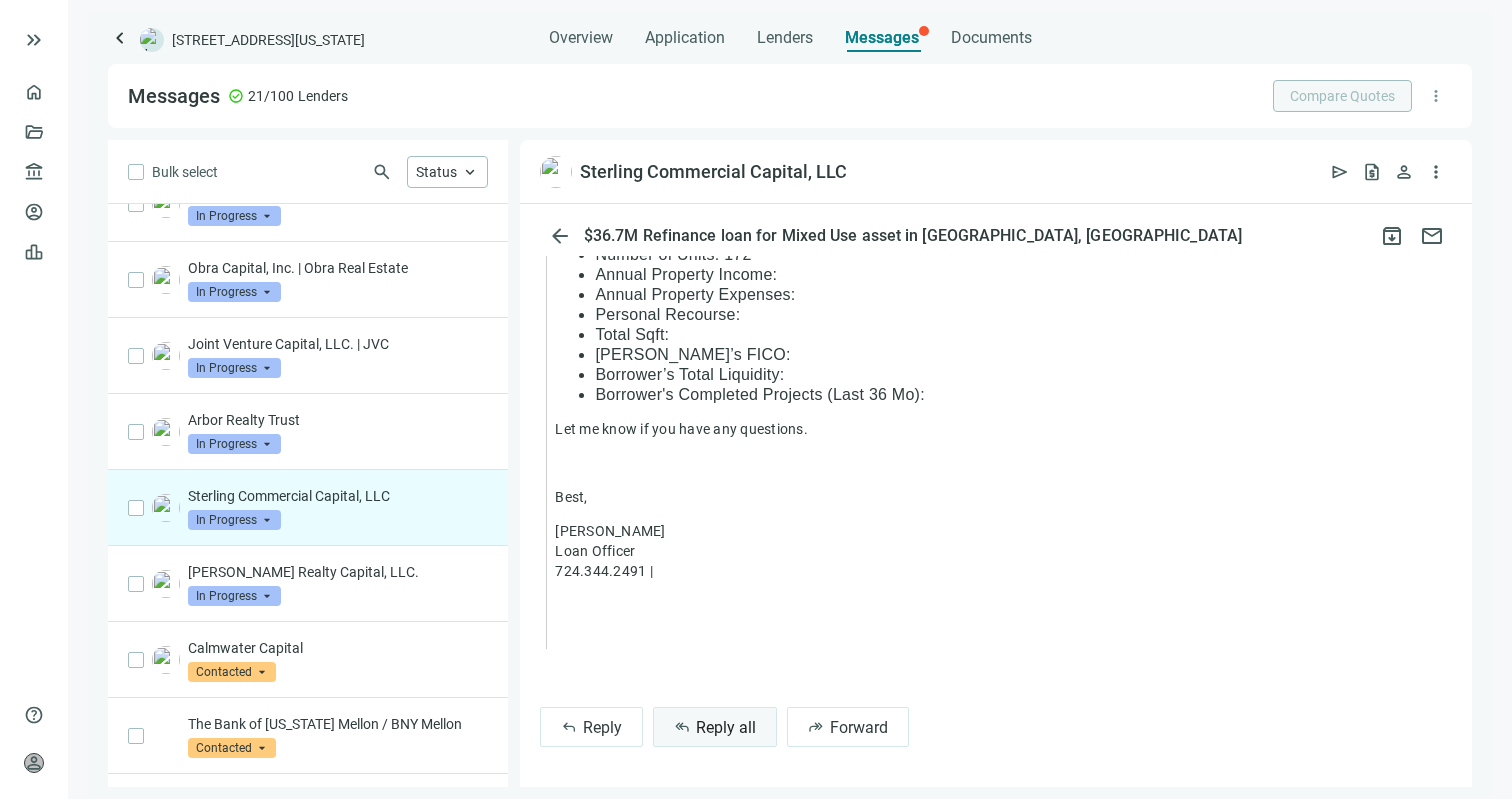 click on "Reply all" at bounding box center [726, 727] 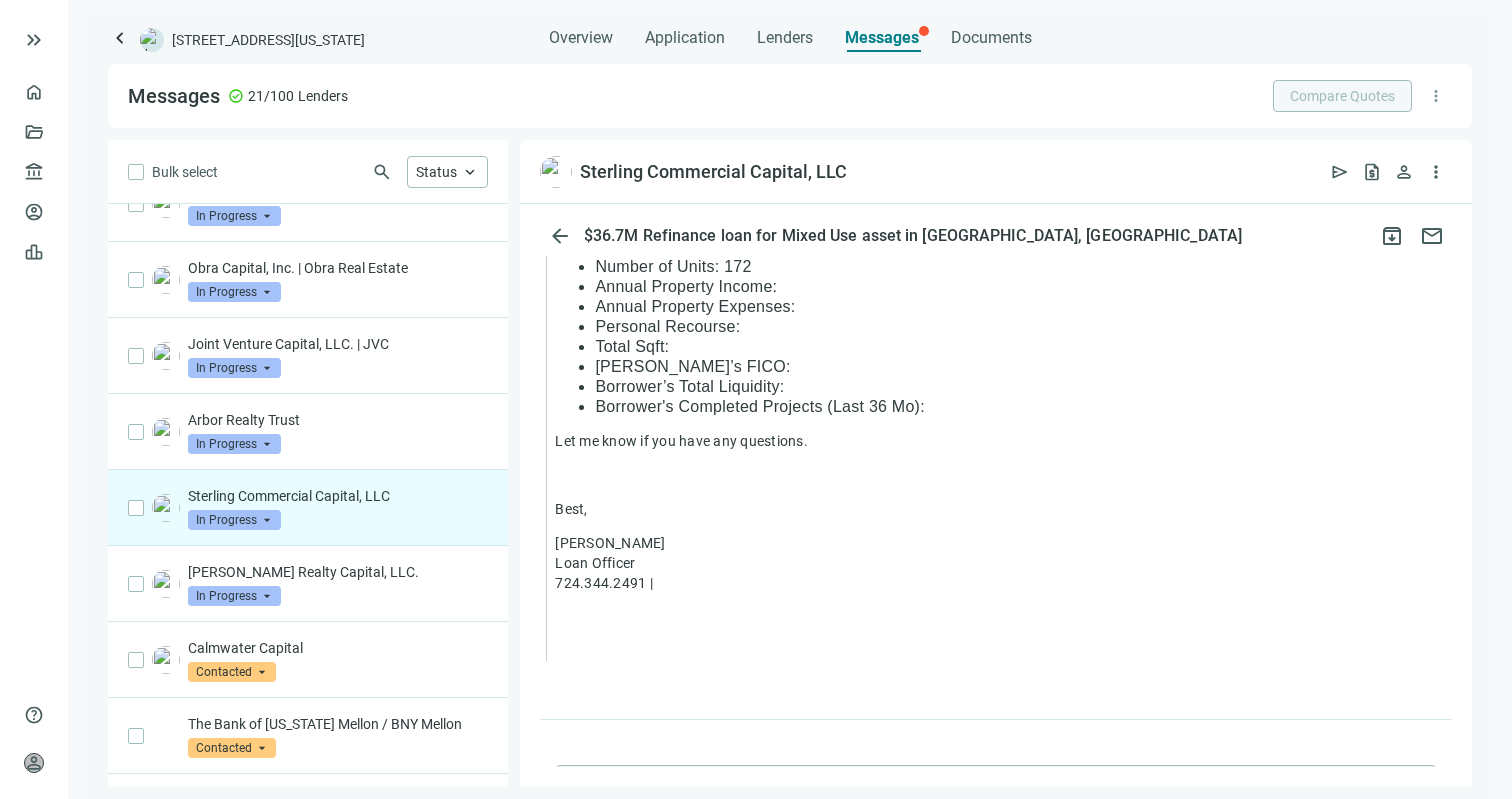 scroll, scrollTop: 2754, scrollLeft: 0, axis: vertical 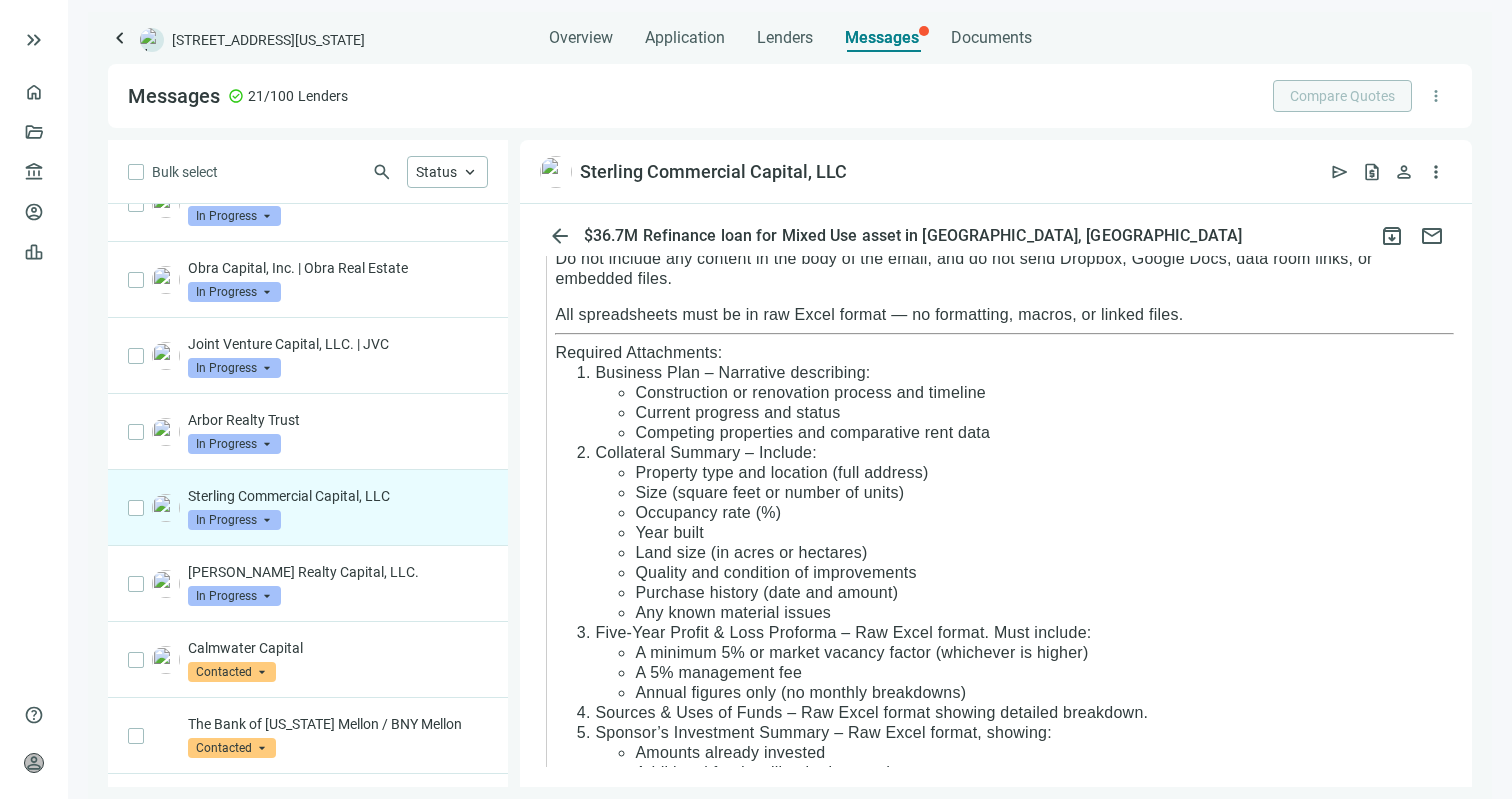 drag, startPoint x: 1004, startPoint y: 461, endPoint x: 604, endPoint y: 418, distance: 402.3046 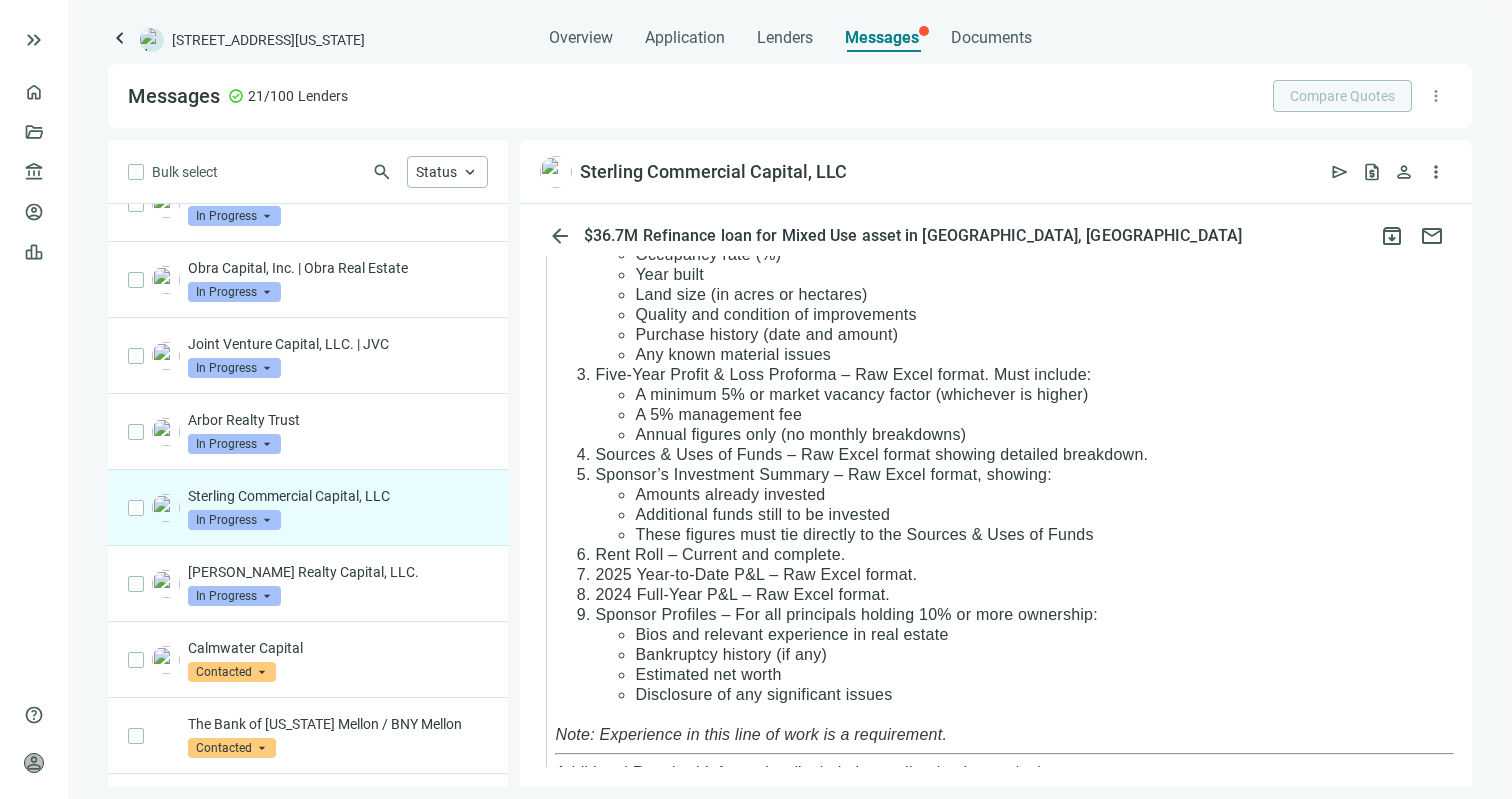 scroll, scrollTop: 1695, scrollLeft: 0, axis: vertical 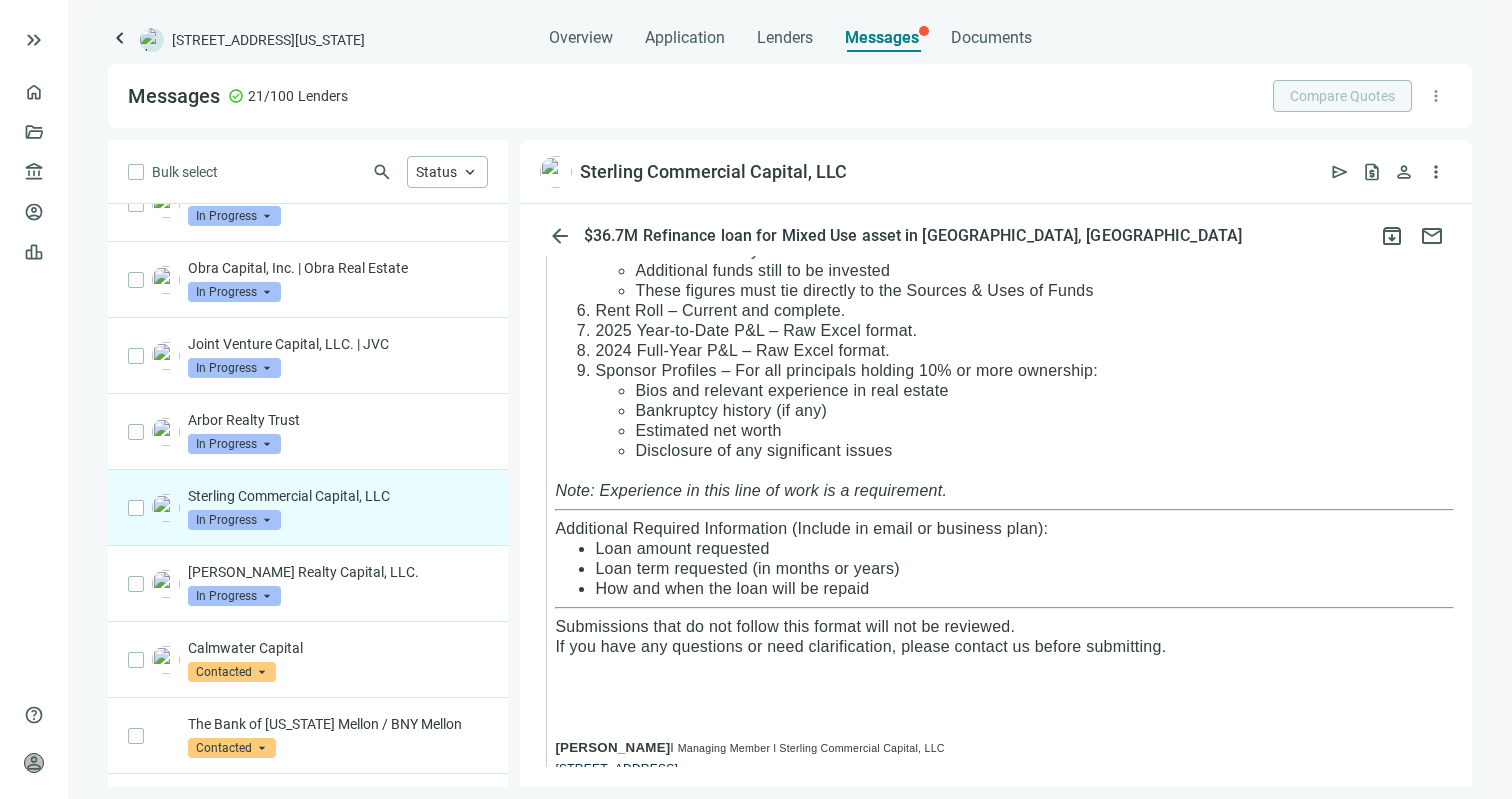 drag, startPoint x: 576, startPoint y: 395, endPoint x: 946, endPoint y: 481, distance: 379.86313 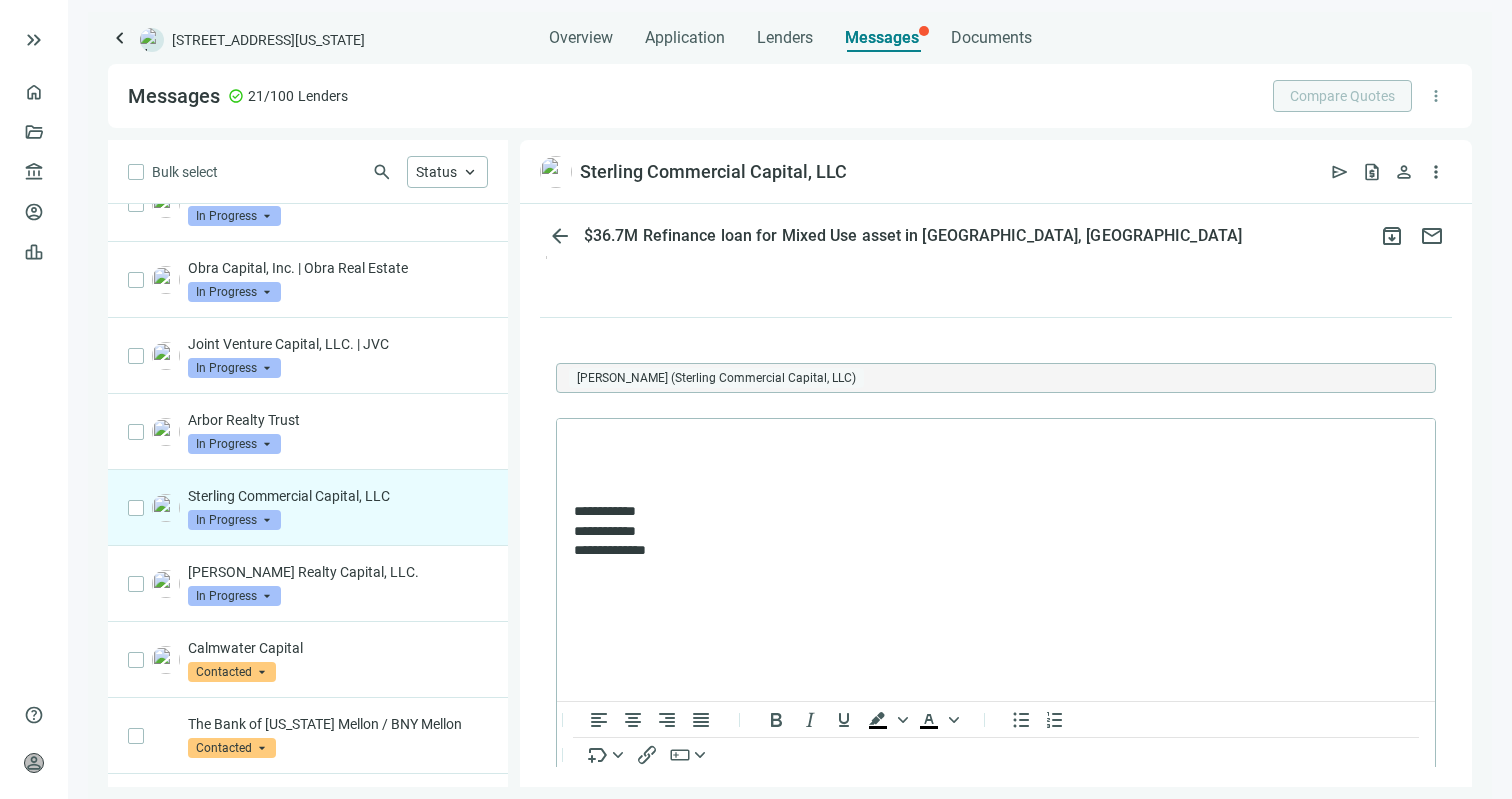 scroll, scrollTop: 3114, scrollLeft: 0, axis: vertical 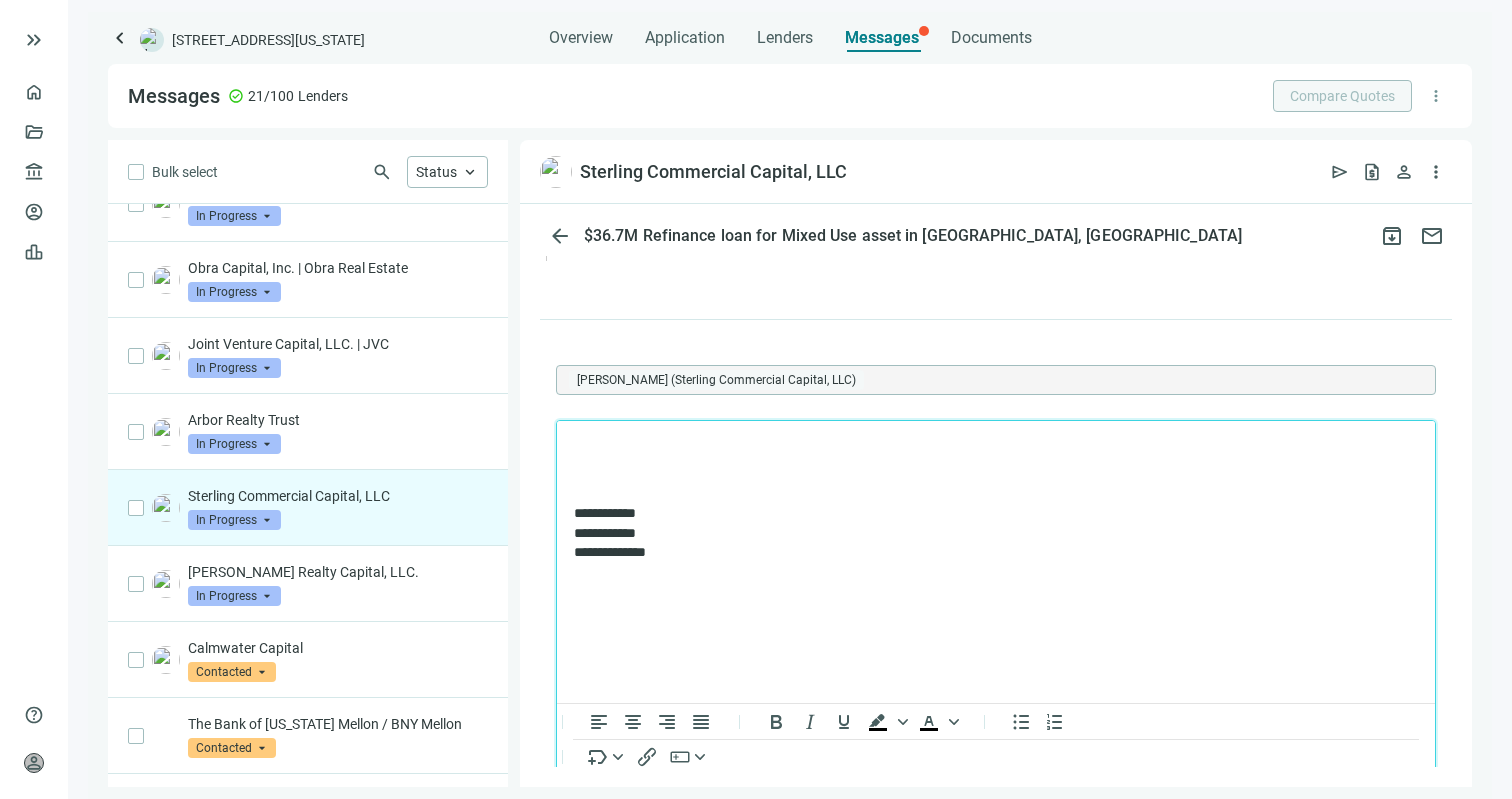 click on "**********" at bounding box center [996, 500] 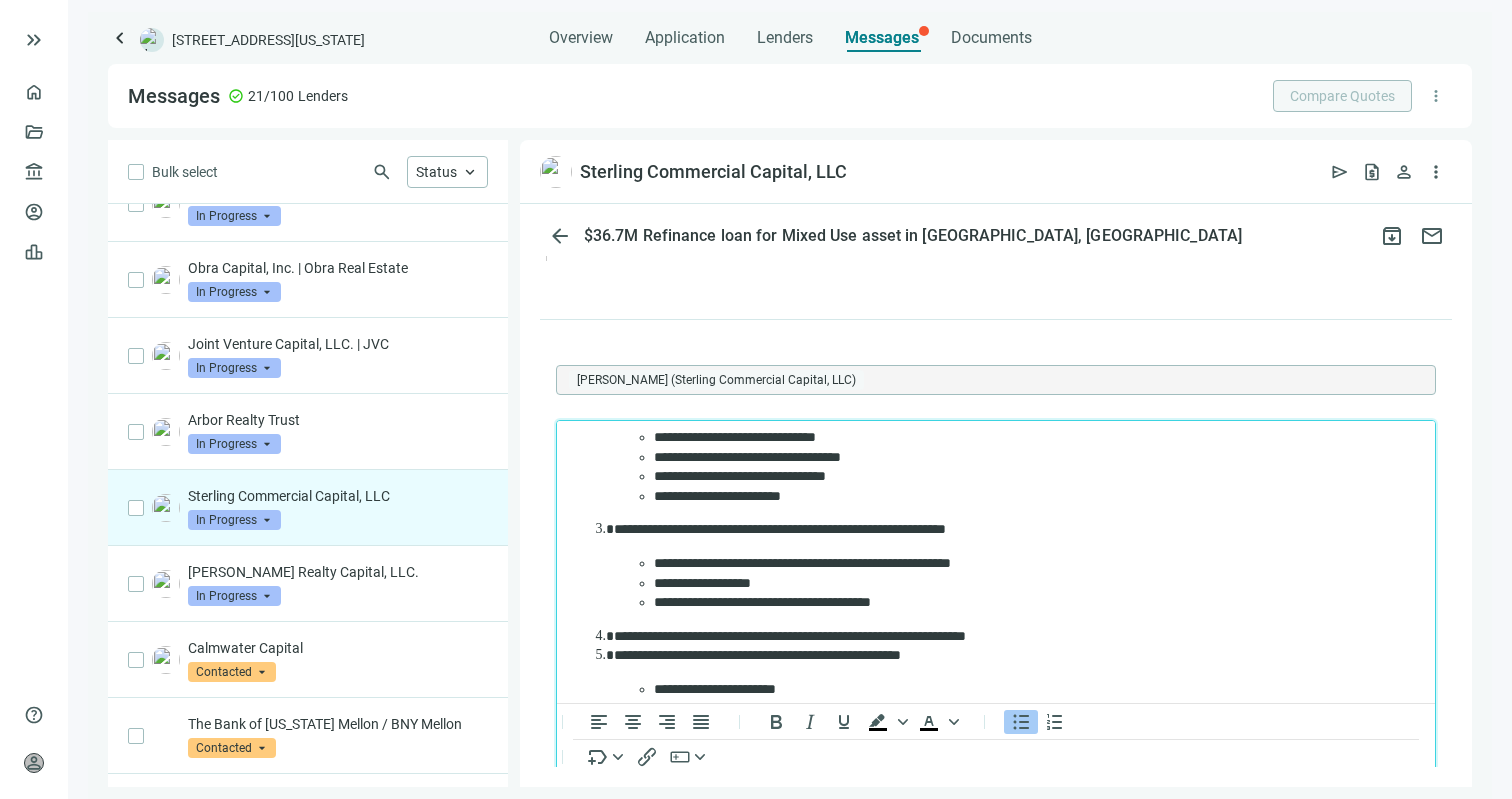scroll, scrollTop: 0, scrollLeft: 0, axis: both 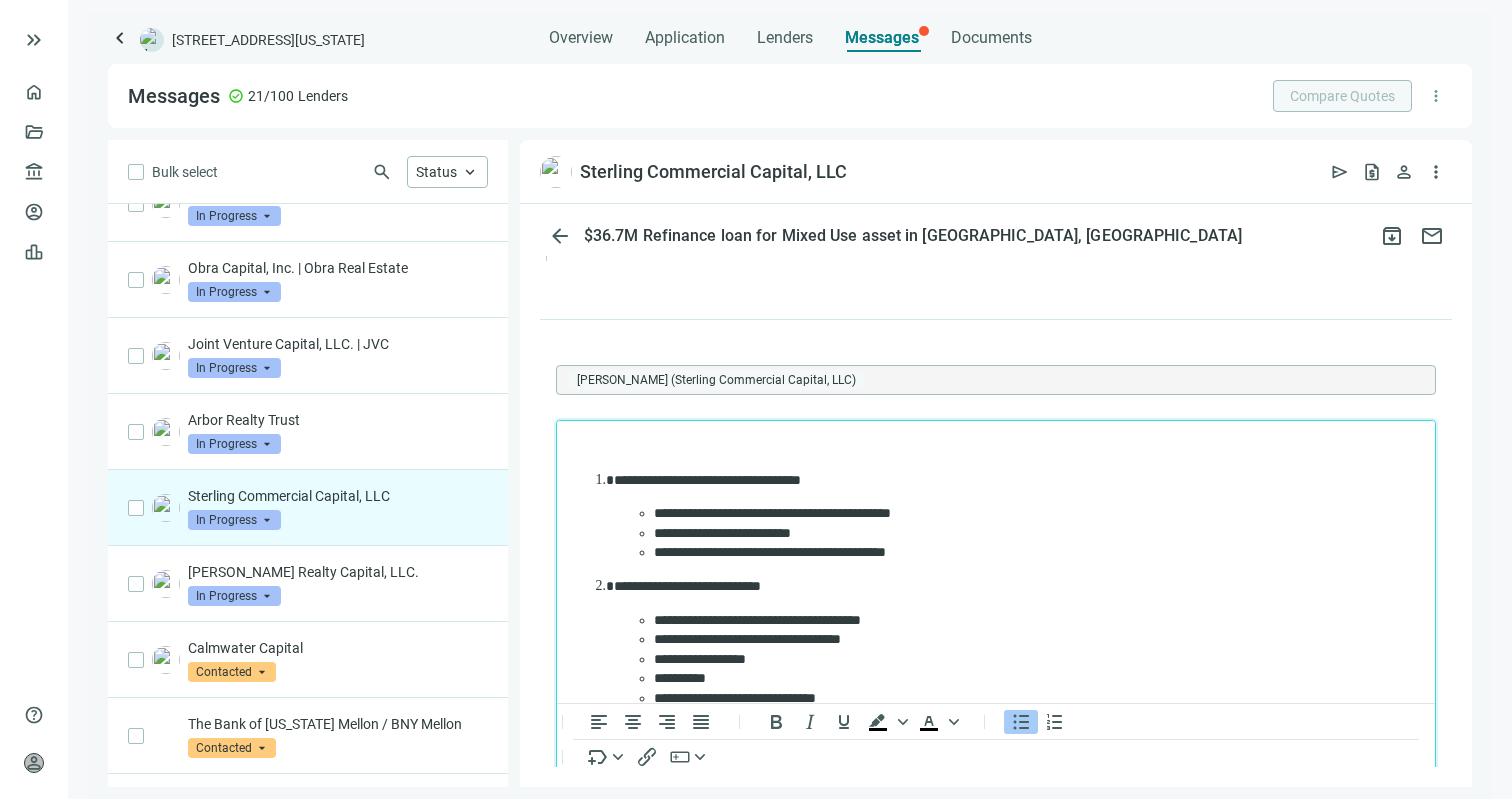 click at bounding box center [996, 447] 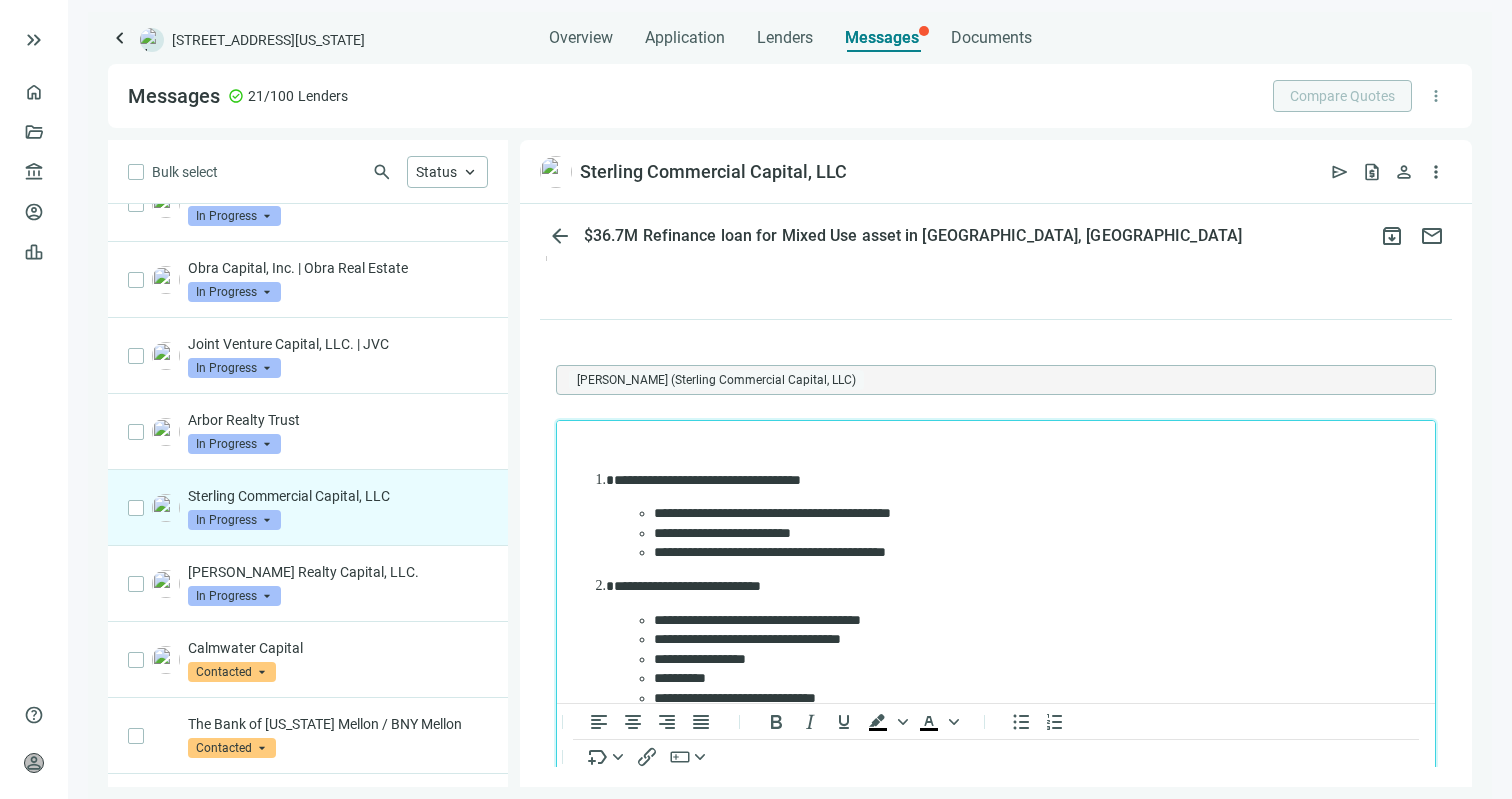 type 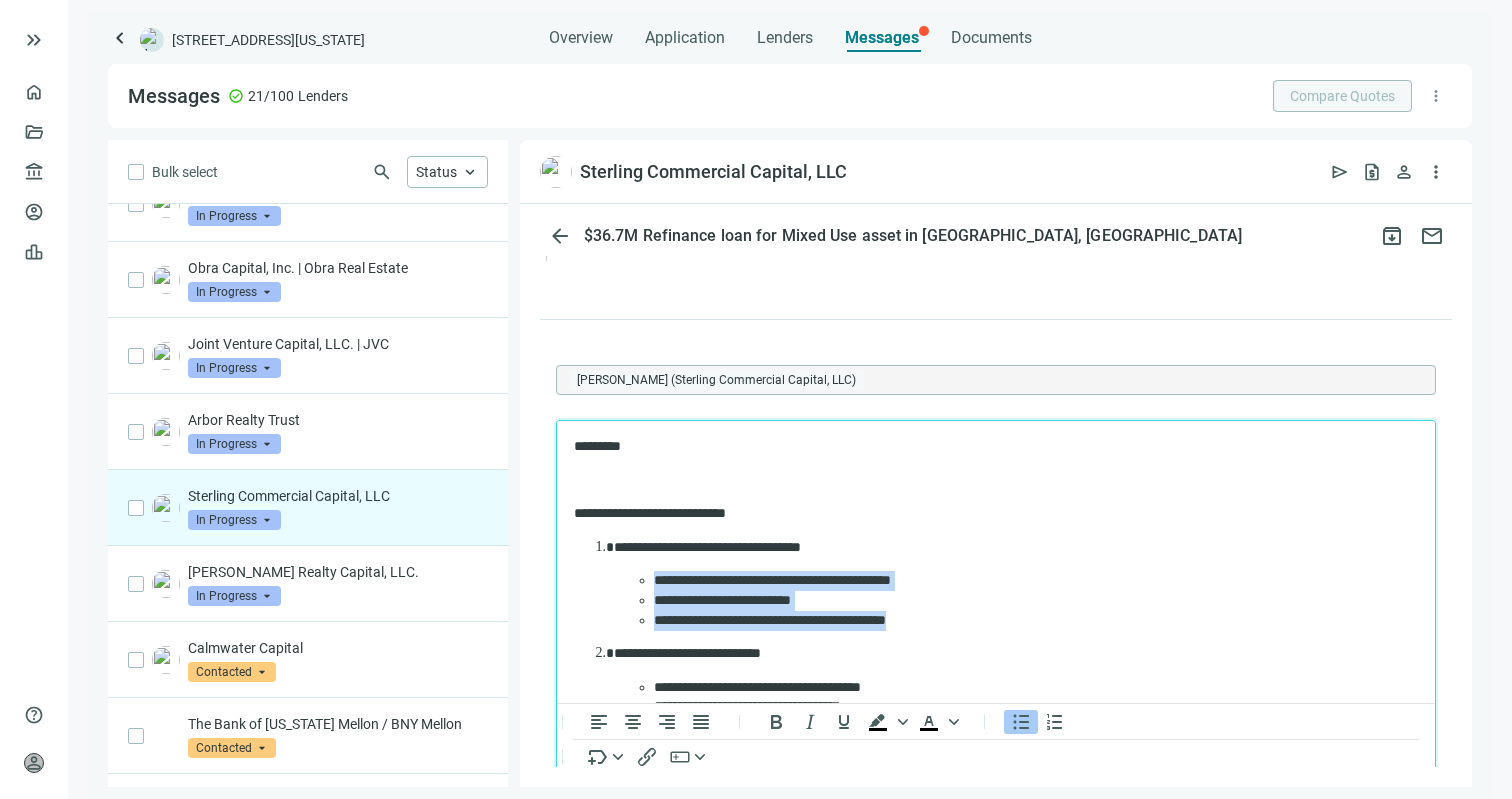 drag, startPoint x: 966, startPoint y: 620, endPoint x: 649, endPoint y: 580, distance: 319.5137 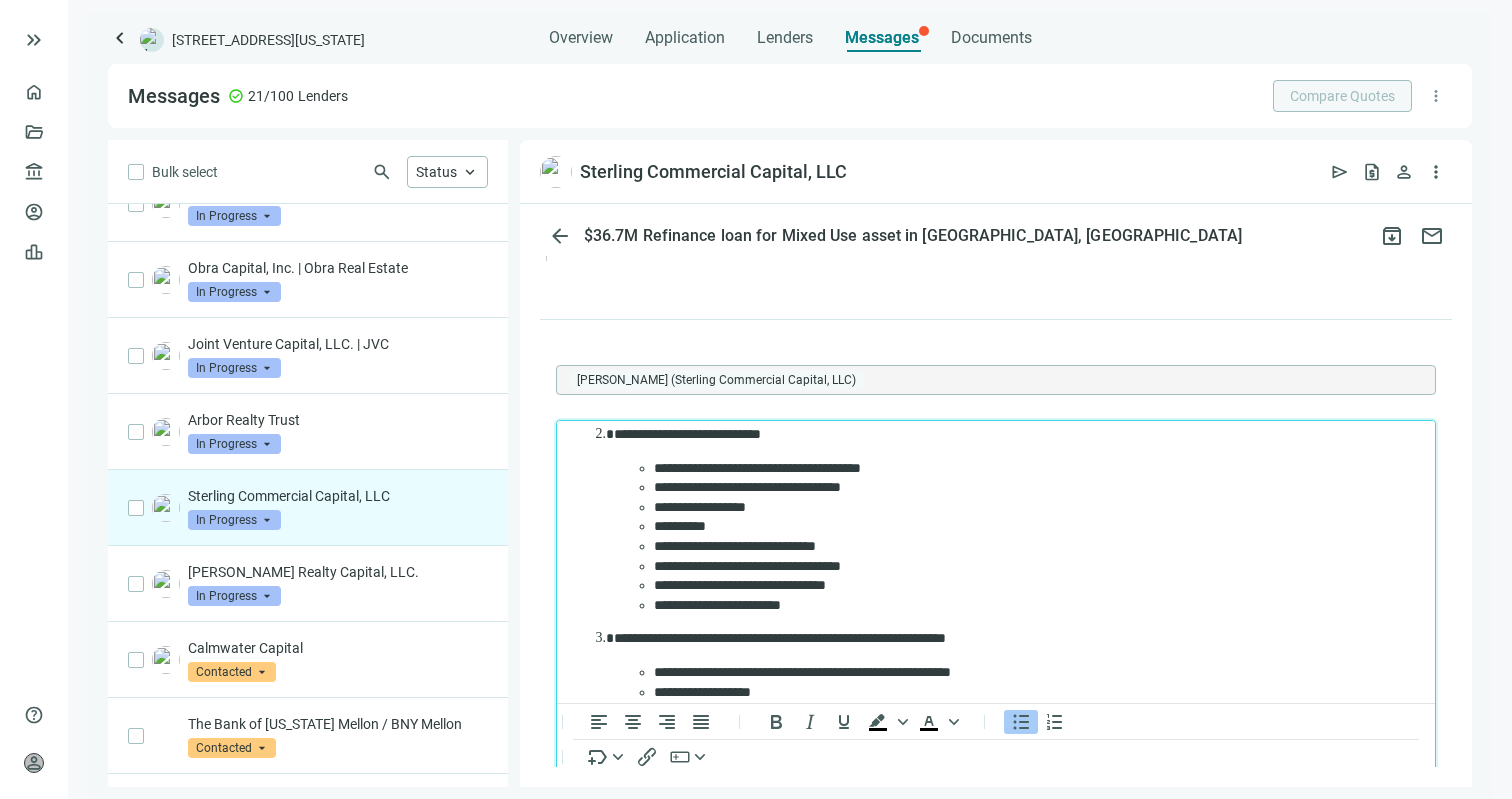 scroll, scrollTop: 598, scrollLeft: 0, axis: vertical 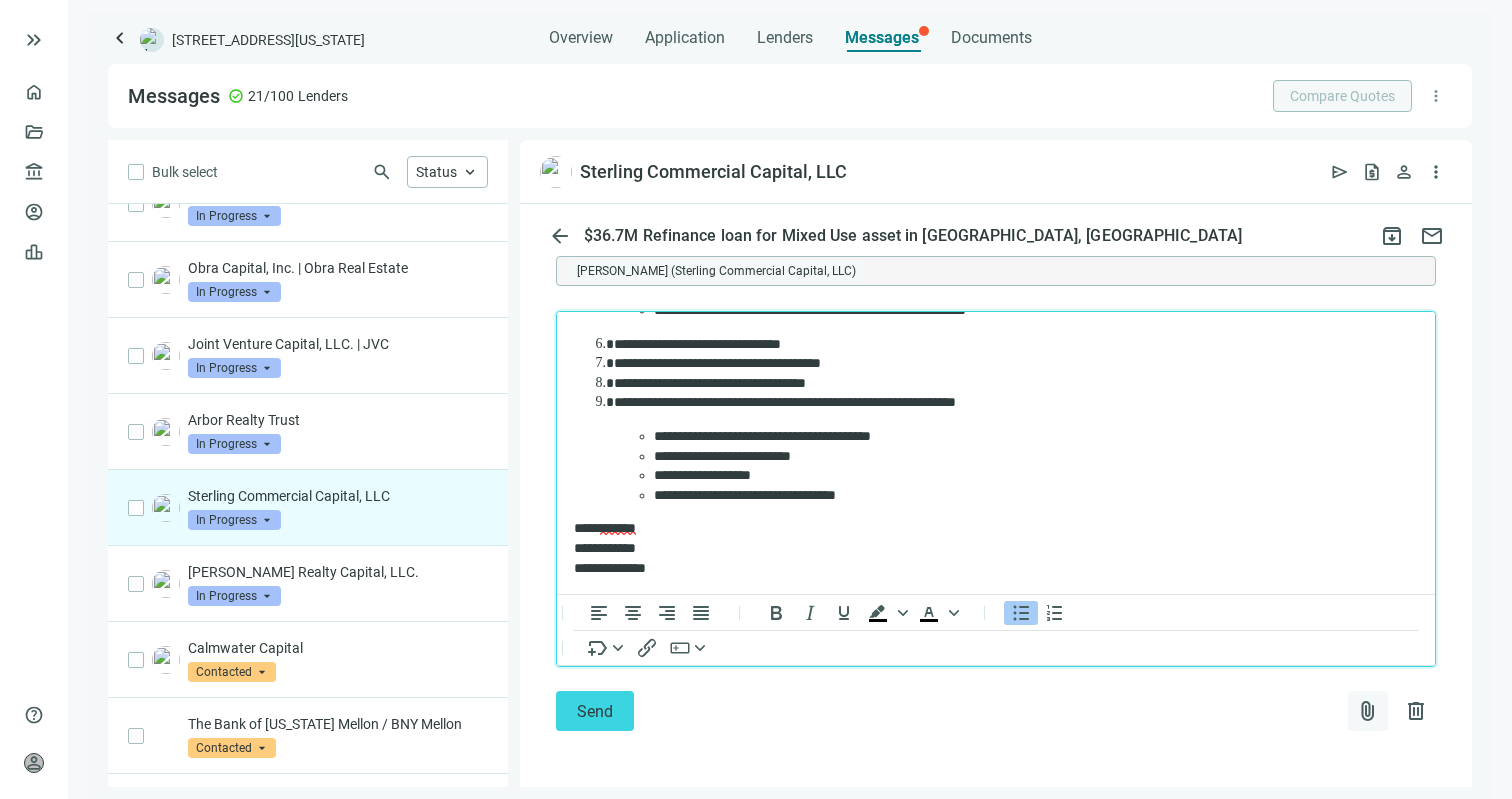 click on "attach_file" at bounding box center [1368, 711] 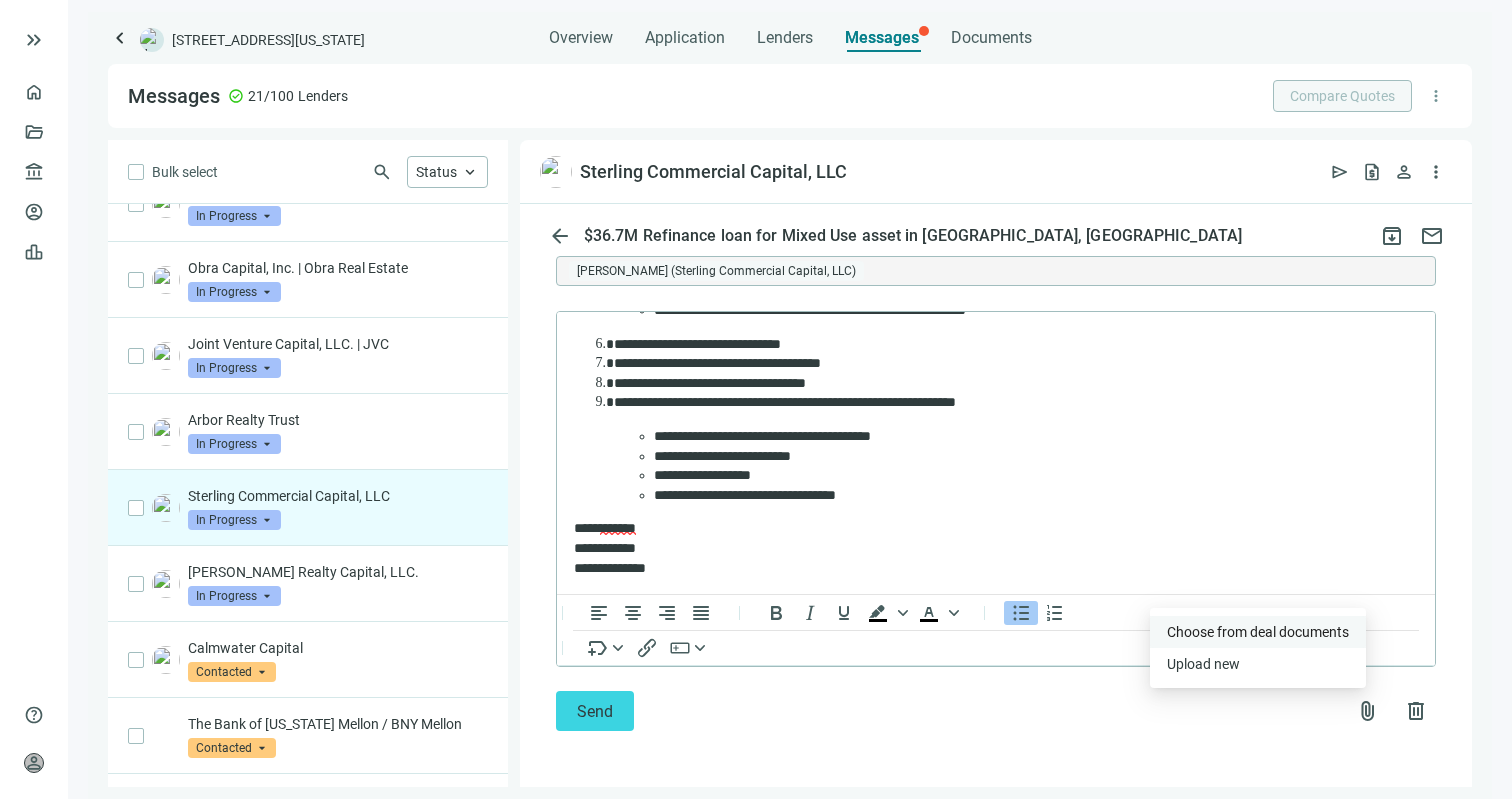 click on "Сhoose from deal documents" at bounding box center (1258, 632) 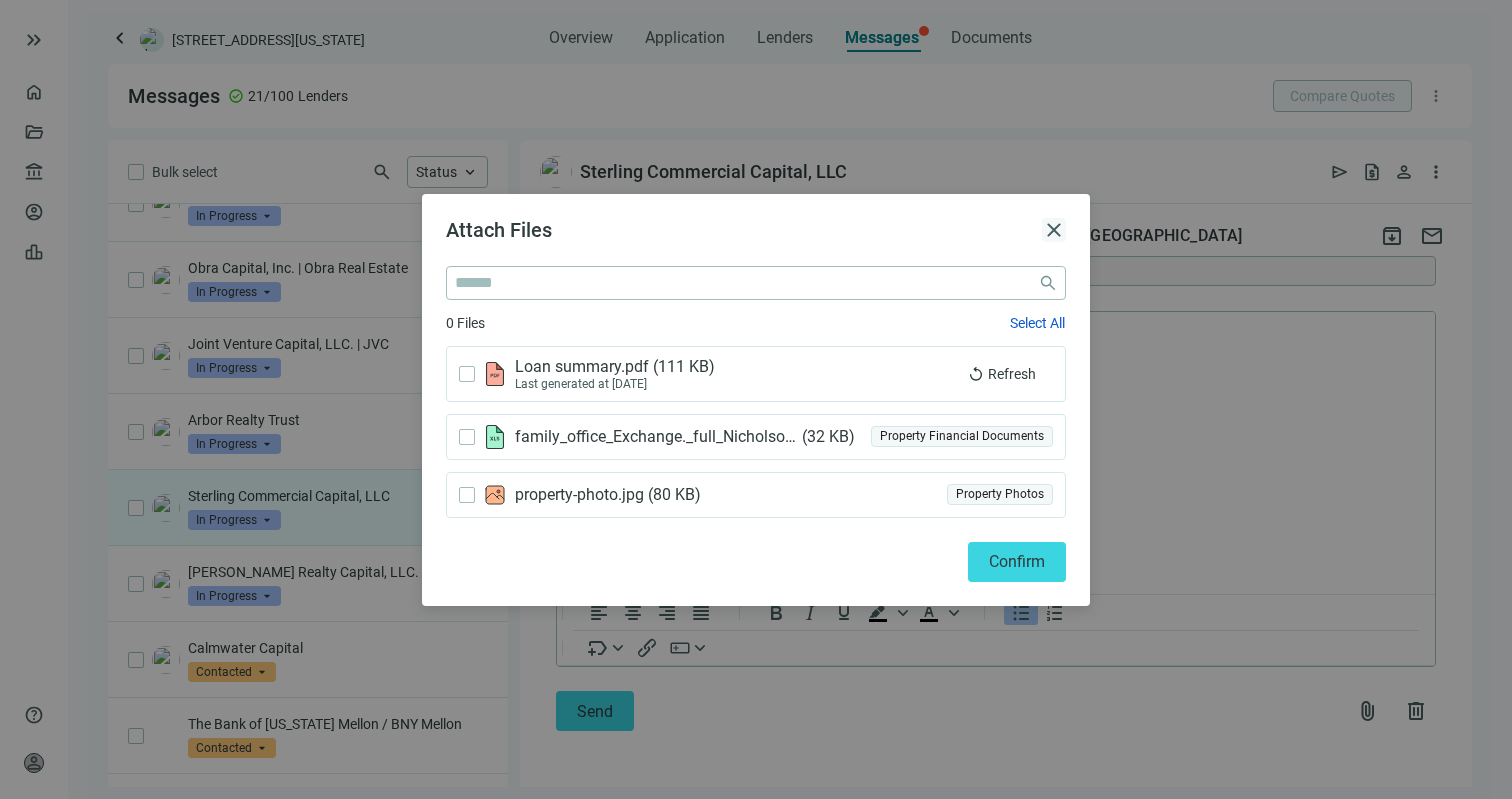 click on "close" at bounding box center [1054, 230] 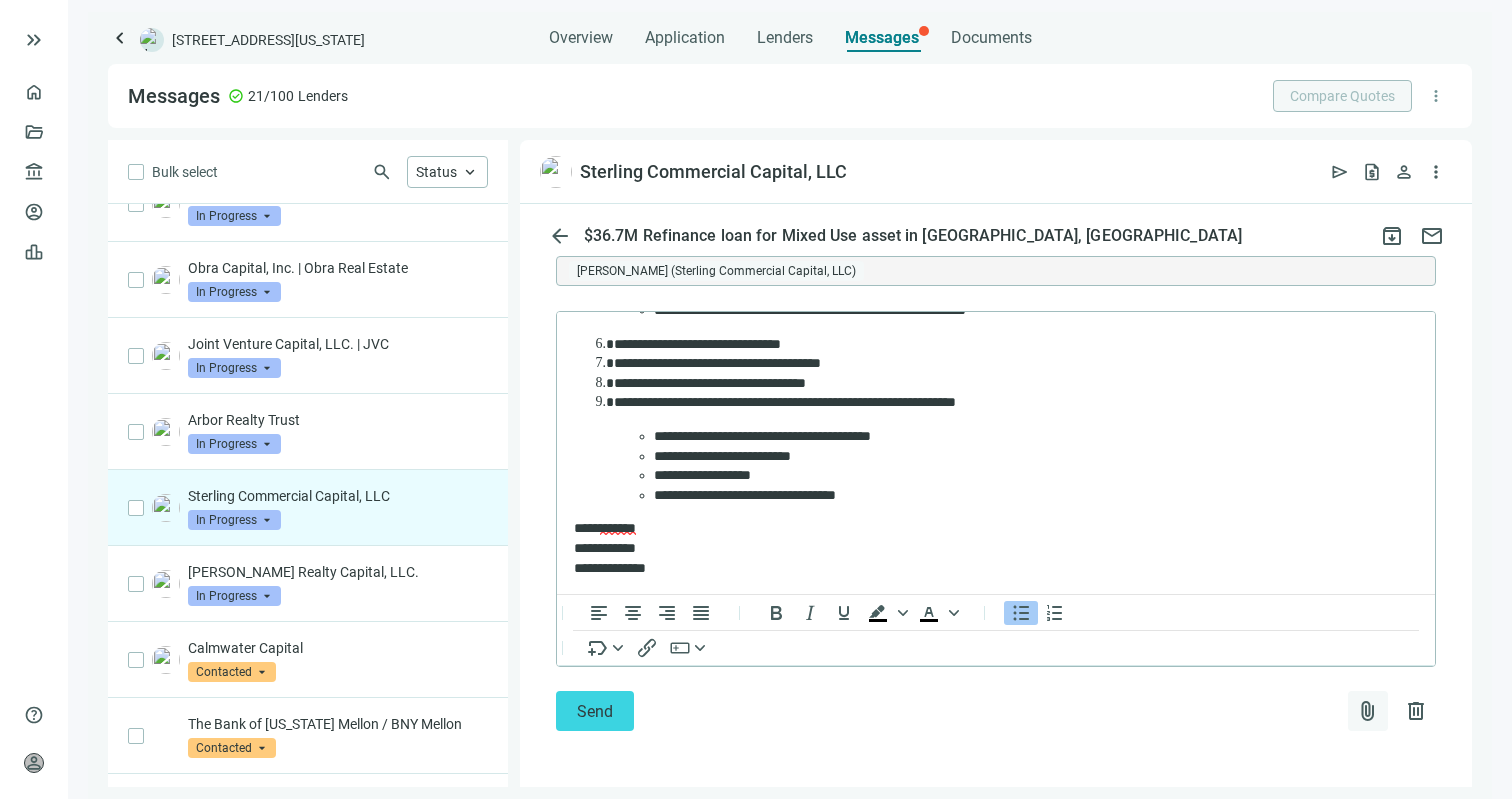 click on "attach_file" at bounding box center (1368, 711) 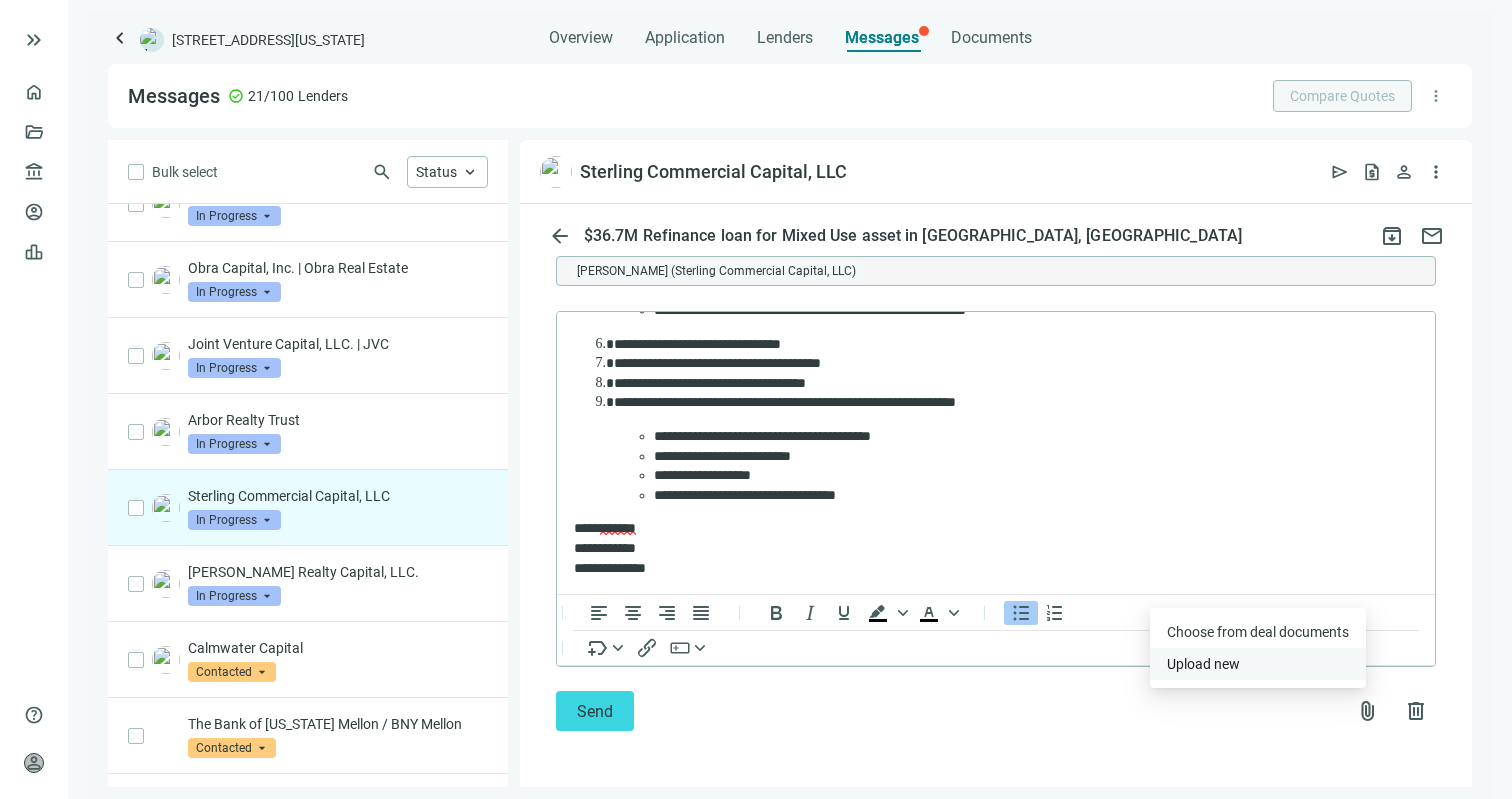 click on "Upload new" at bounding box center (1258, 664) 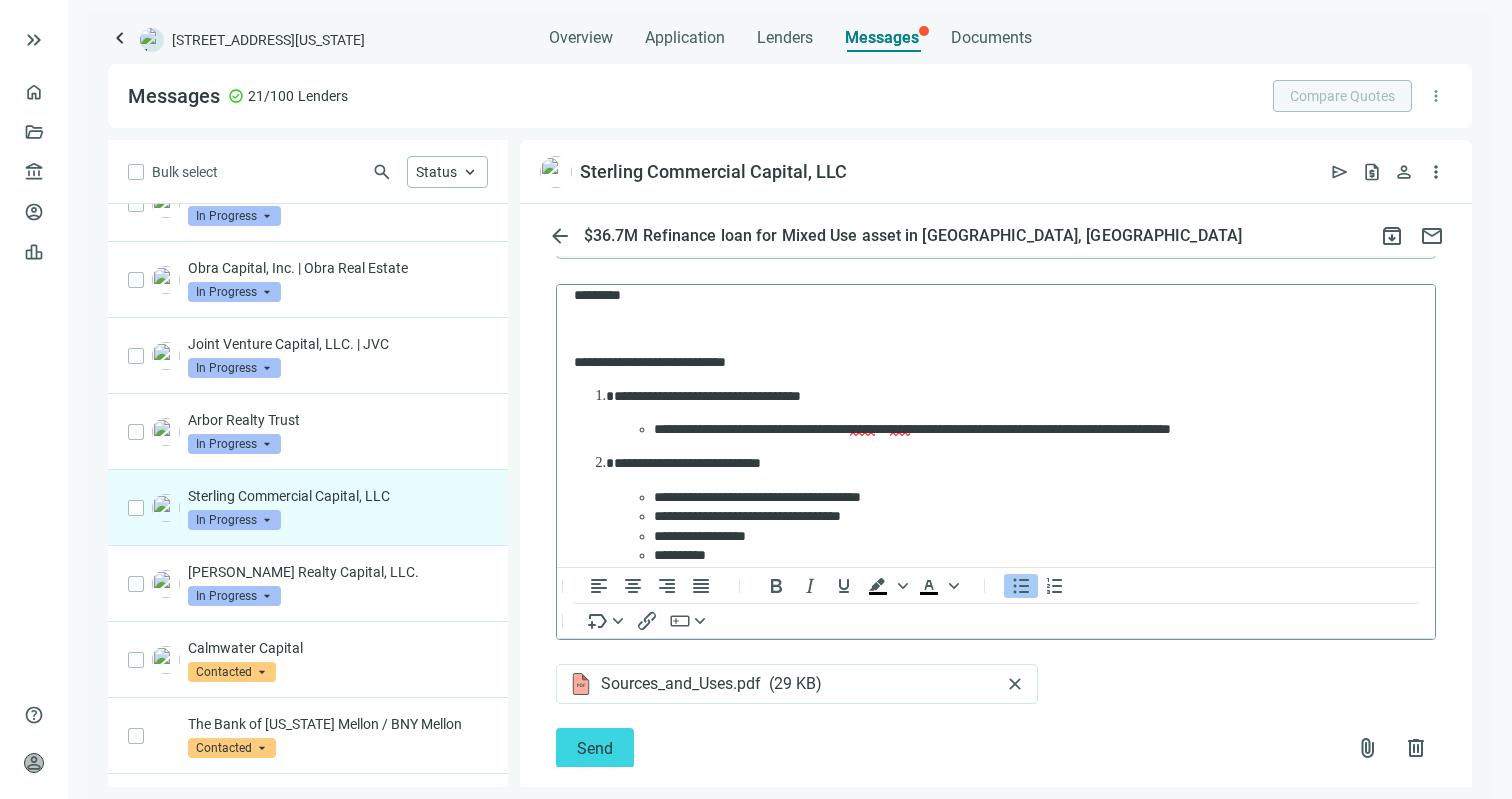 scroll, scrollTop: 0, scrollLeft: 0, axis: both 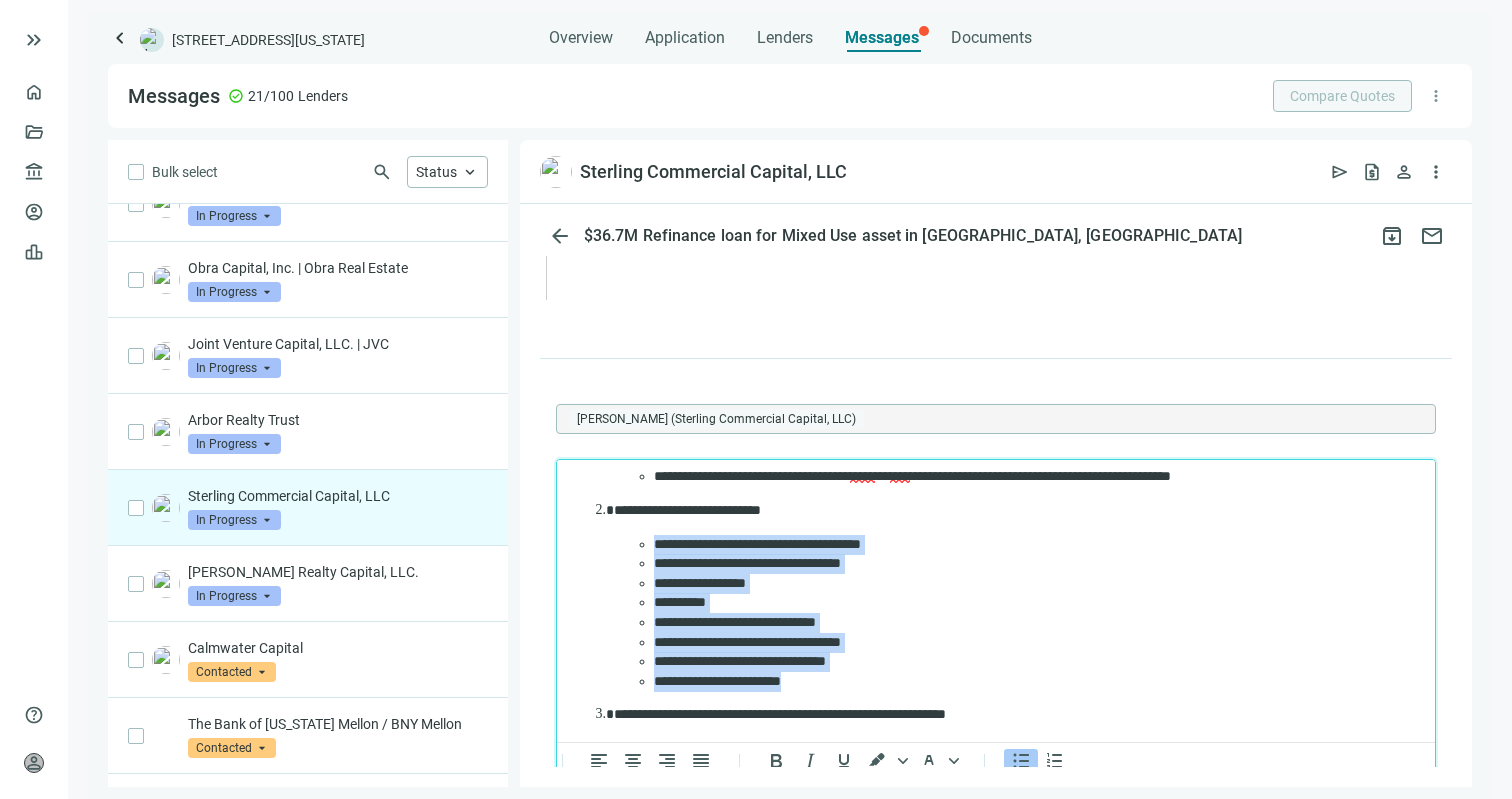 drag, startPoint x: 863, startPoint y: 684, endPoint x: 595, endPoint y: 521, distance: 313.67657 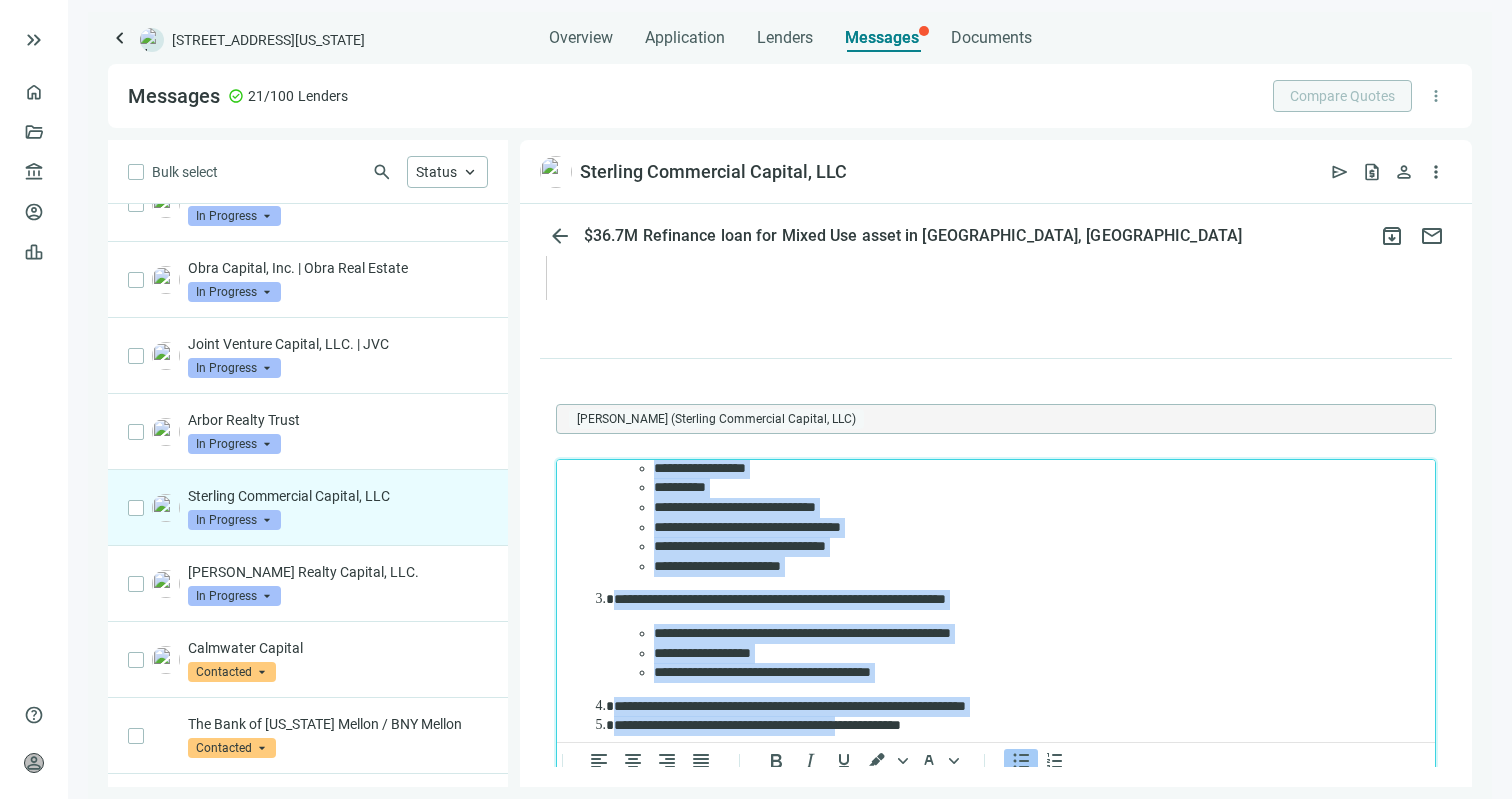scroll, scrollTop: 3078, scrollLeft: 0, axis: vertical 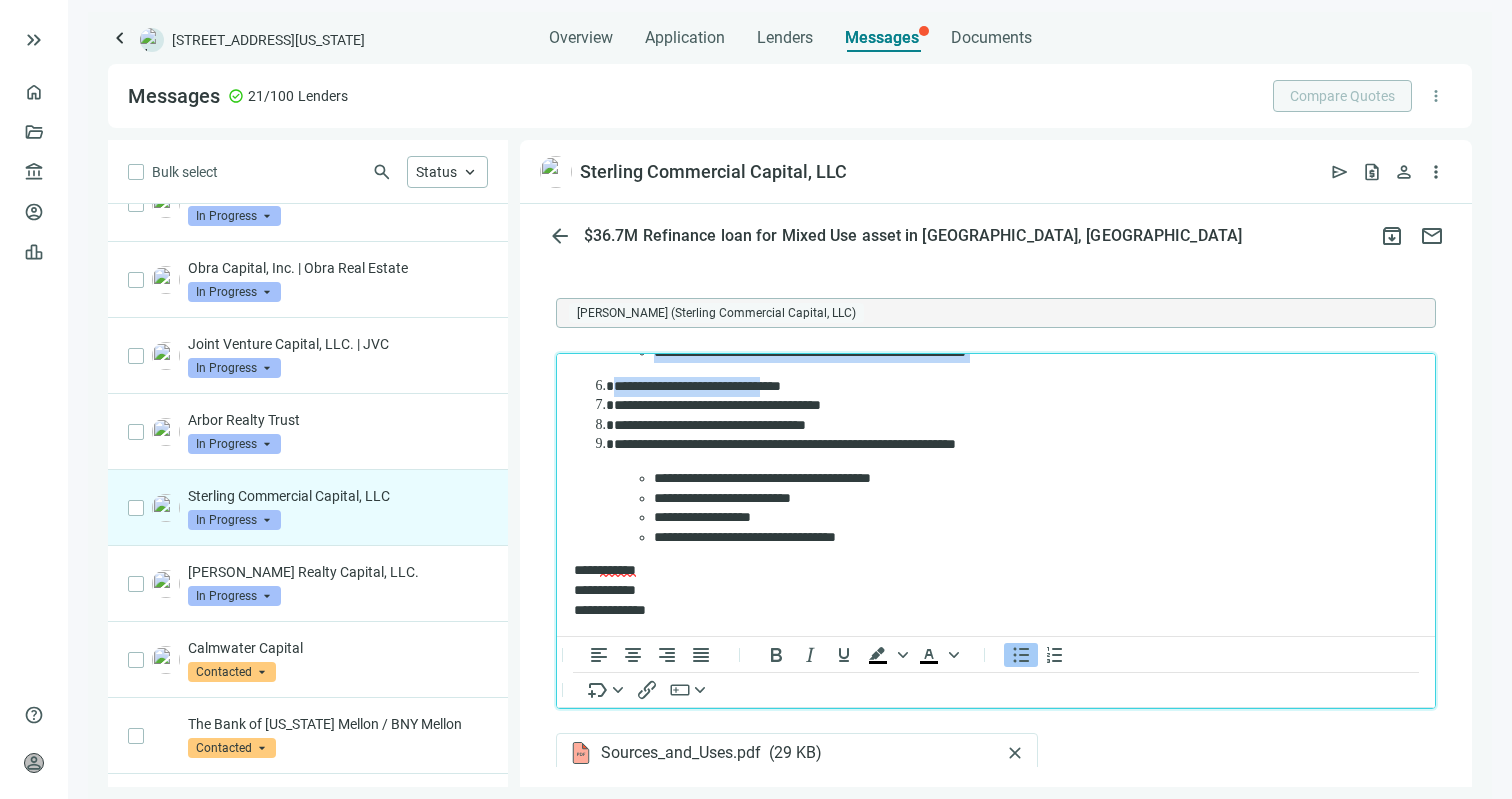 drag, startPoint x: 652, startPoint y: 433, endPoint x: 803, endPoint y: 390, distance: 157.00319 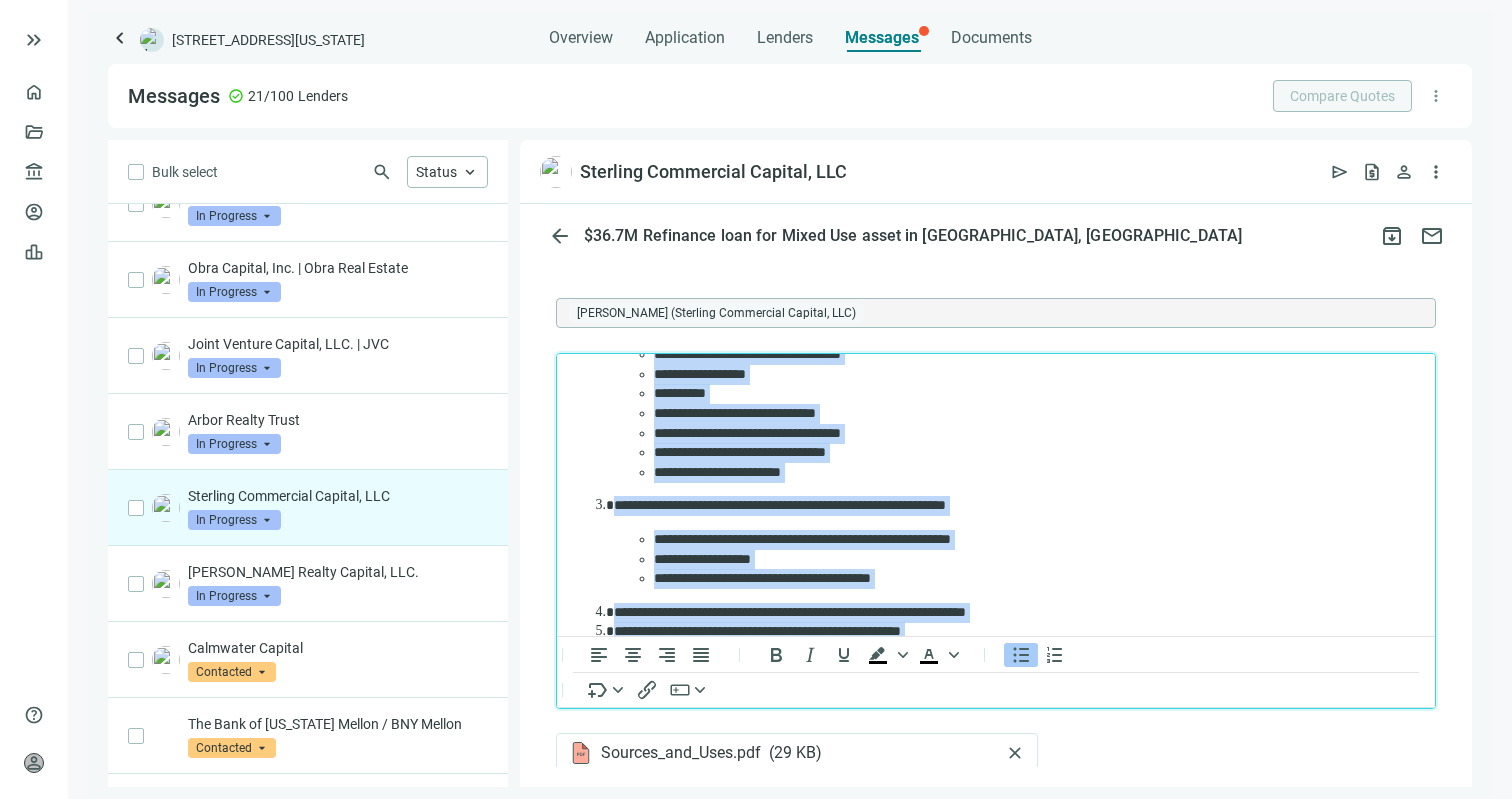 scroll, scrollTop: 215, scrollLeft: 0, axis: vertical 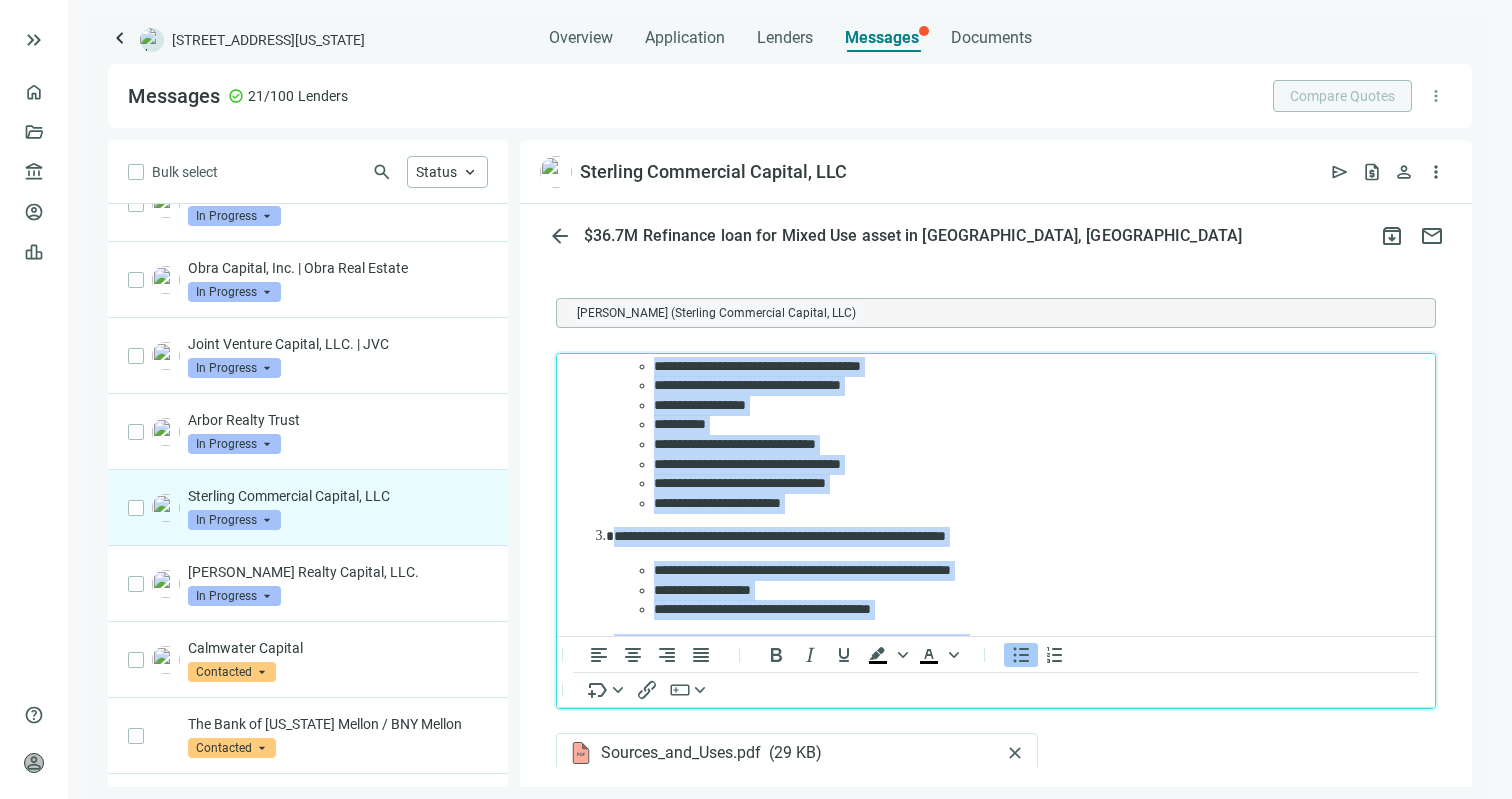 click on "**********" at bounding box center [1026, 504] 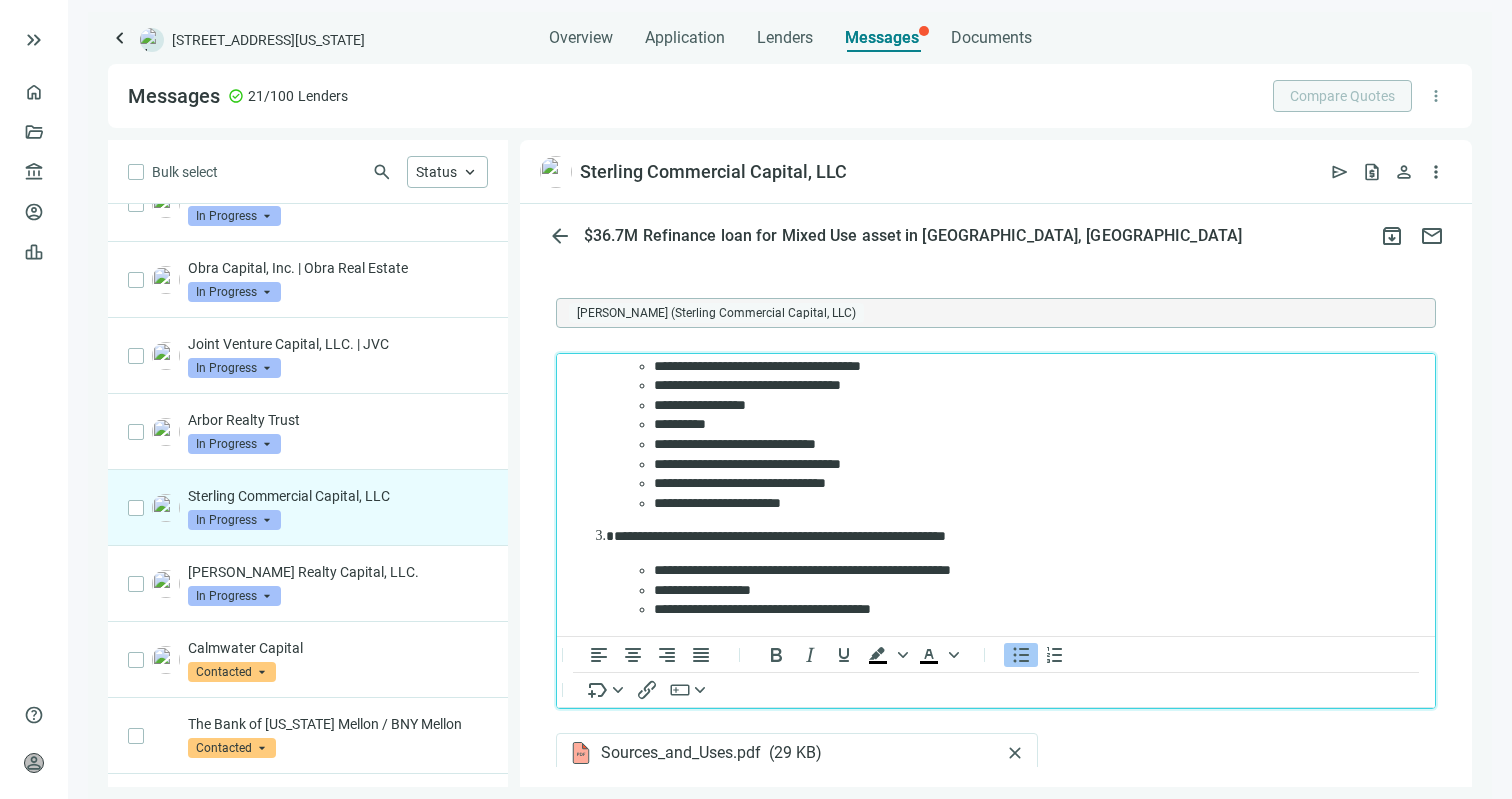 click on "**********" at bounding box center [1026, 504] 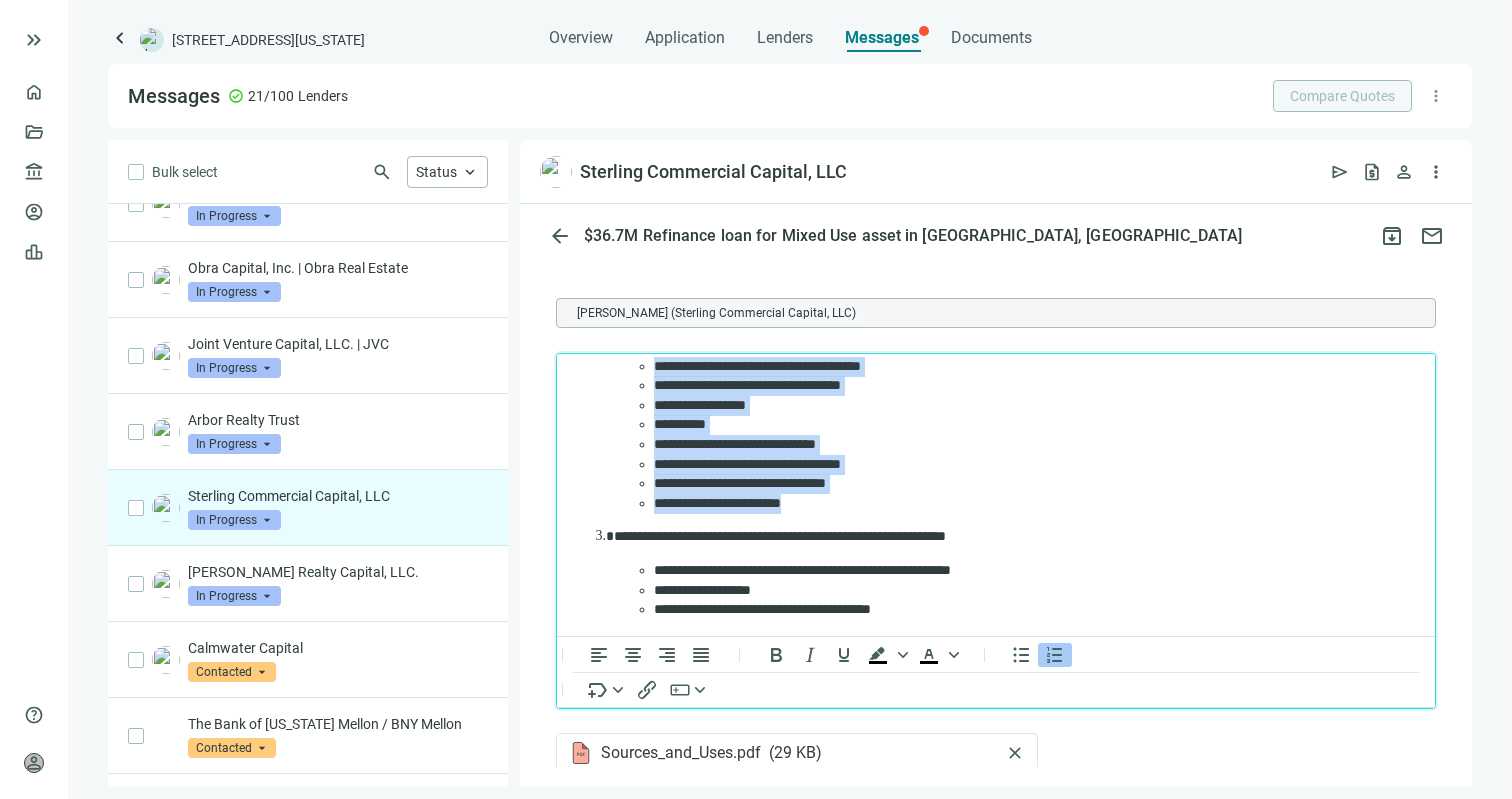 scroll, scrollTop: 52, scrollLeft: 0, axis: vertical 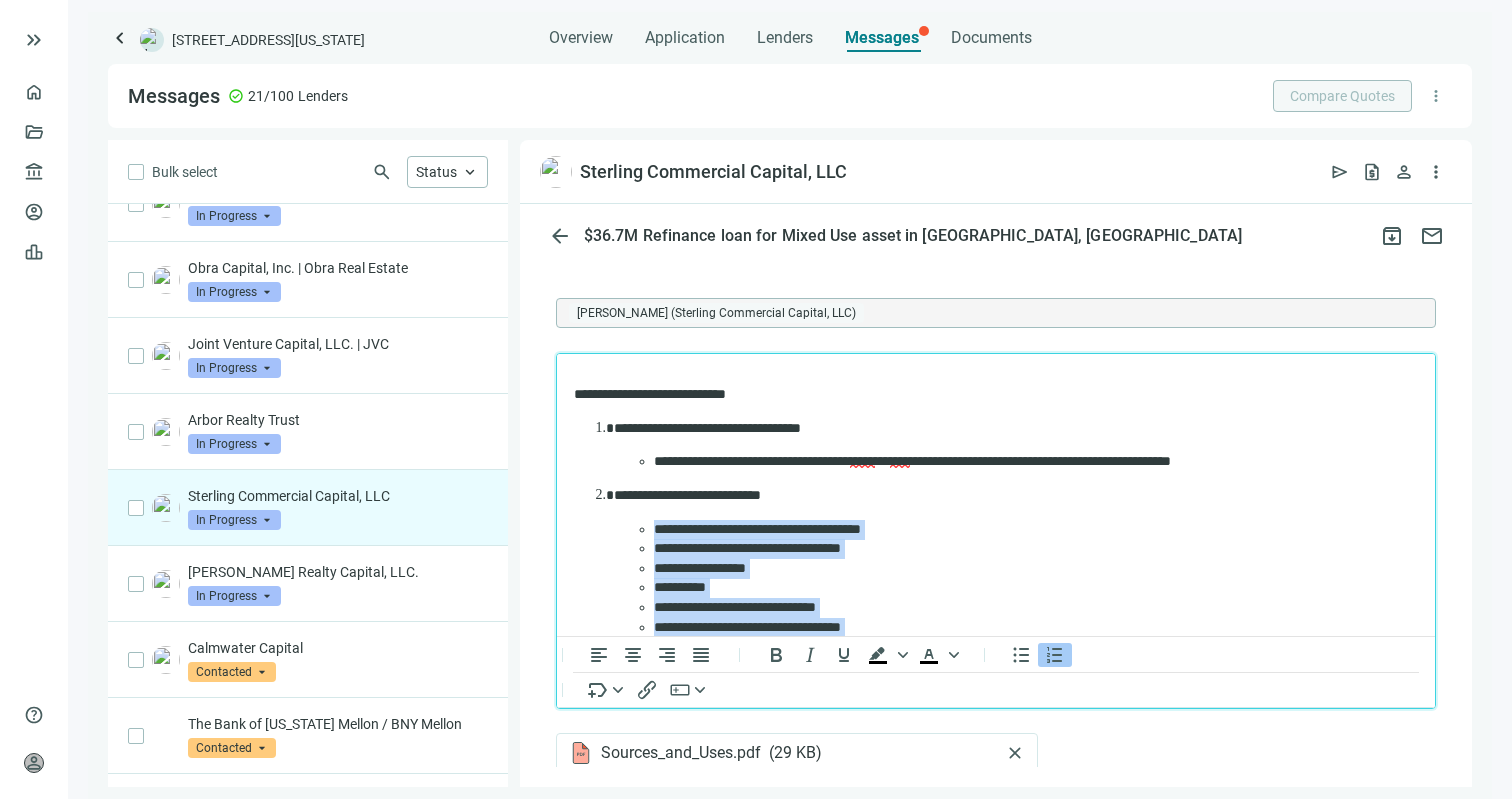 copy on "**********" 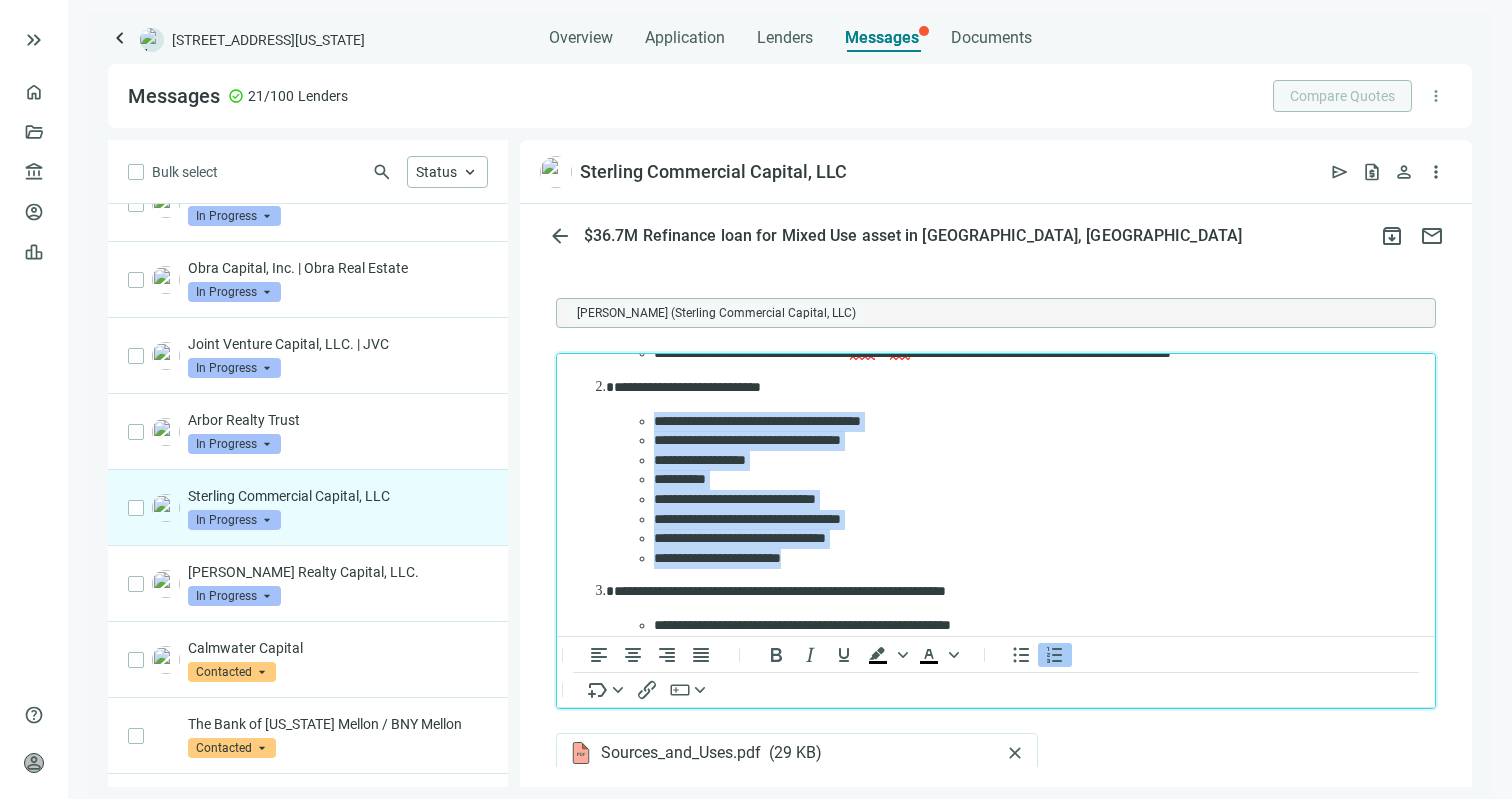 scroll, scrollTop: 176, scrollLeft: 0, axis: vertical 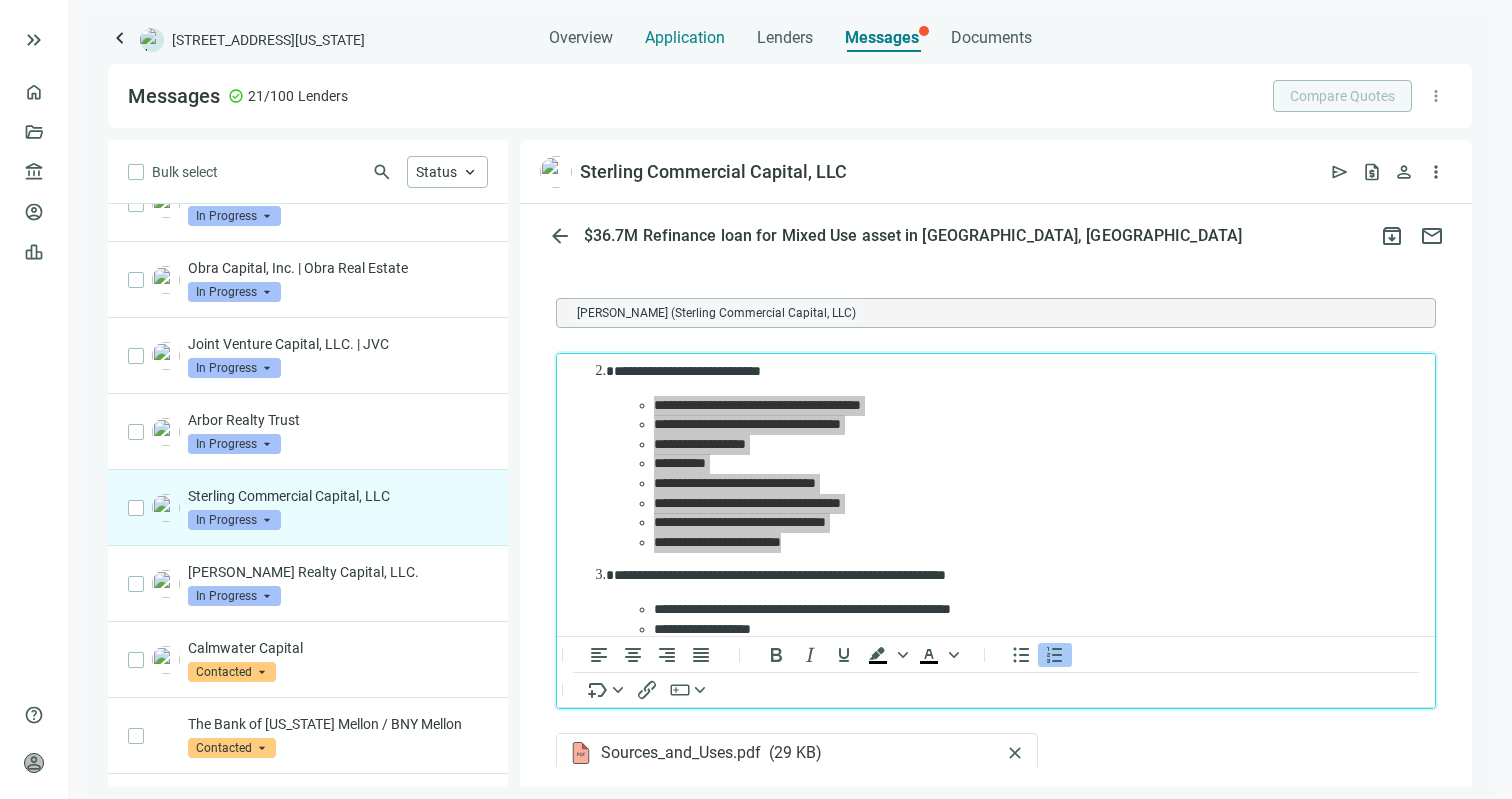 click on "Application" at bounding box center (685, 38) 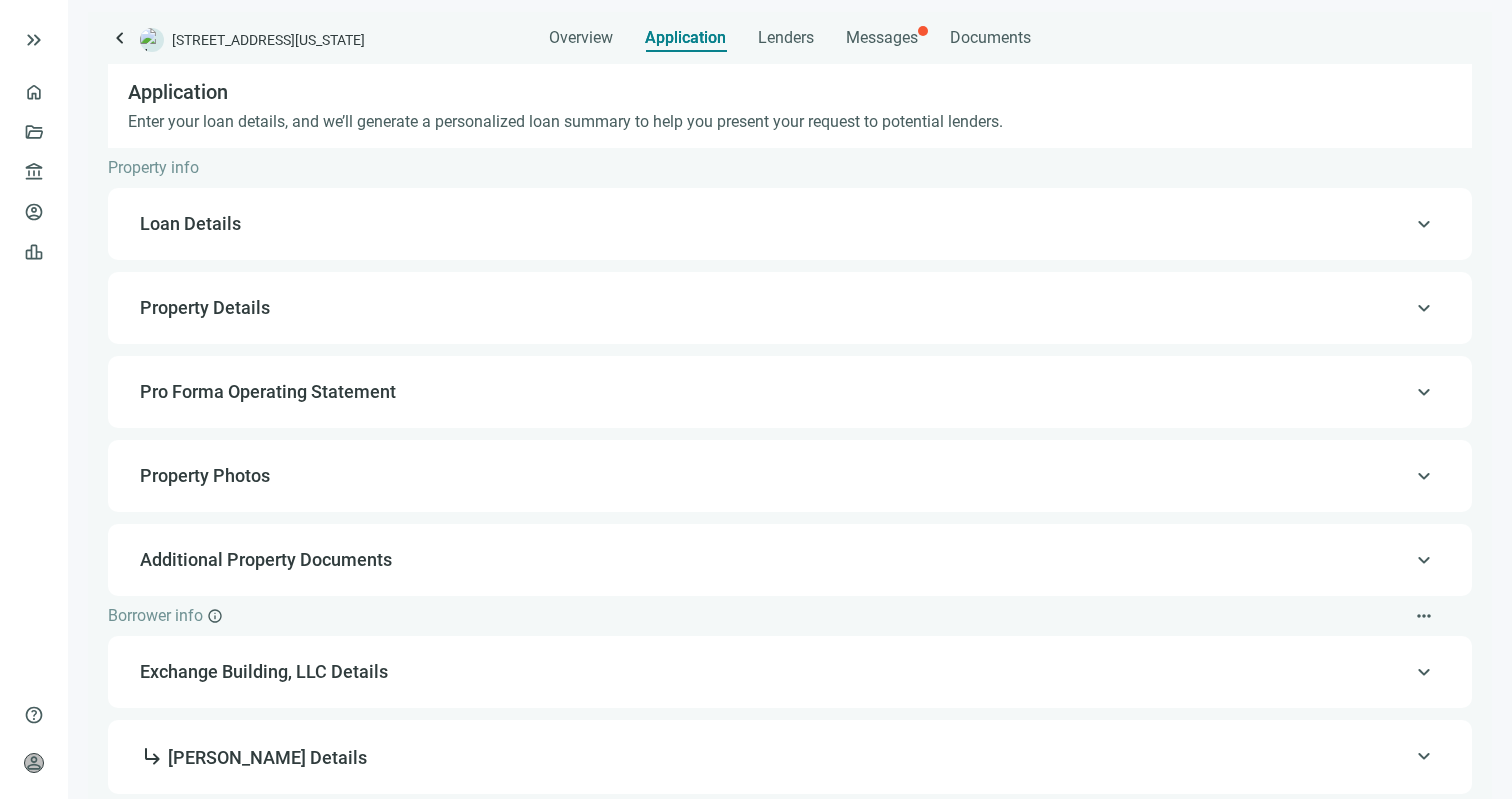 click on "keyboard_arrow_up Property Details" at bounding box center [790, 308] 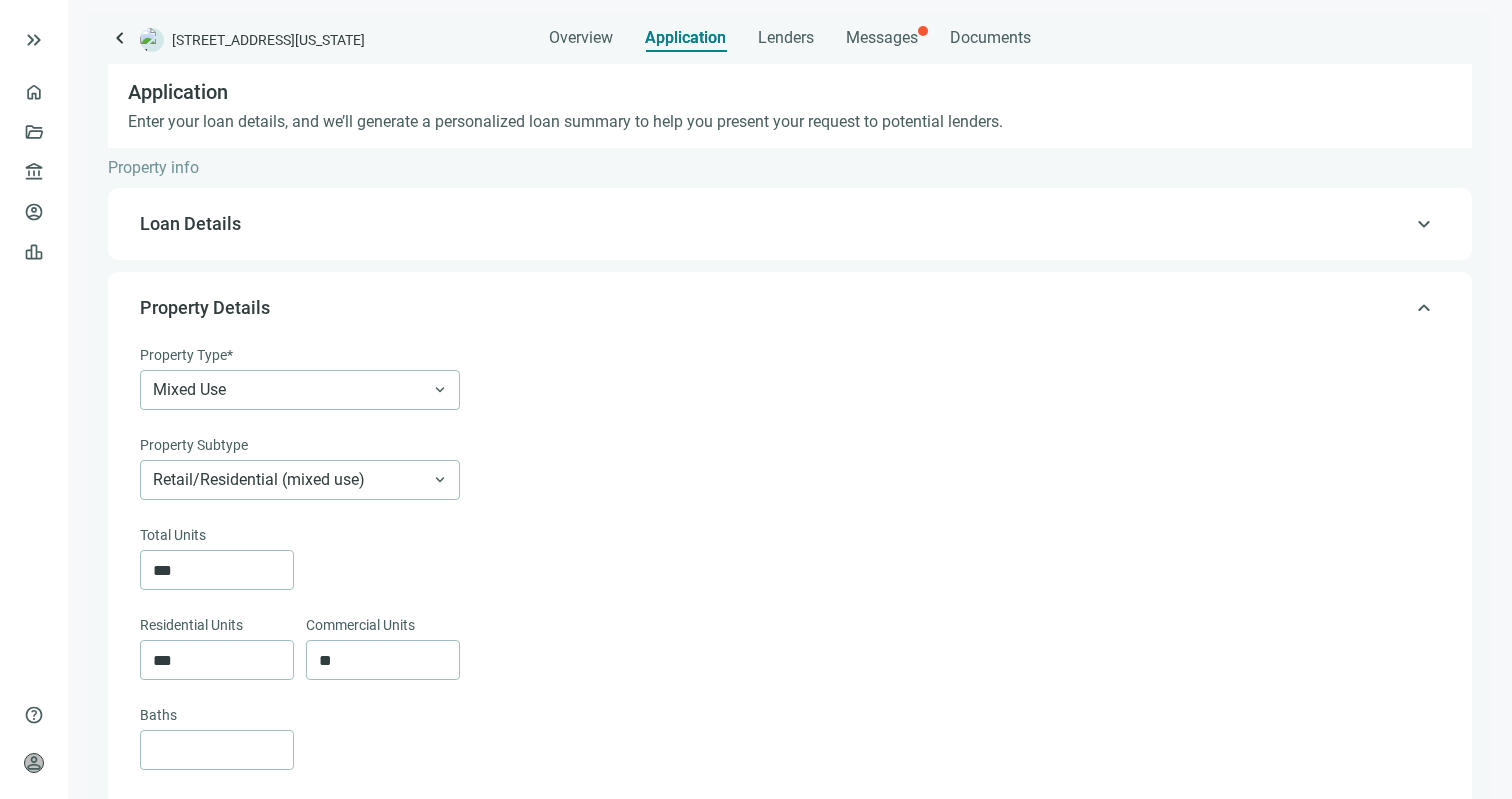 scroll, scrollTop: 0, scrollLeft: 0, axis: both 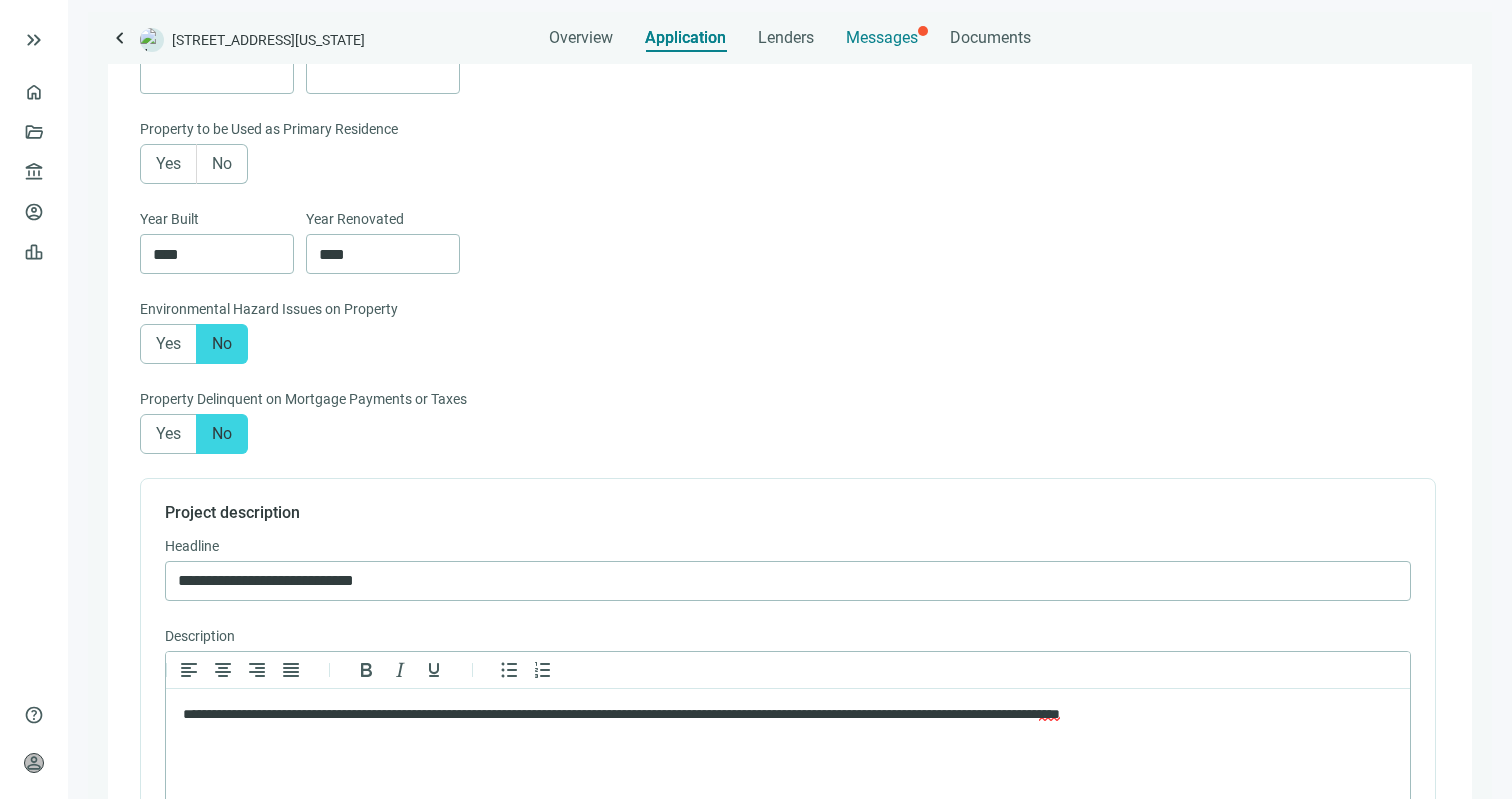 click on "Messages" at bounding box center [882, 37] 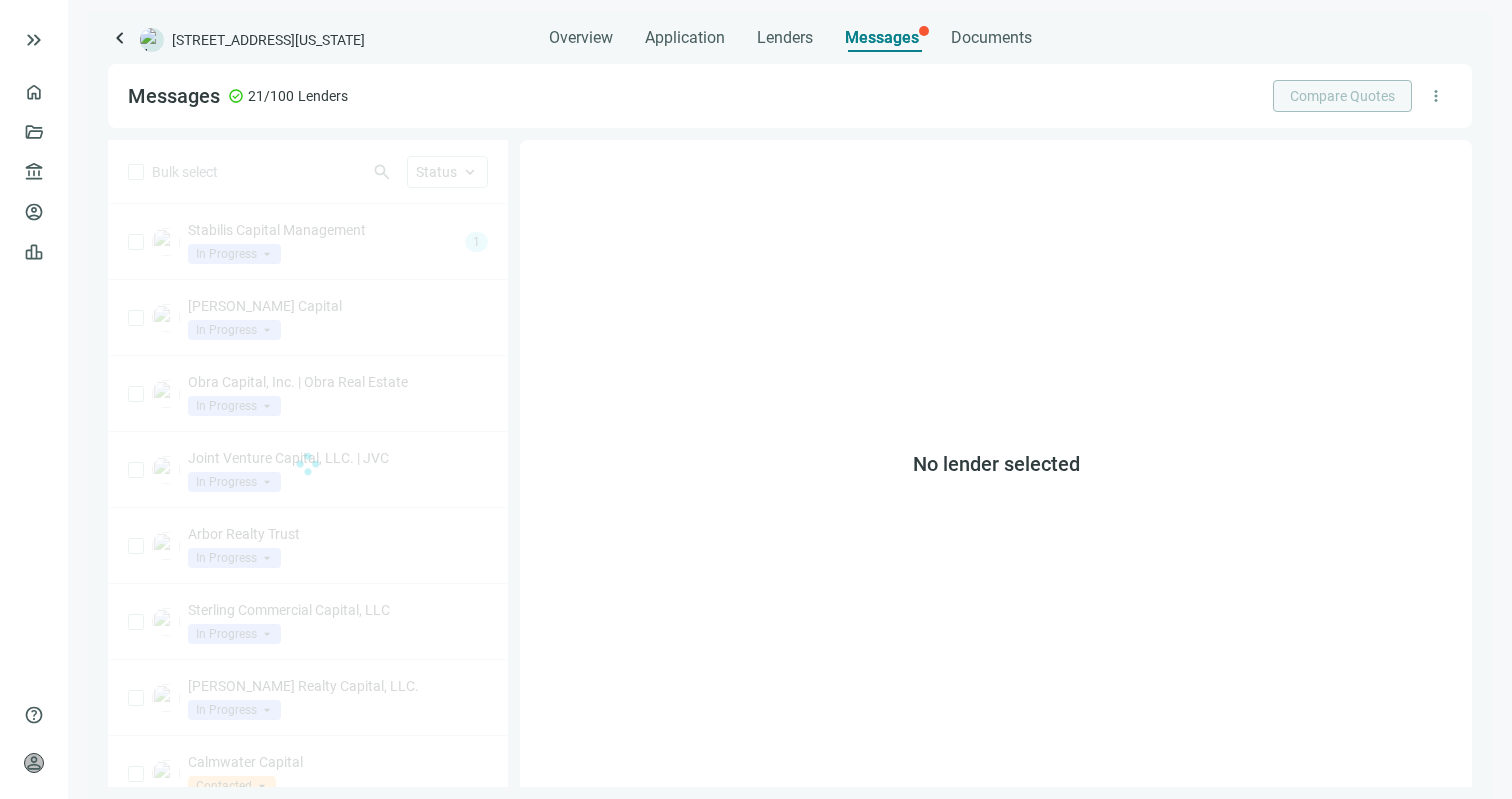 scroll, scrollTop: 0, scrollLeft: 0, axis: both 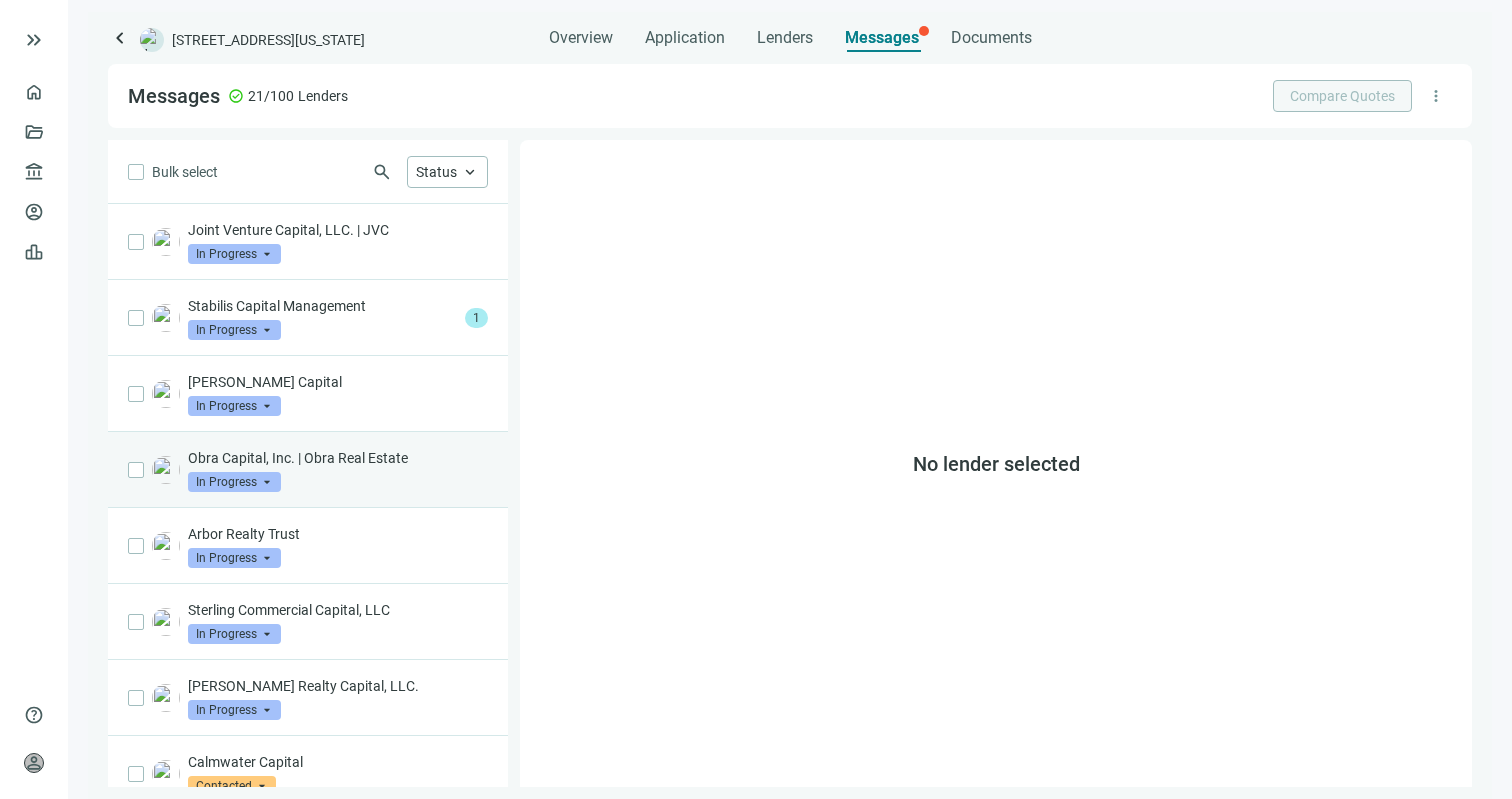 click on "Obra Capital, Inc. | Obra Real Estate" at bounding box center (338, 458) 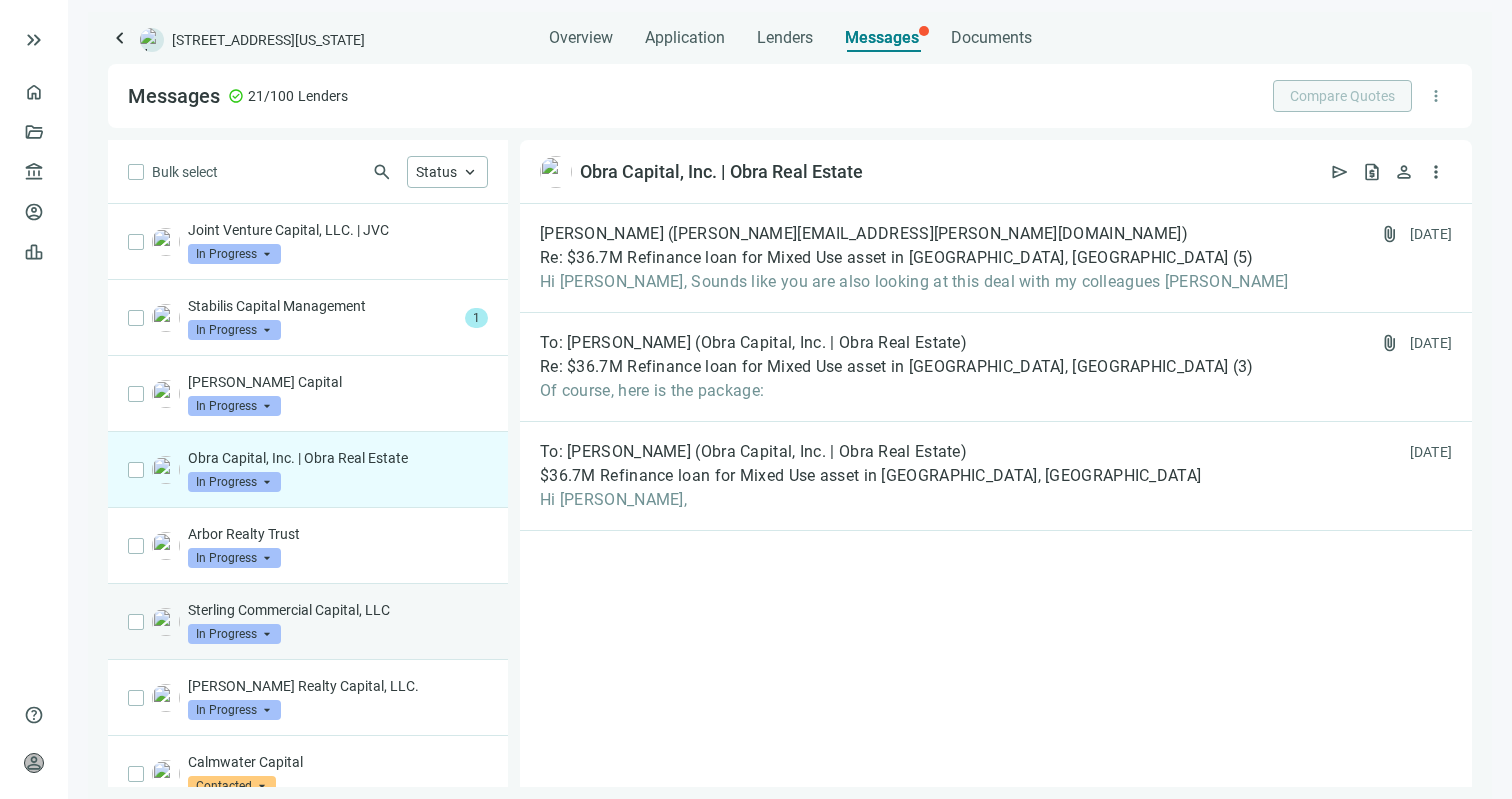 click on "Sterling Commercial Capital, LLC In Progress arrow_drop_down" at bounding box center [308, 622] 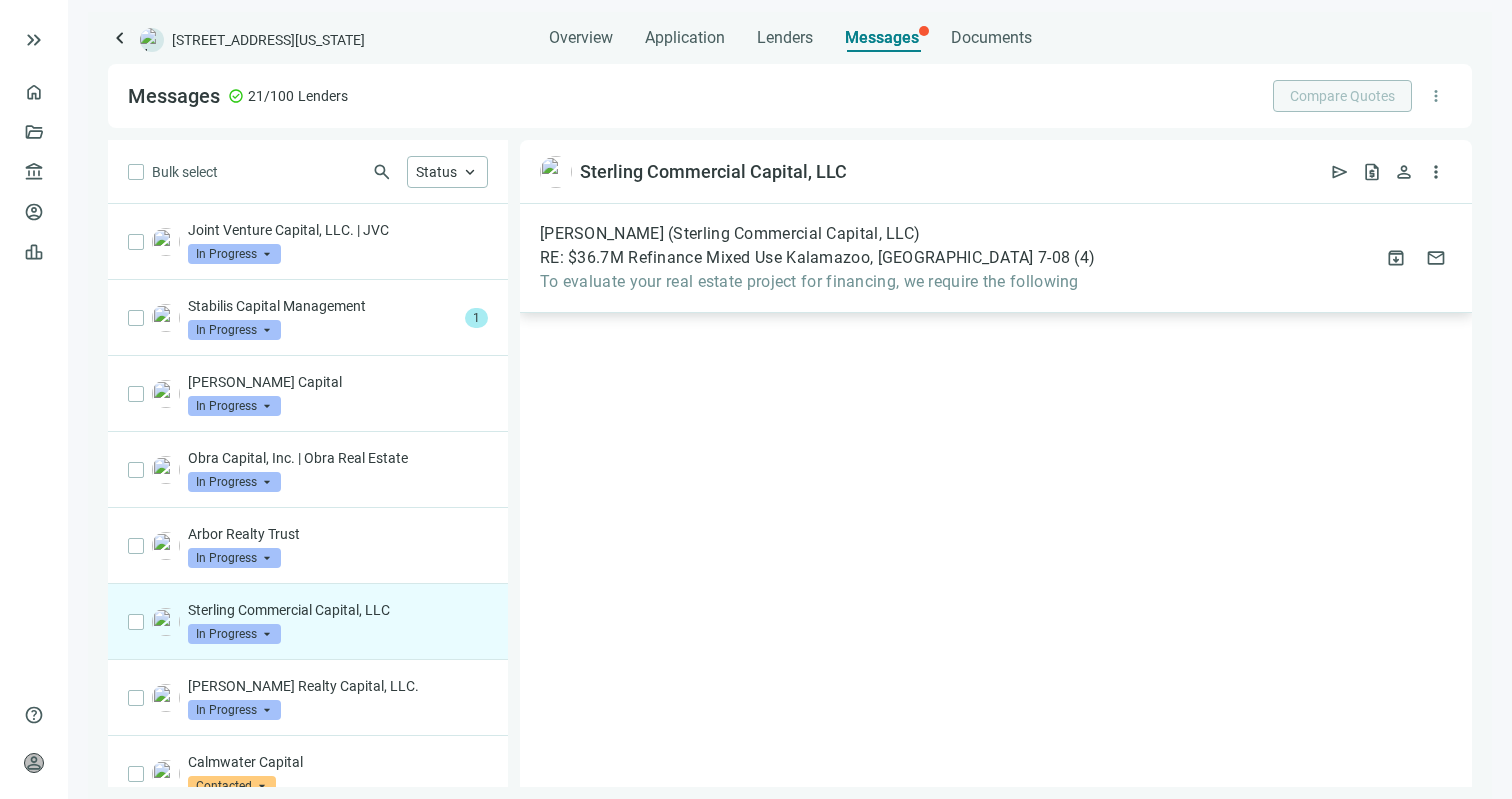 click on "[PERSON_NAME] (Sterling Commercial Capital, LLC) RE: $36.7M Refinance Mixed Use Kalamazoo, [GEOGRAPHIC_DATA] 7-08 ( 4 ) To evaluate your real estate project for financing, we require the following attach_file [DATE] archive mail" at bounding box center [996, 258] 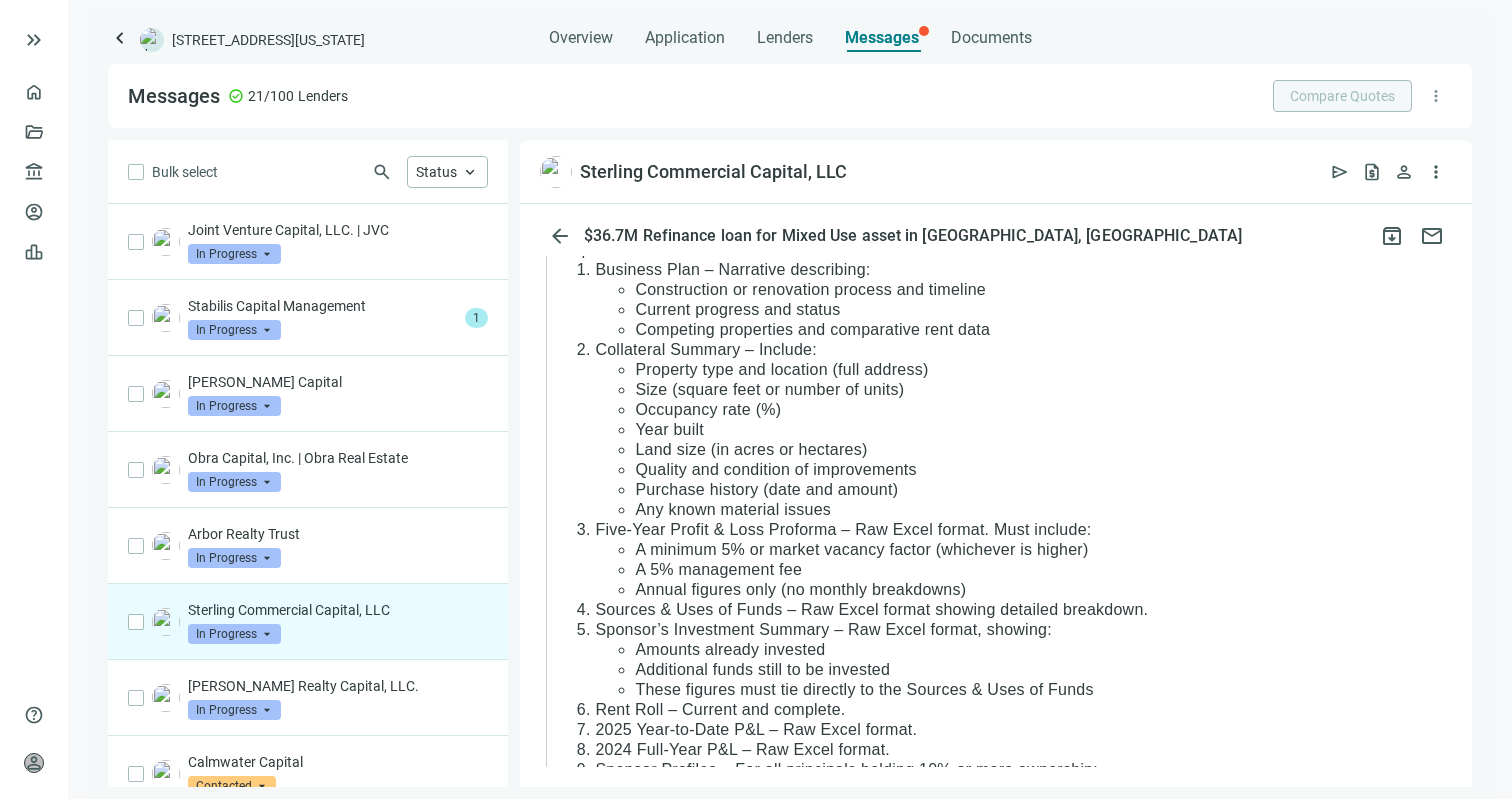 scroll, scrollTop: 1231, scrollLeft: 0, axis: vertical 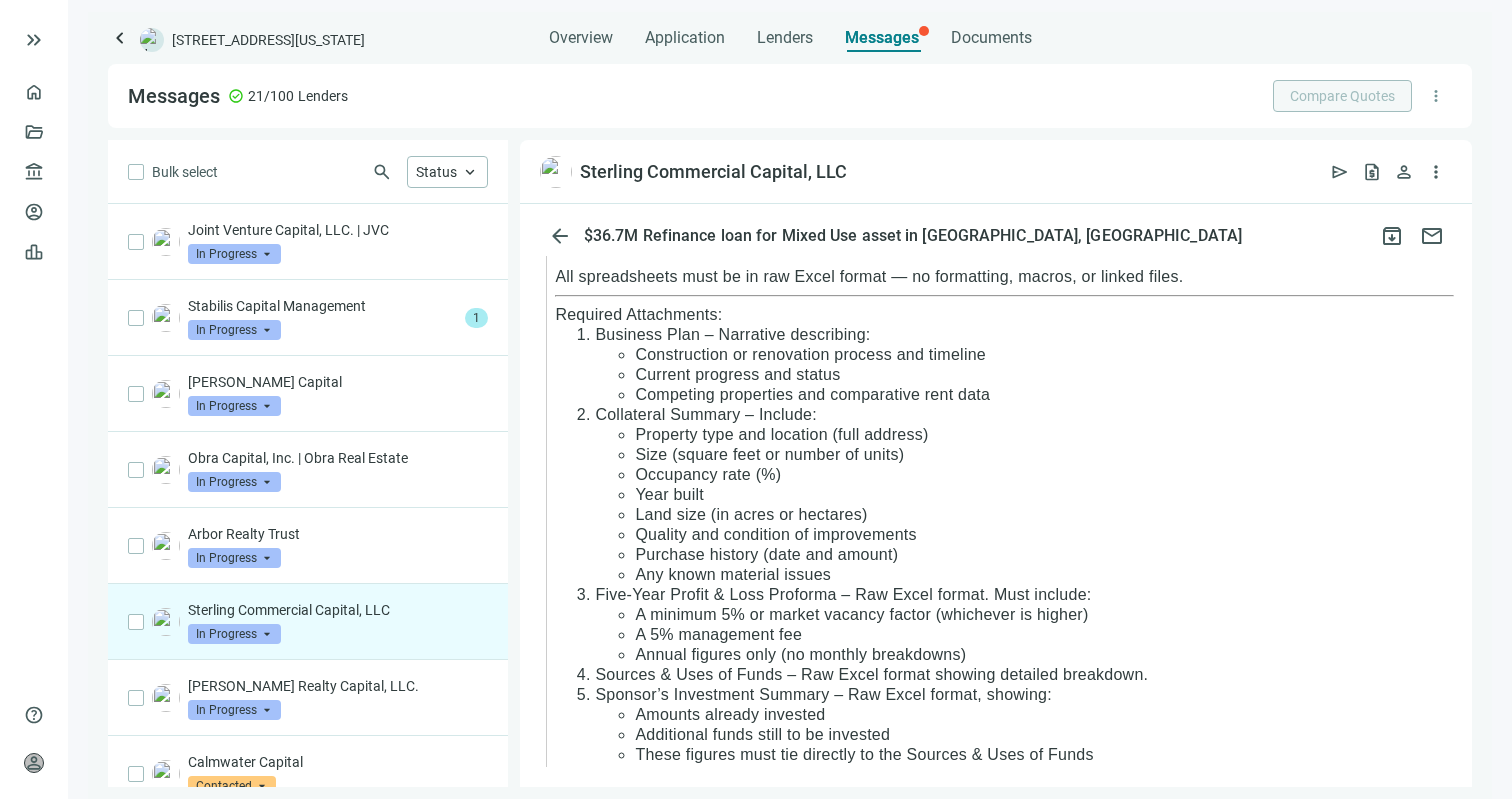 click on "Construction or renovation process and timeline" at bounding box center [810, 354] 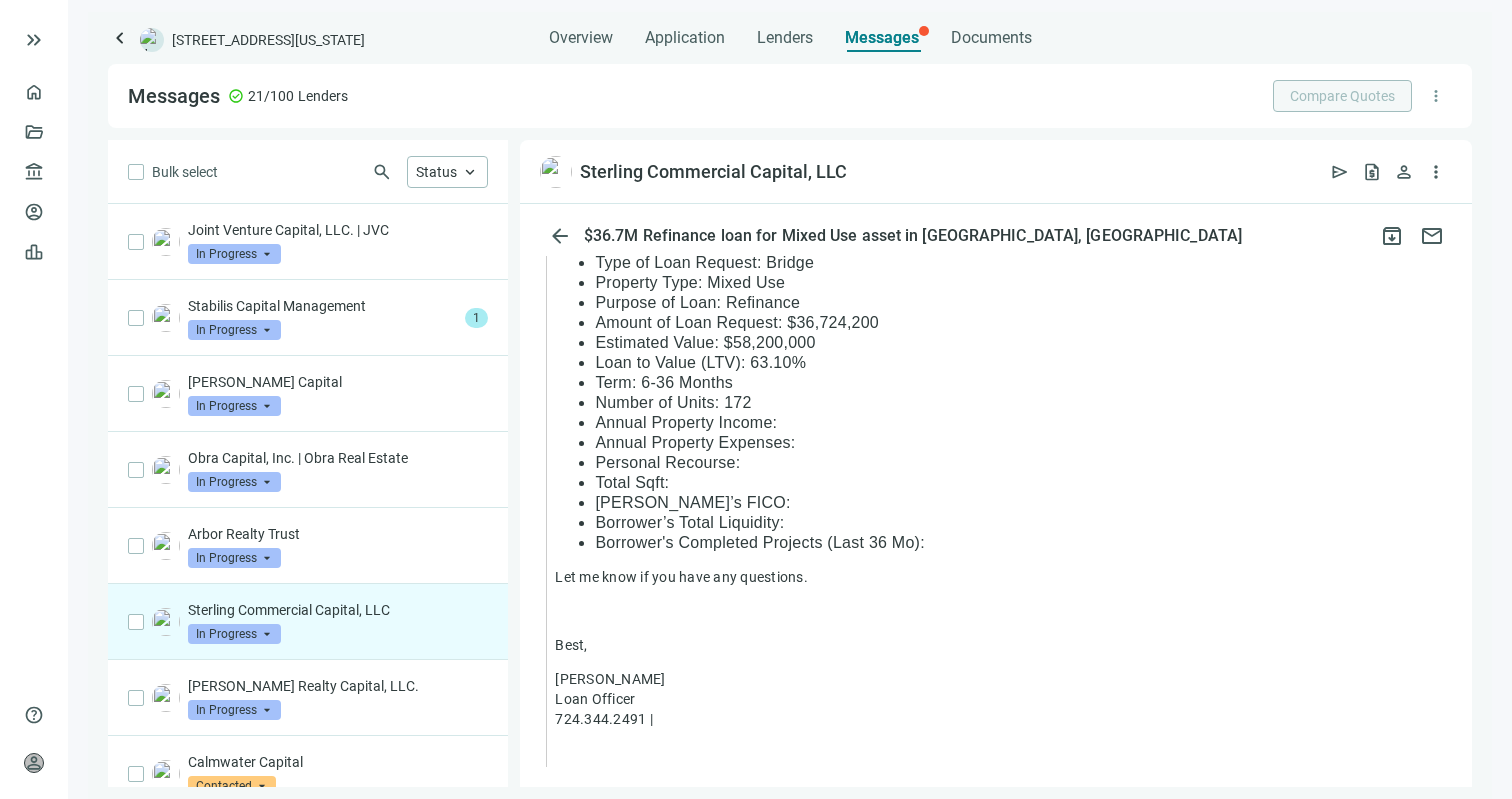 scroll, scrollTop: 2237, scrollLeft: 0, axis: vertical 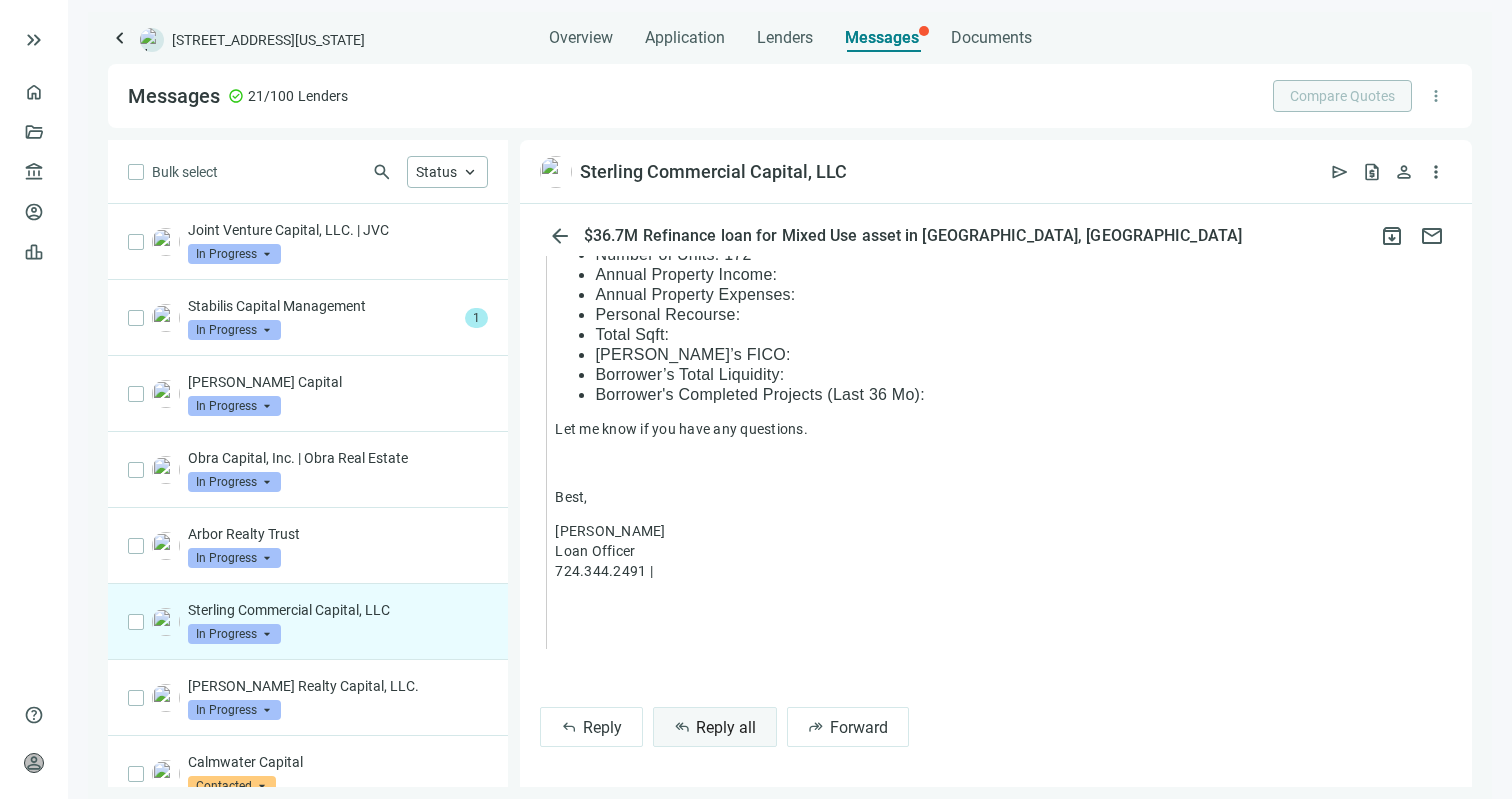 click on "reply_all Reply all" at bounding box center (715, 727) 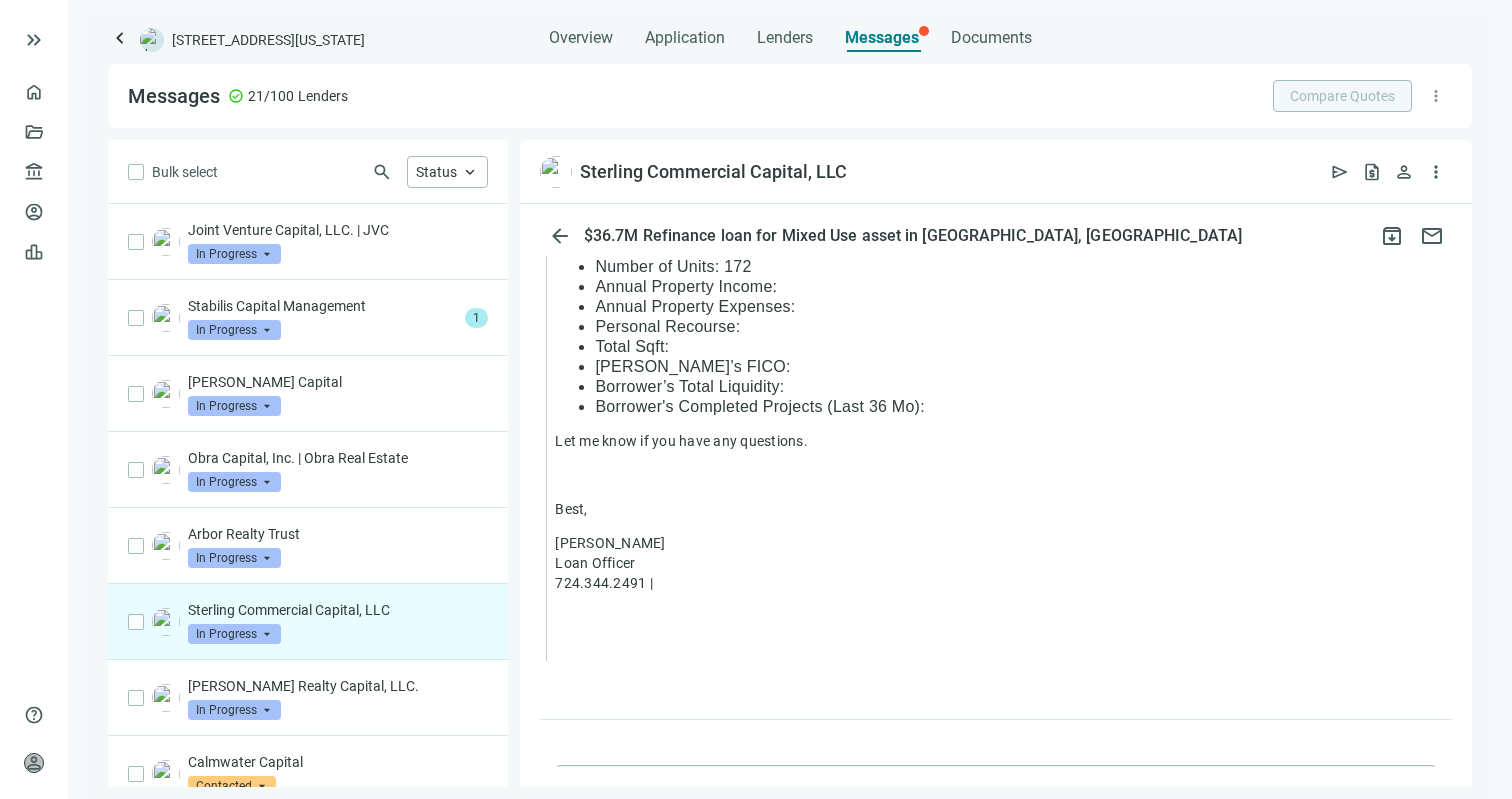 scroll, scrollTop: 2754, scrollLeft: 0, axis: vertical 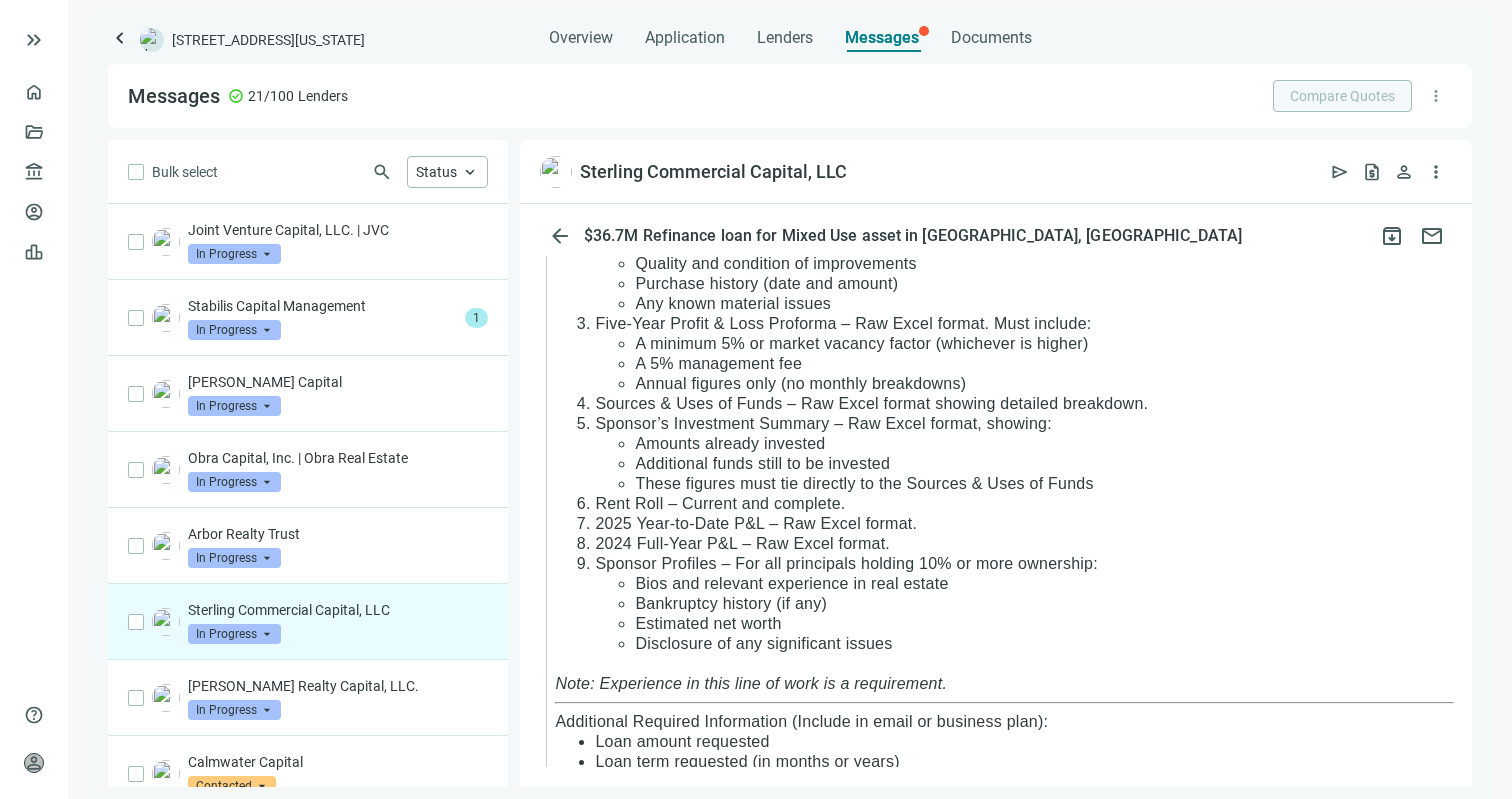 drag, startPoint x: 571, startPoint y: 398, endPoint x: 897, endPoint y: 668, distance: 423.29187 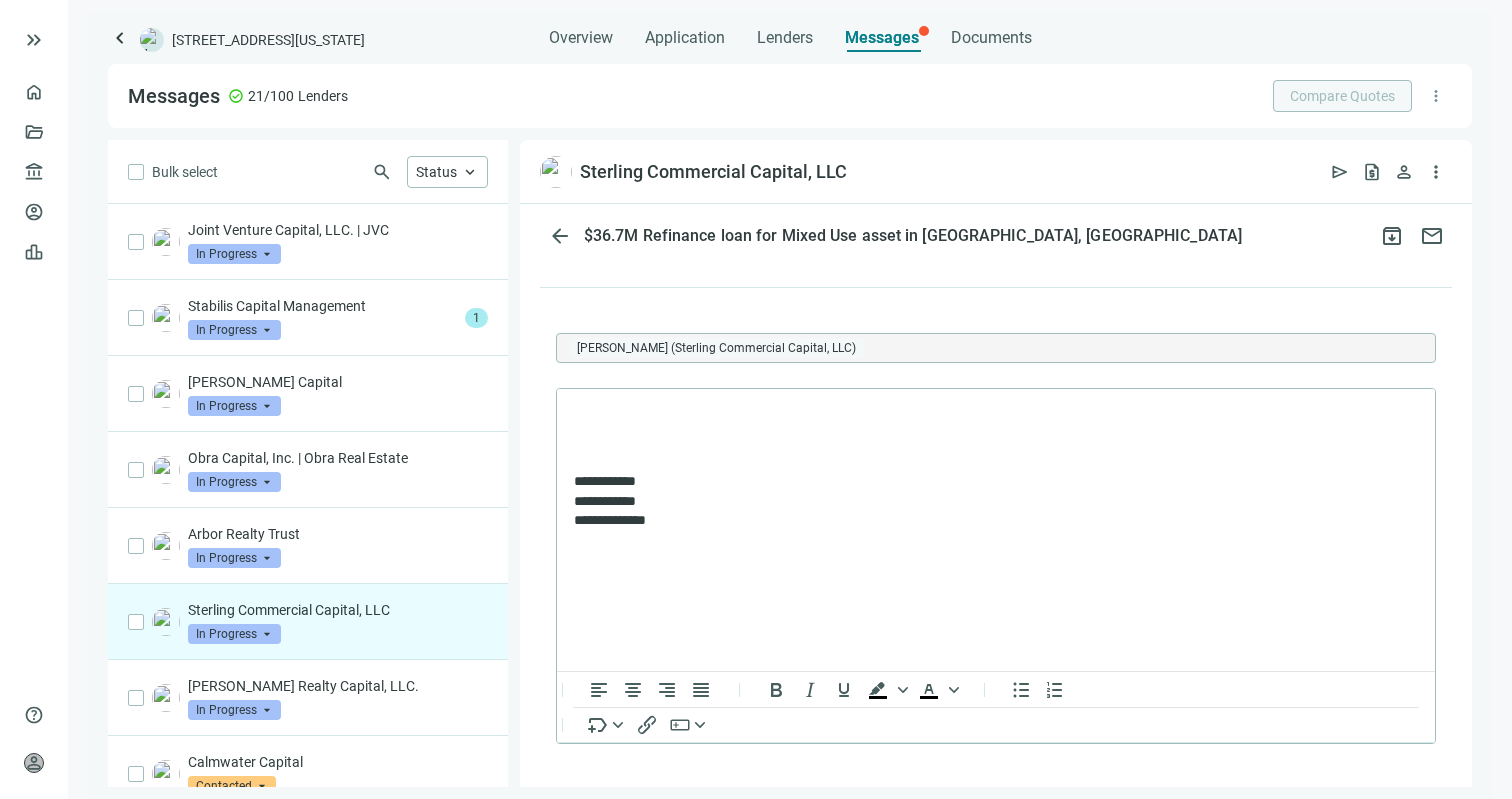 scroll, scrollTop: 3191, scrollLeft: 0, axis: vertical 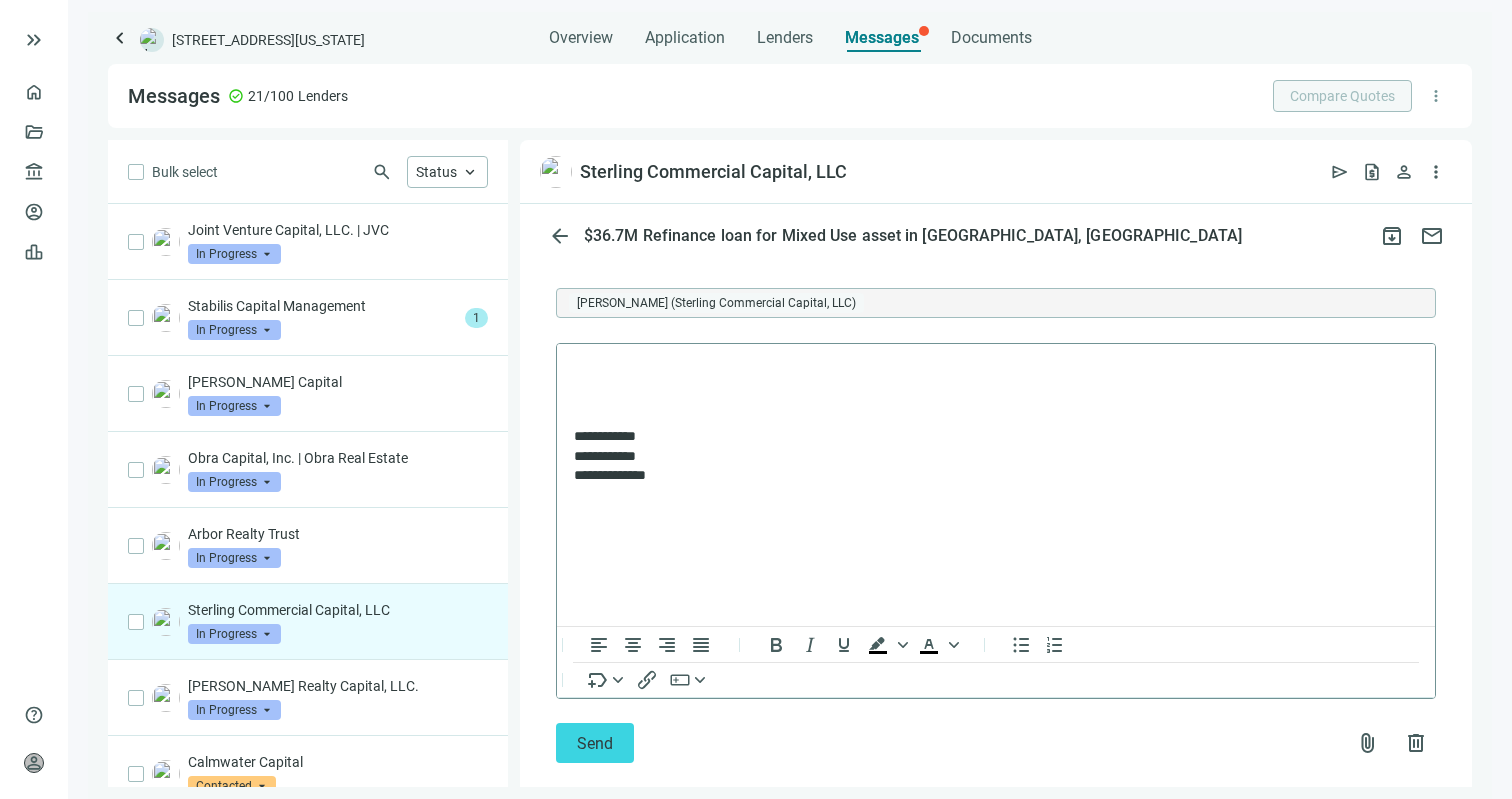 click at bounding box center (996, 370) 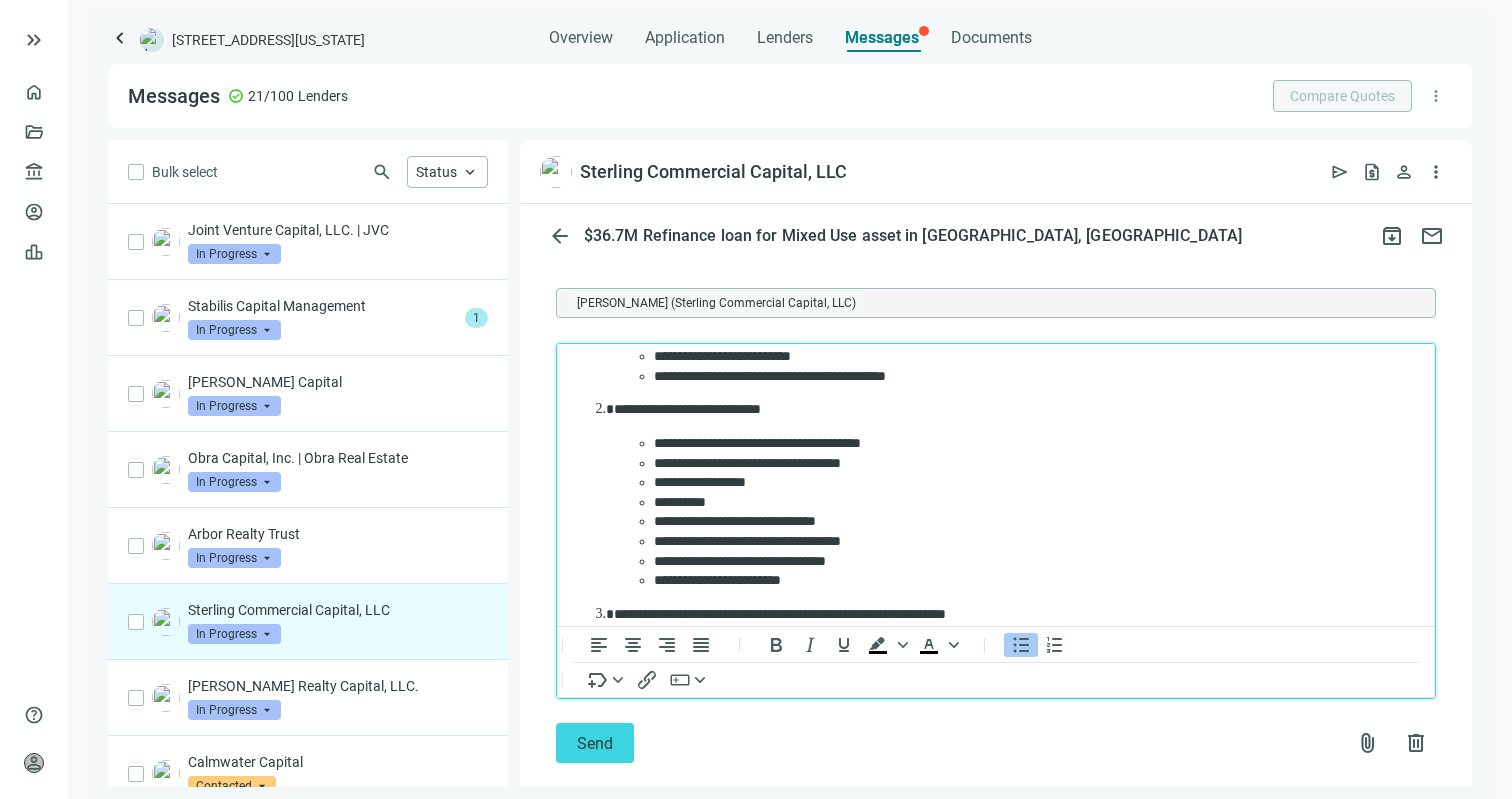 scroll, scrollTop: 0, scrollLeft: 0, axis: both 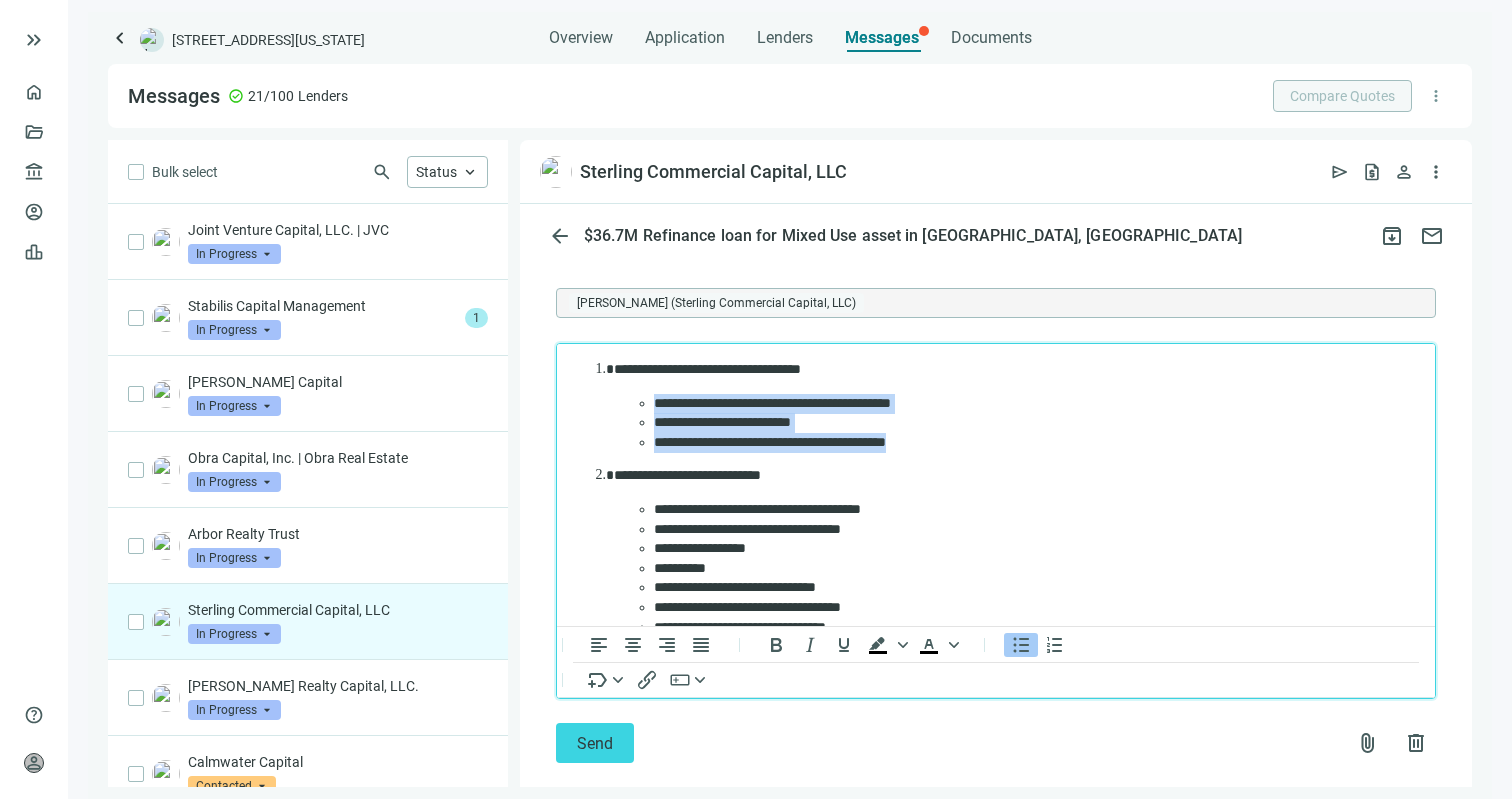 drag, startPoint x: 988, startPoint y: 443, endPoint x: 654, endPoint y: 393, distance: 337.72177 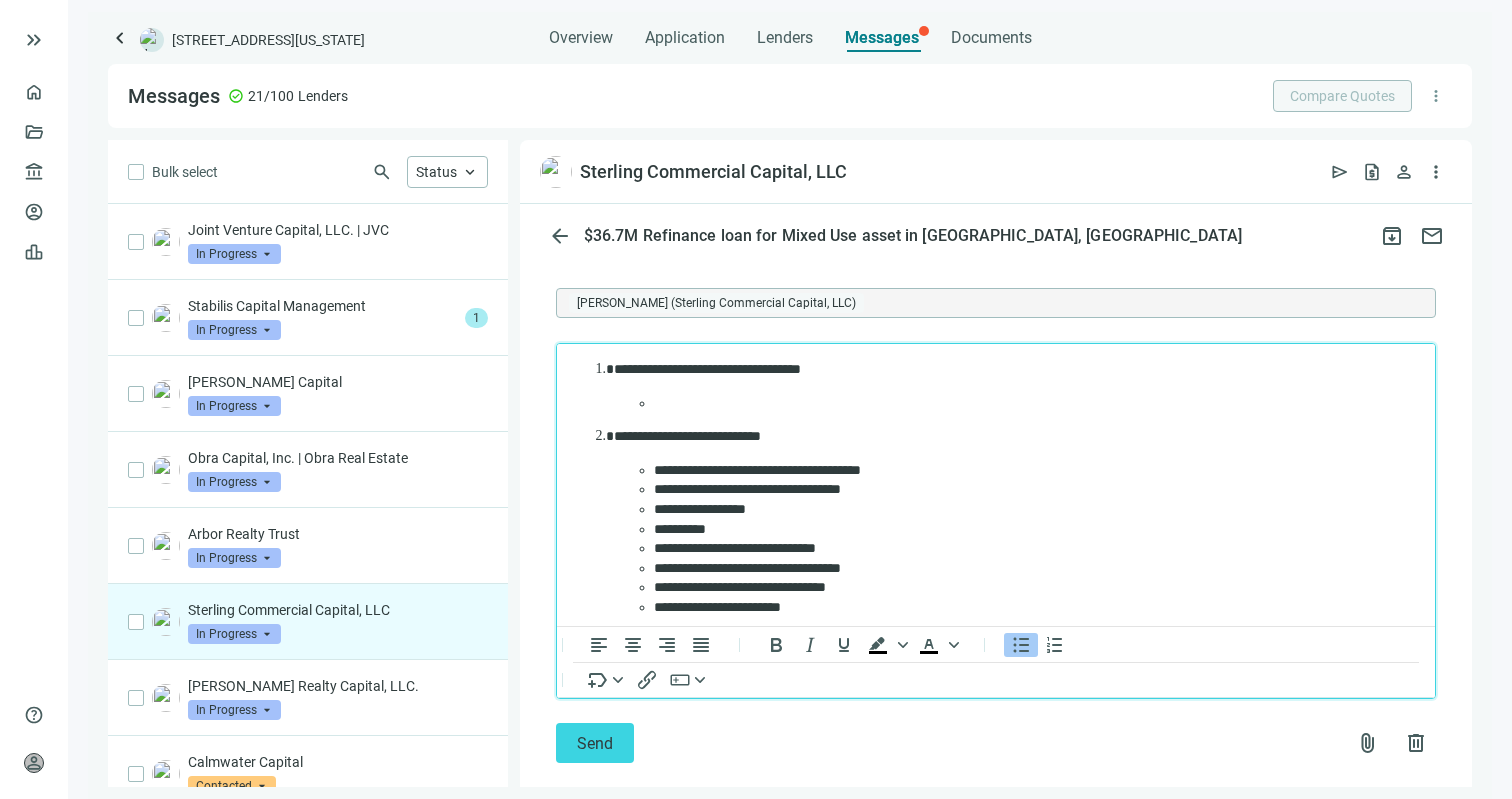 type 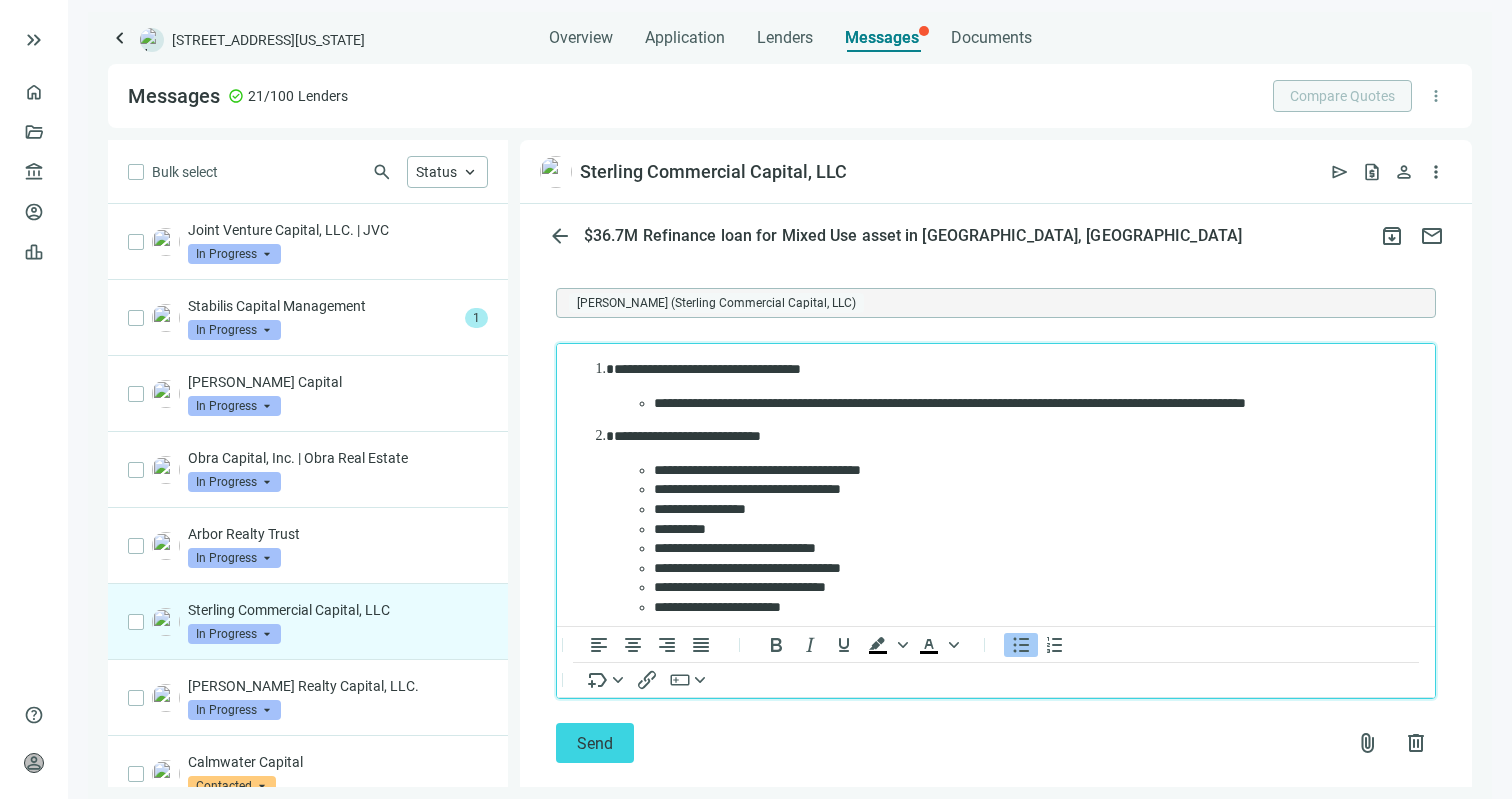 scroll, scrollTop: 3251, scrollLeft: 0, axis: vertical 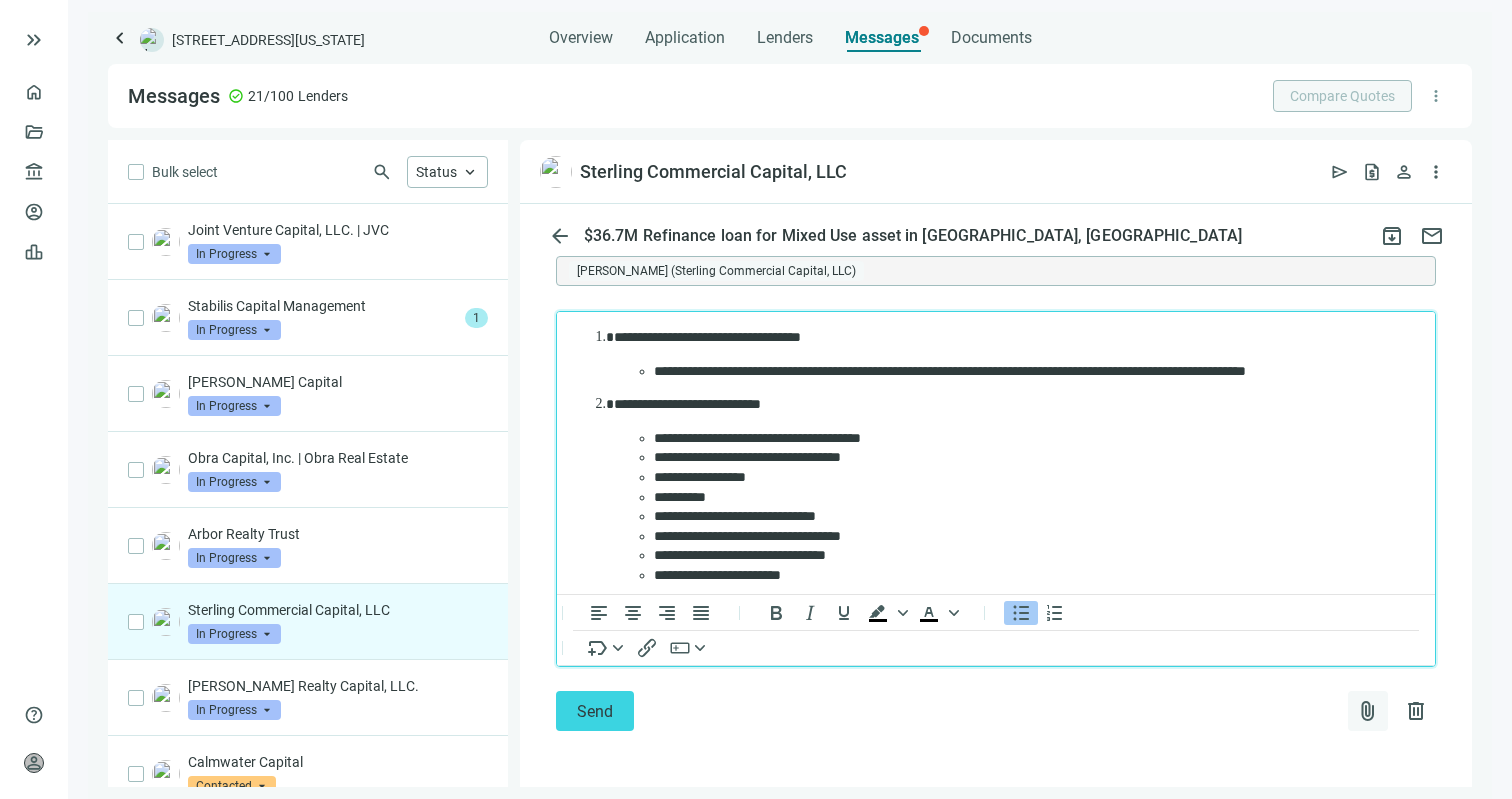 click on "attach_file" at bounding box center (1368, 711) 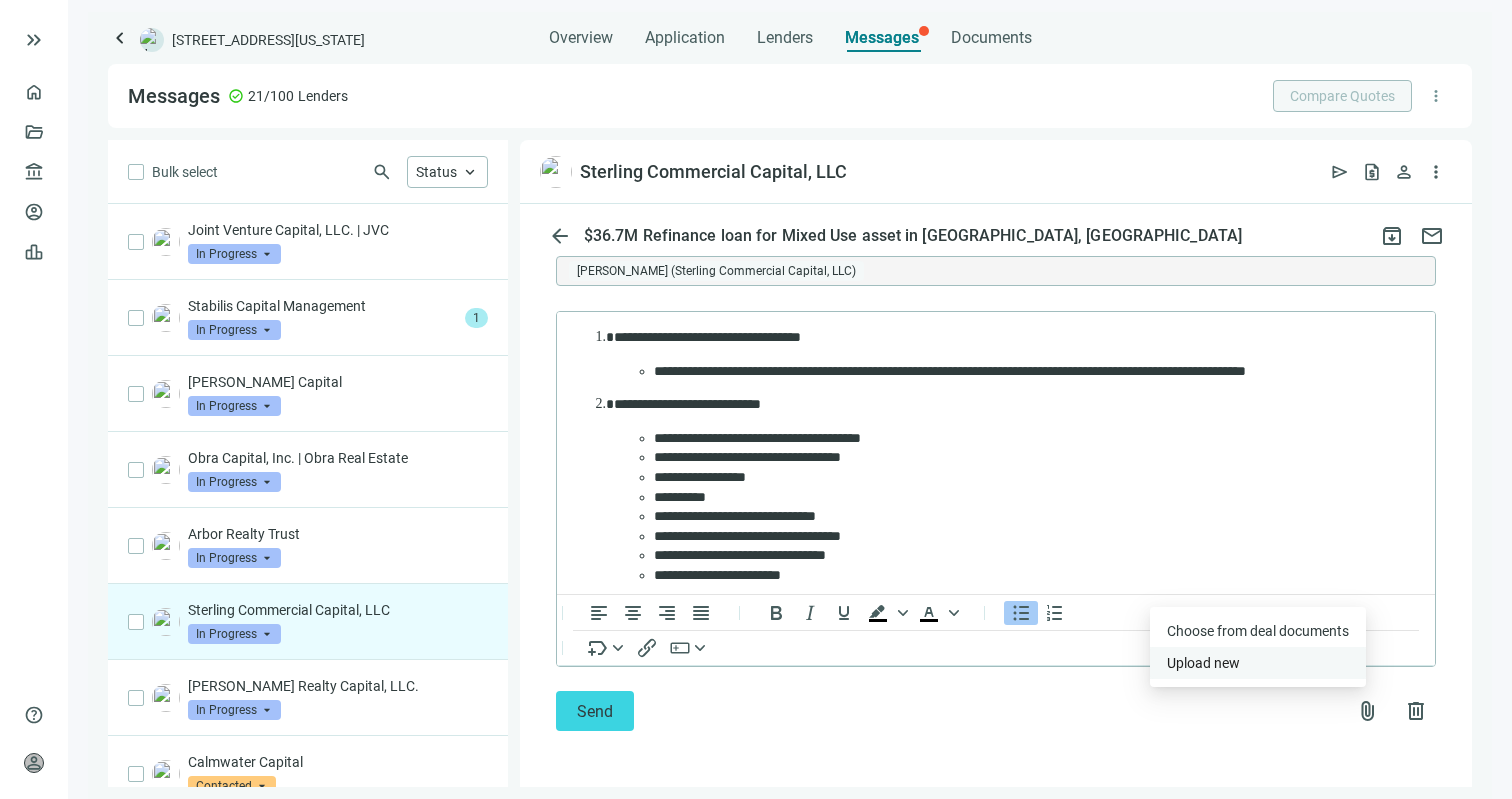 click on "Upload new" at bounding box center (1258, 663) 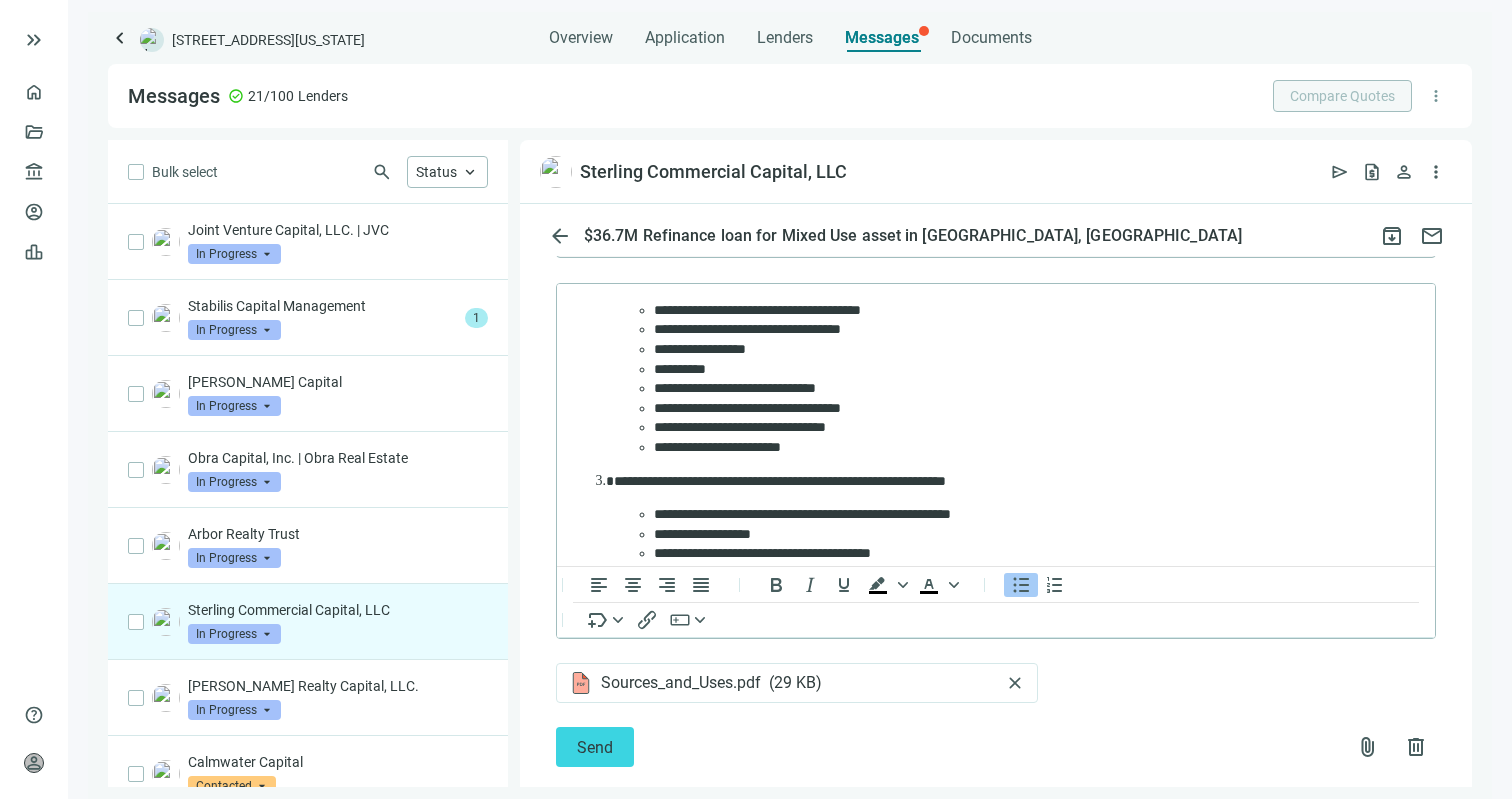 scroll, scrollTop: 68, scrollLeft: 0, axis: vertical 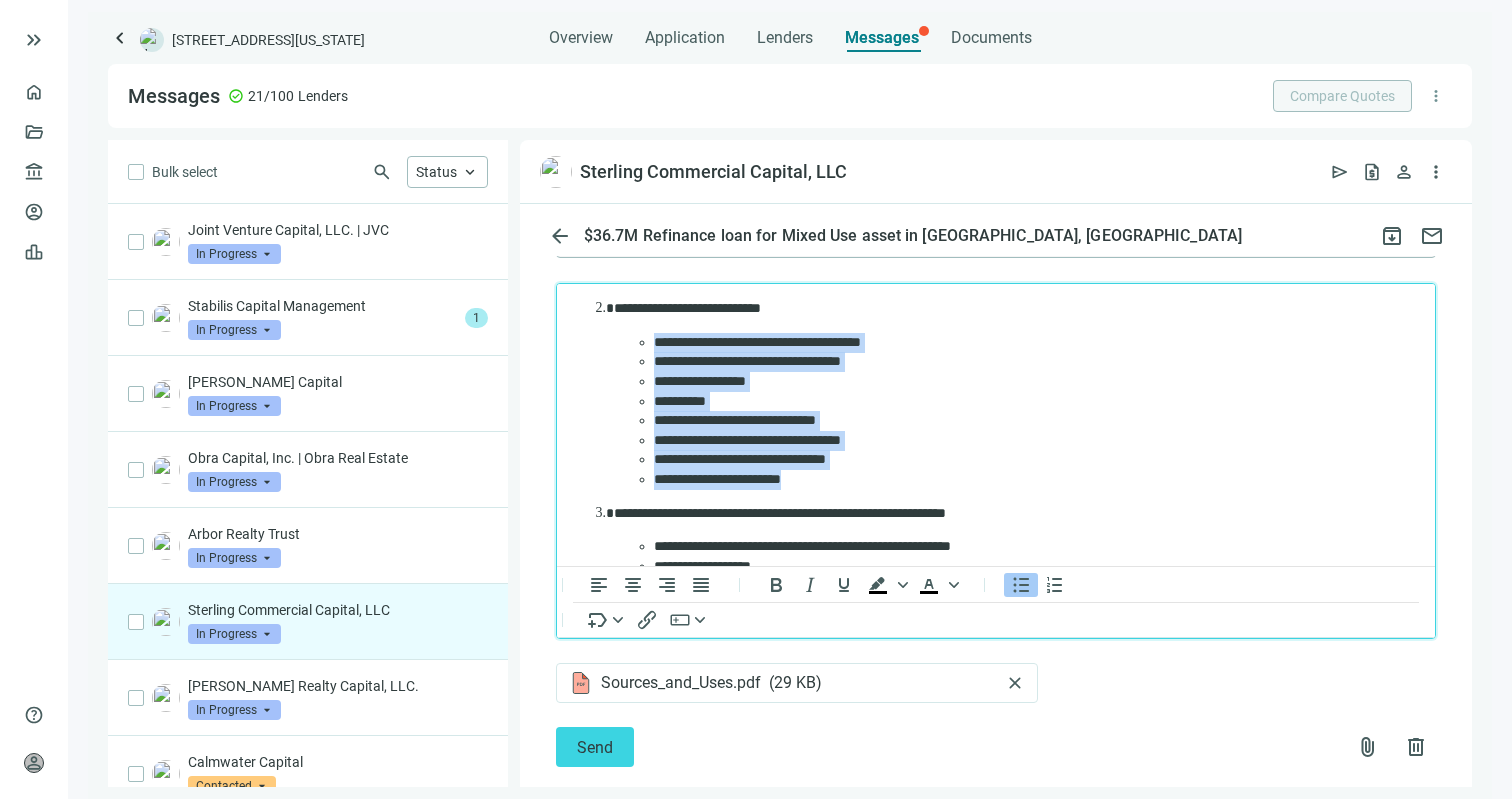 drag, startPoint x: 765, startPoint y: 446, endPoint x: 657, endPoint y: 343, distance: 149.24141 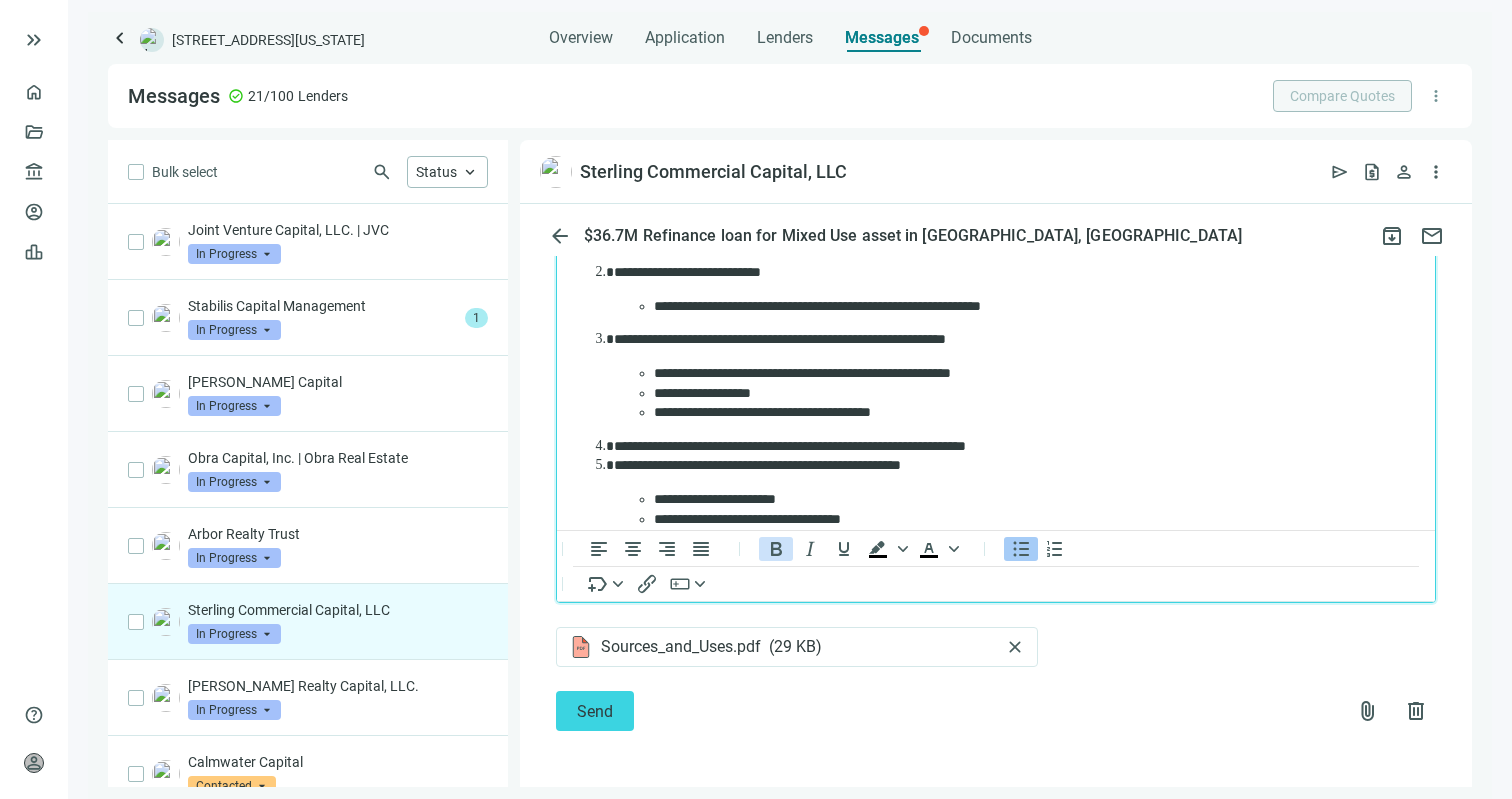 scroll, scrollTop: 3315, scrollLeft: 0, axis: vertical 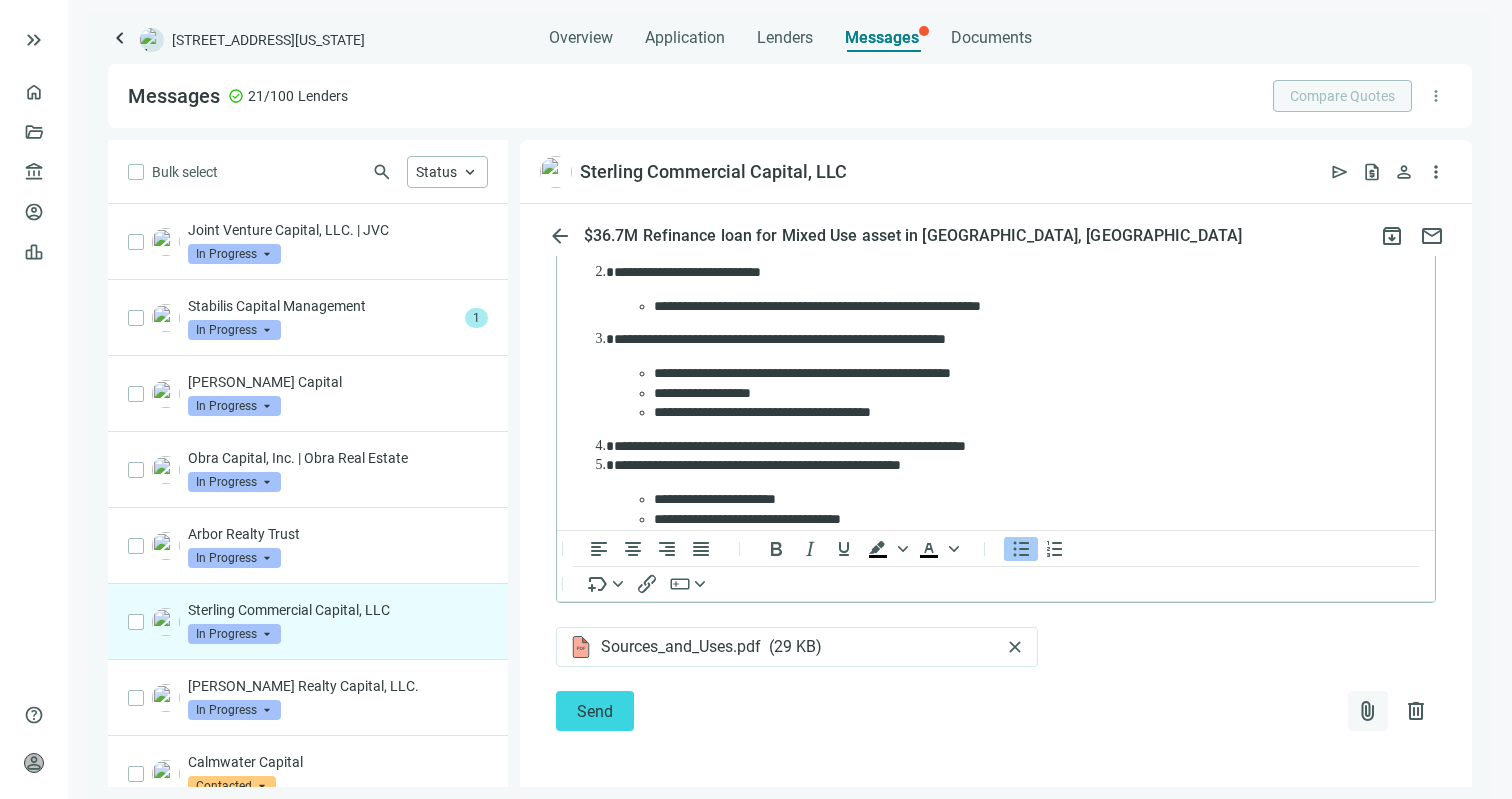 click on "attach_file" at bounding box center (1368, 711) 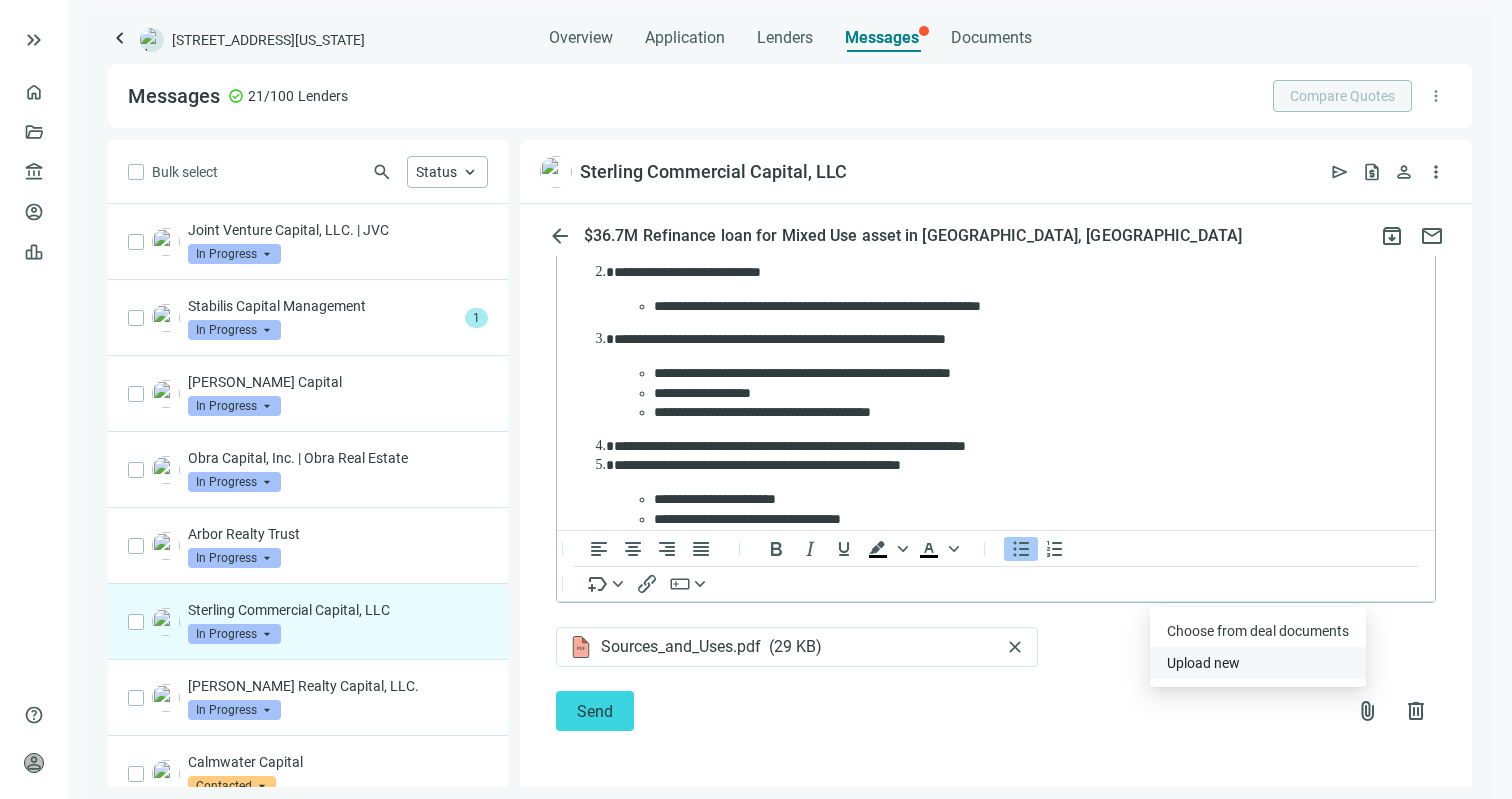 click on "Upload new" at bounding box center (1258, 663) 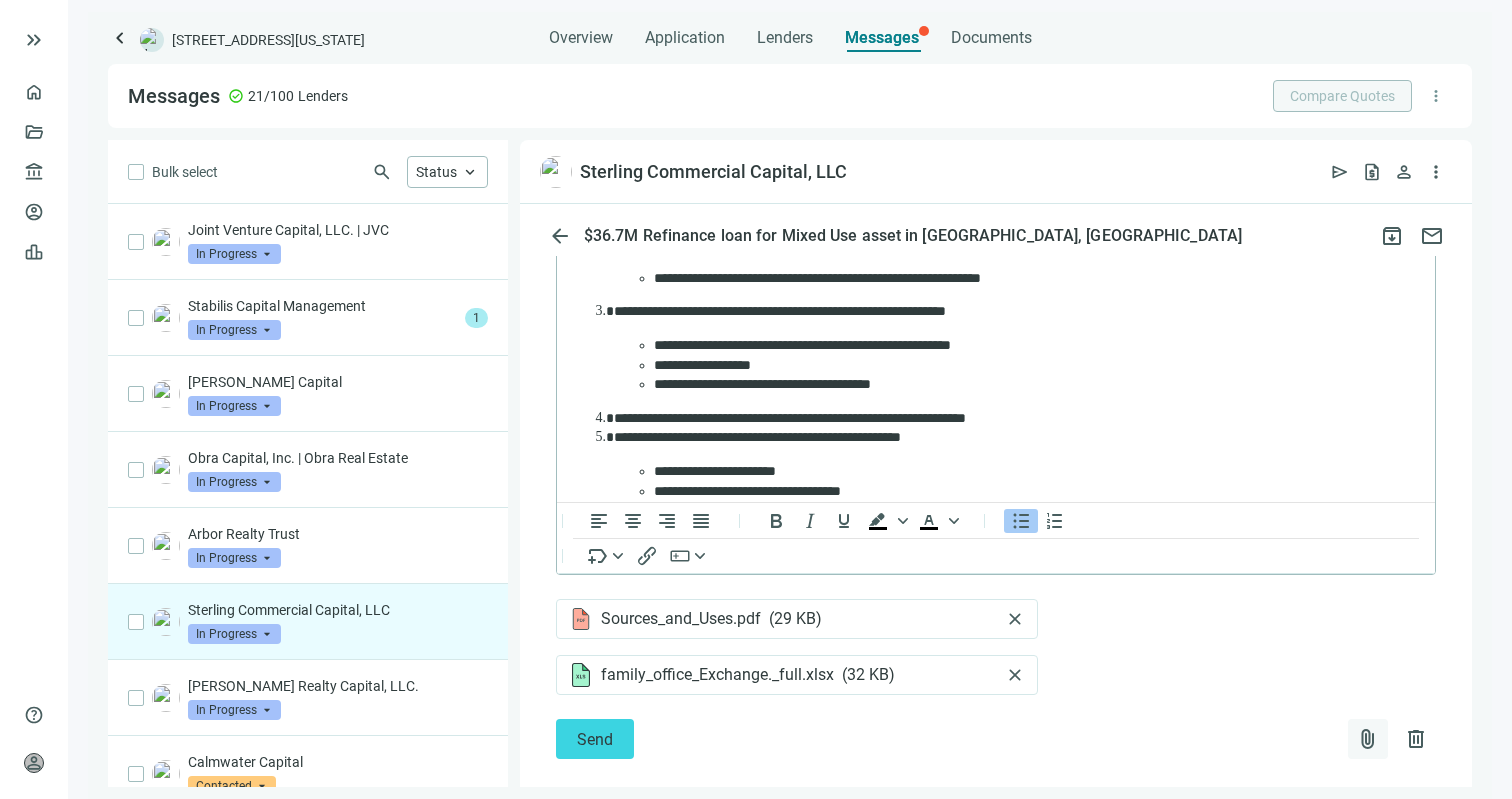 click on "attach_file" at bounding box center (1368, 739) 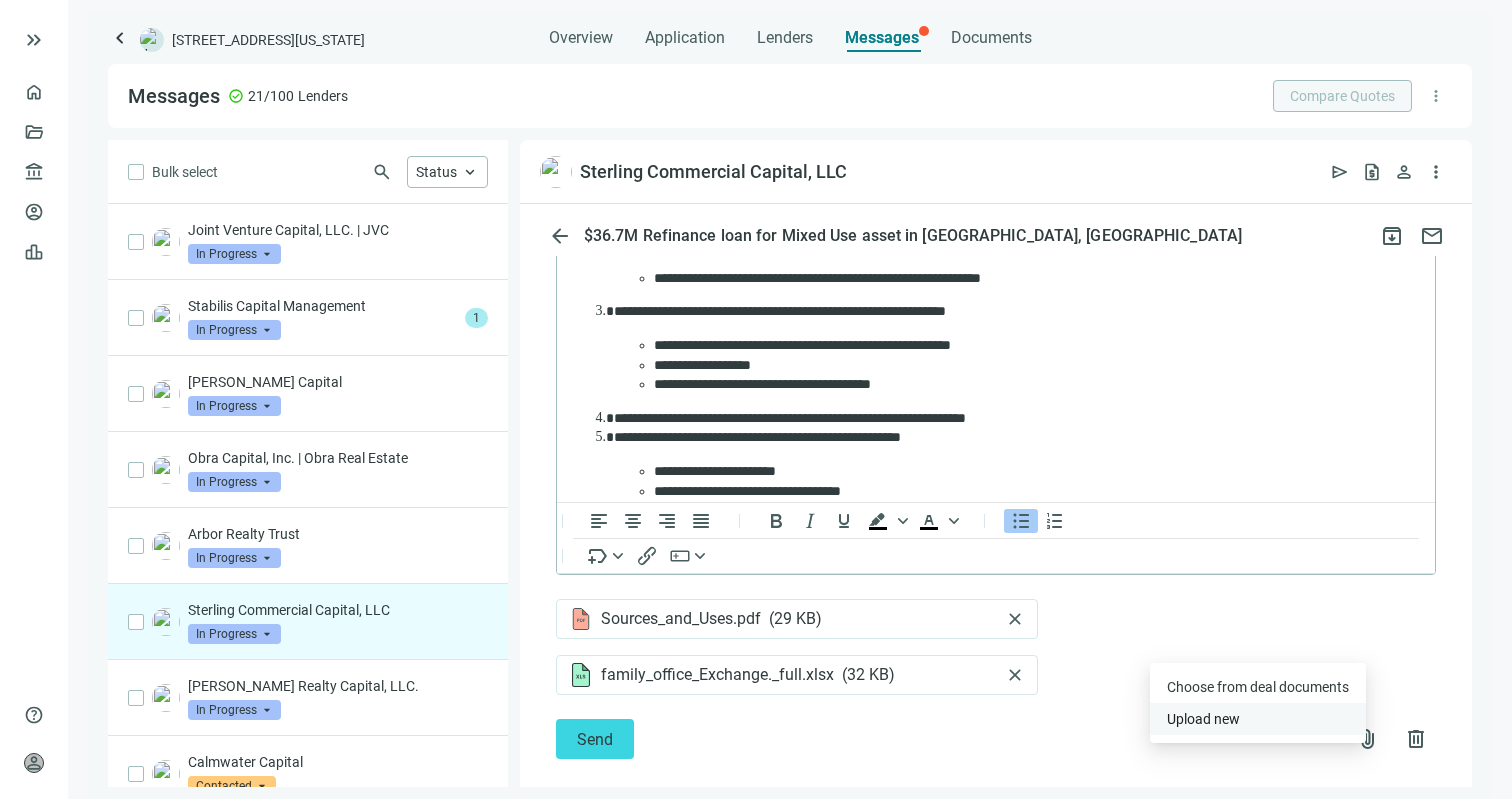 click on "Upload new" at bounding box center (1258, 719) 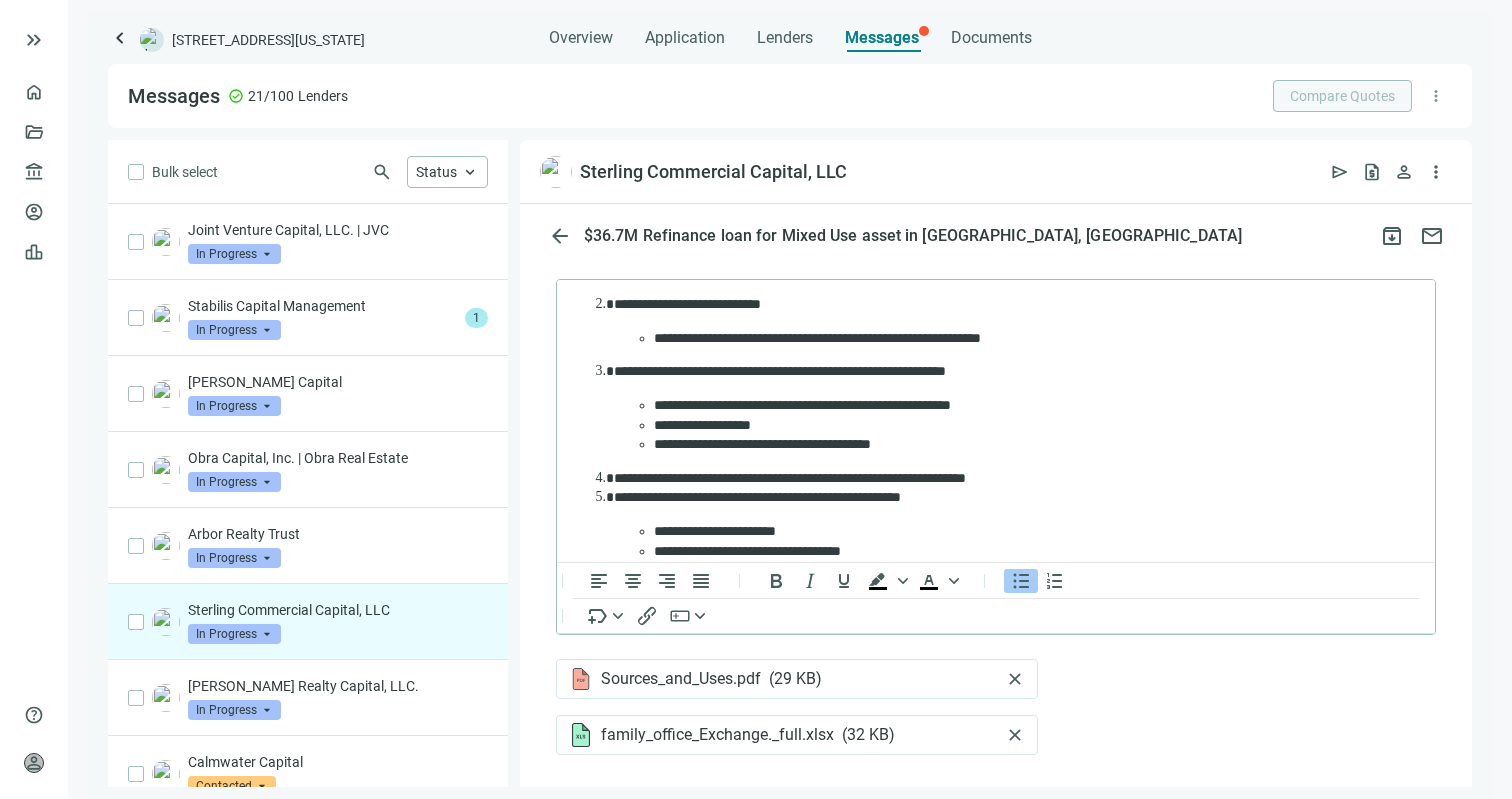 scroll, scrollTop: 3239, scrollLeft: 0, axis: vertical 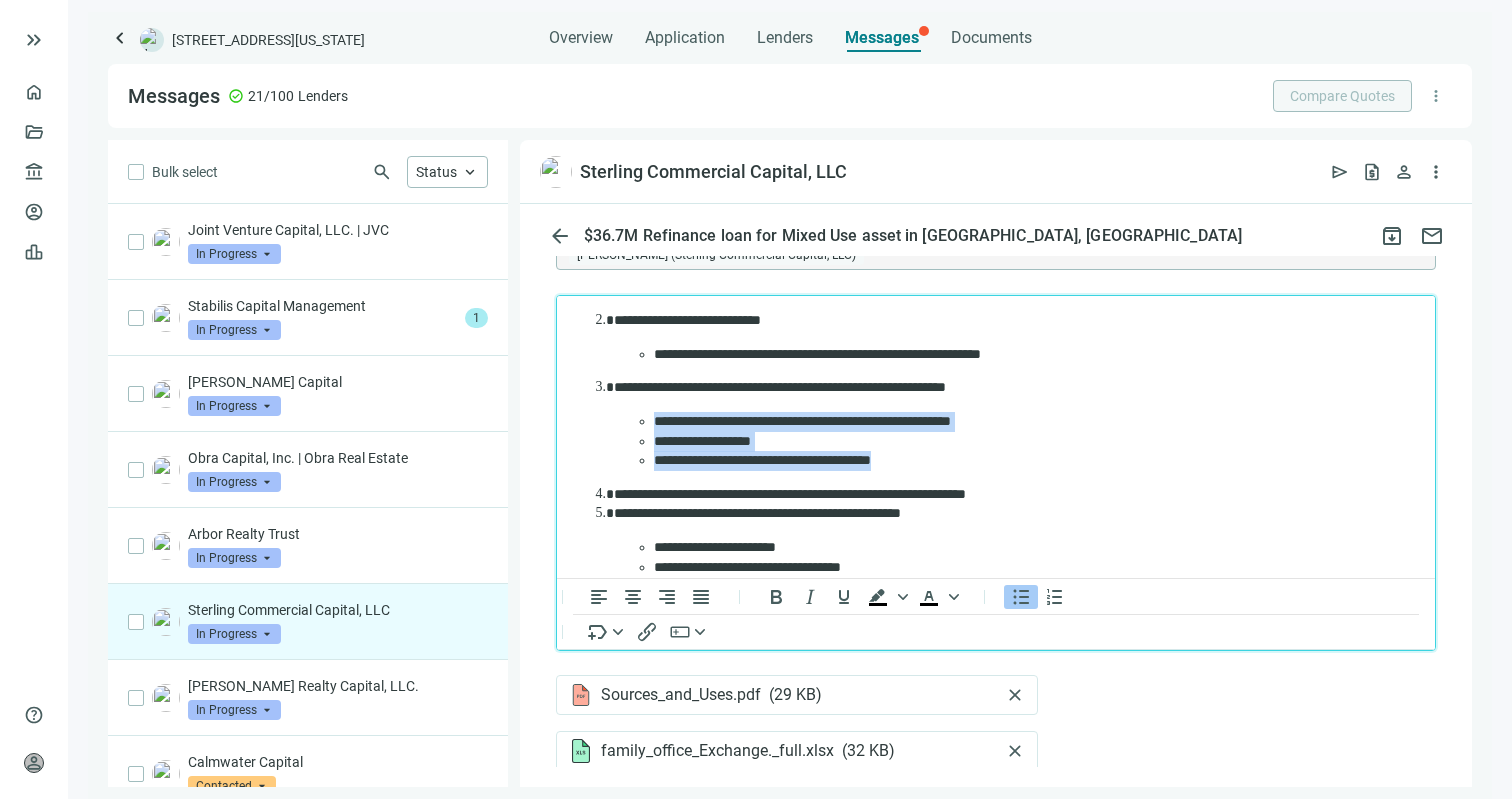 drag, startPoint x: 950, startPoint y: 455, endPoint x: 652, endPoint y: 422, distance: 299.82162 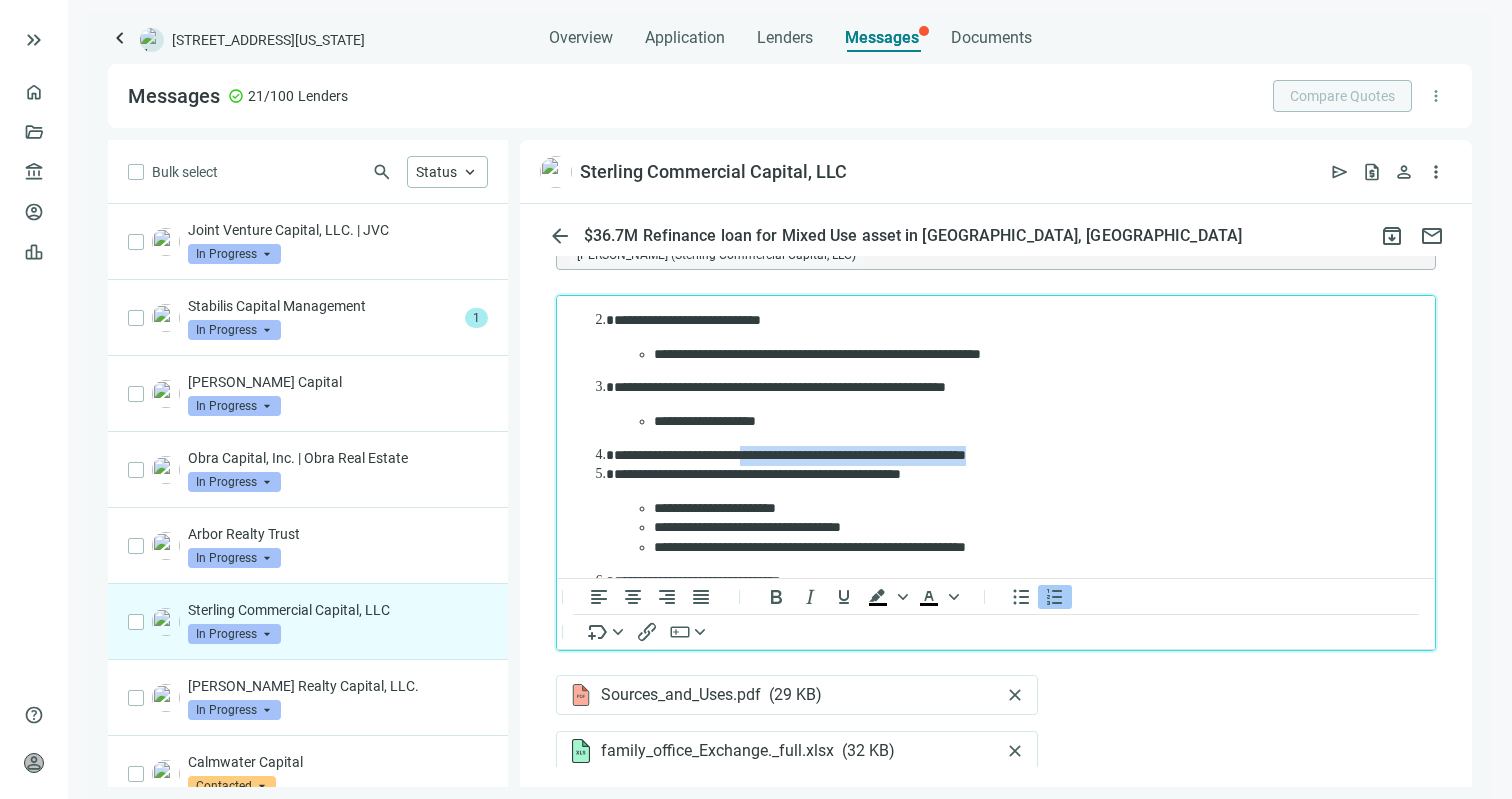 drag, startPoint x: 1088, startPoint y: 455, endPoint x: 782, endPoint y: 451, distance: 306.02615 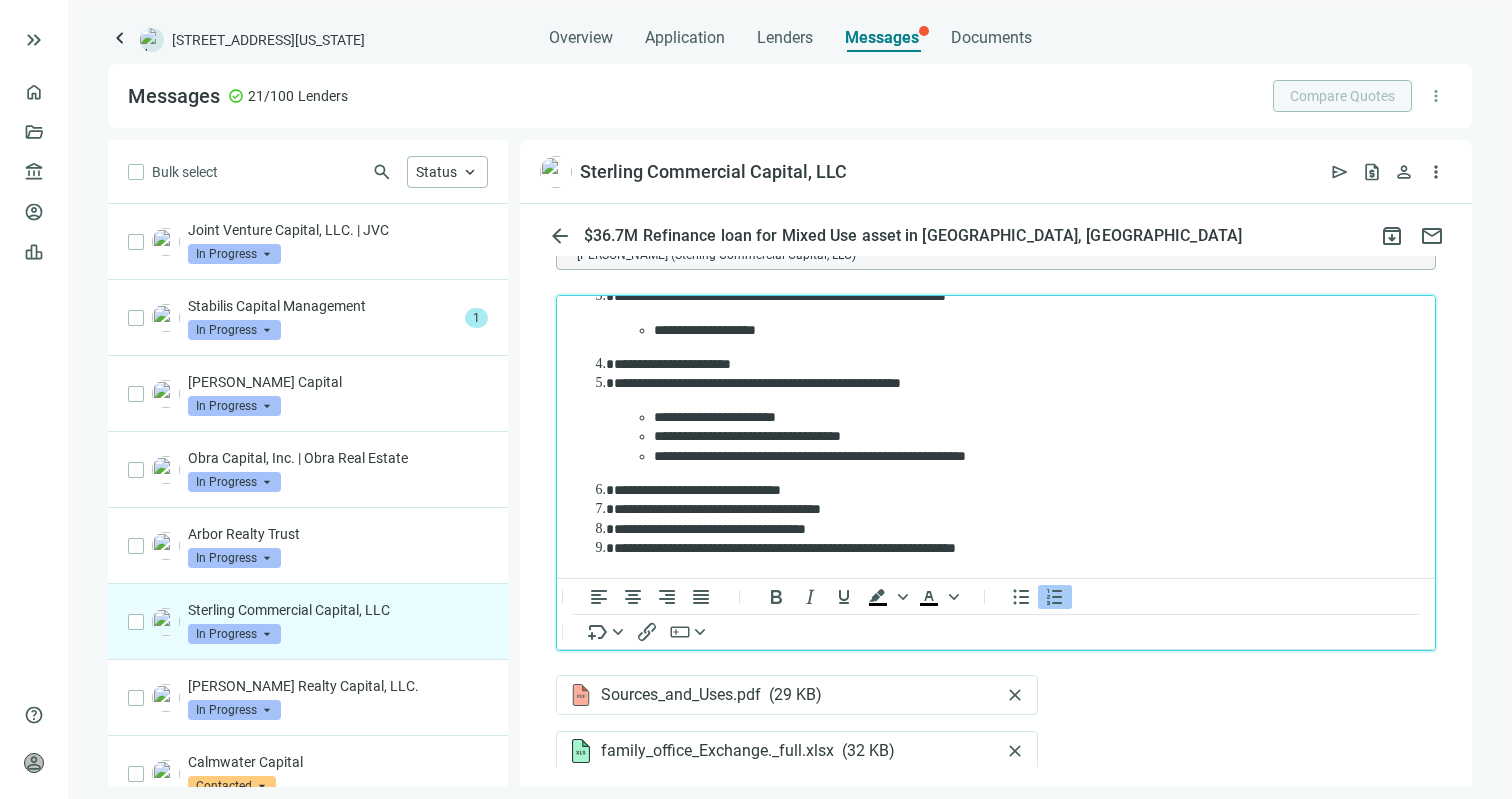 scroll, scrollTop: 173, scrollLeft: 0, axis: vertical 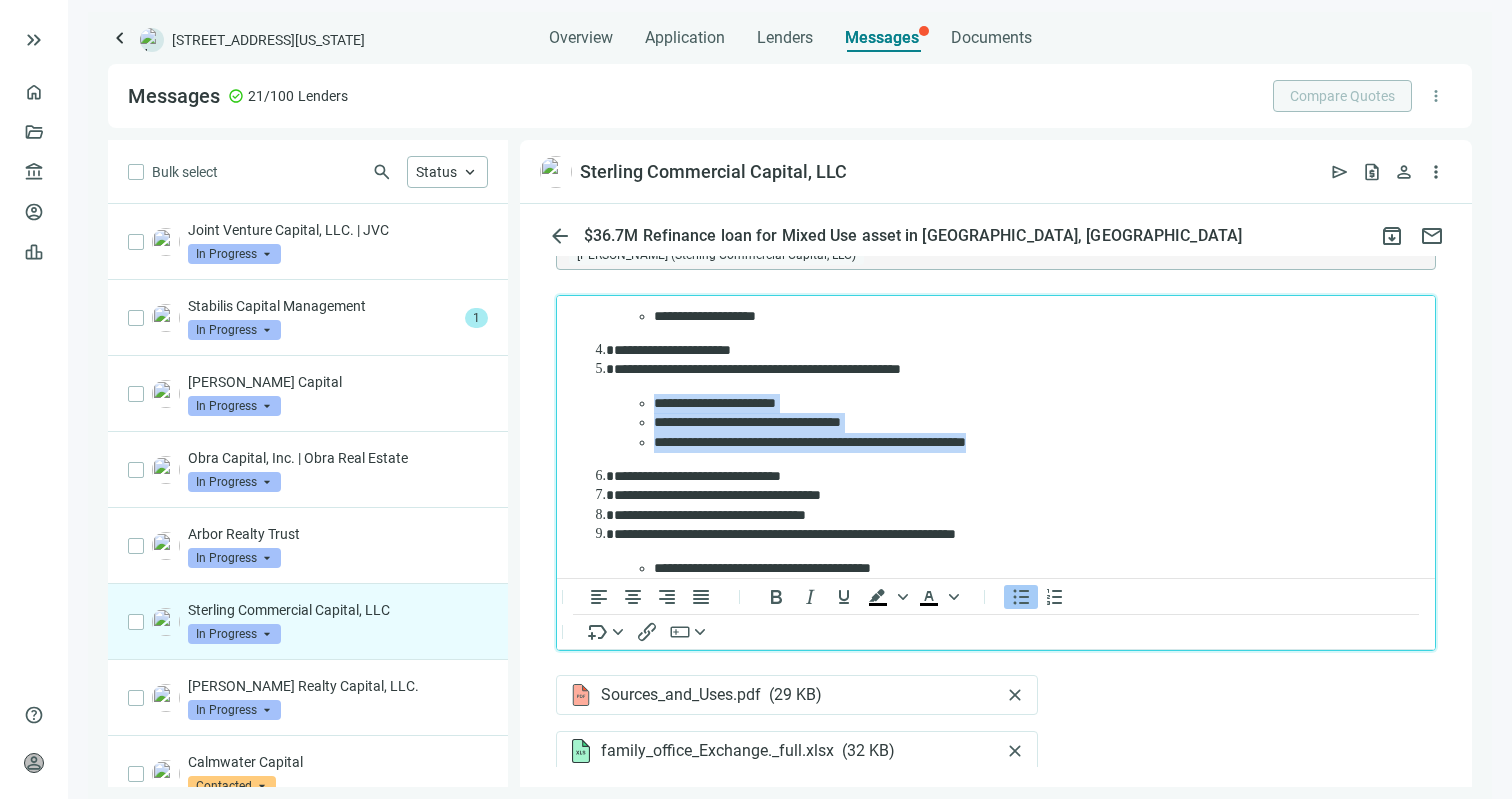 drag, startPoint x: 1057, startPoint y: 441, endPoint x: 624, endPoint y: 403, distance: 434.66425 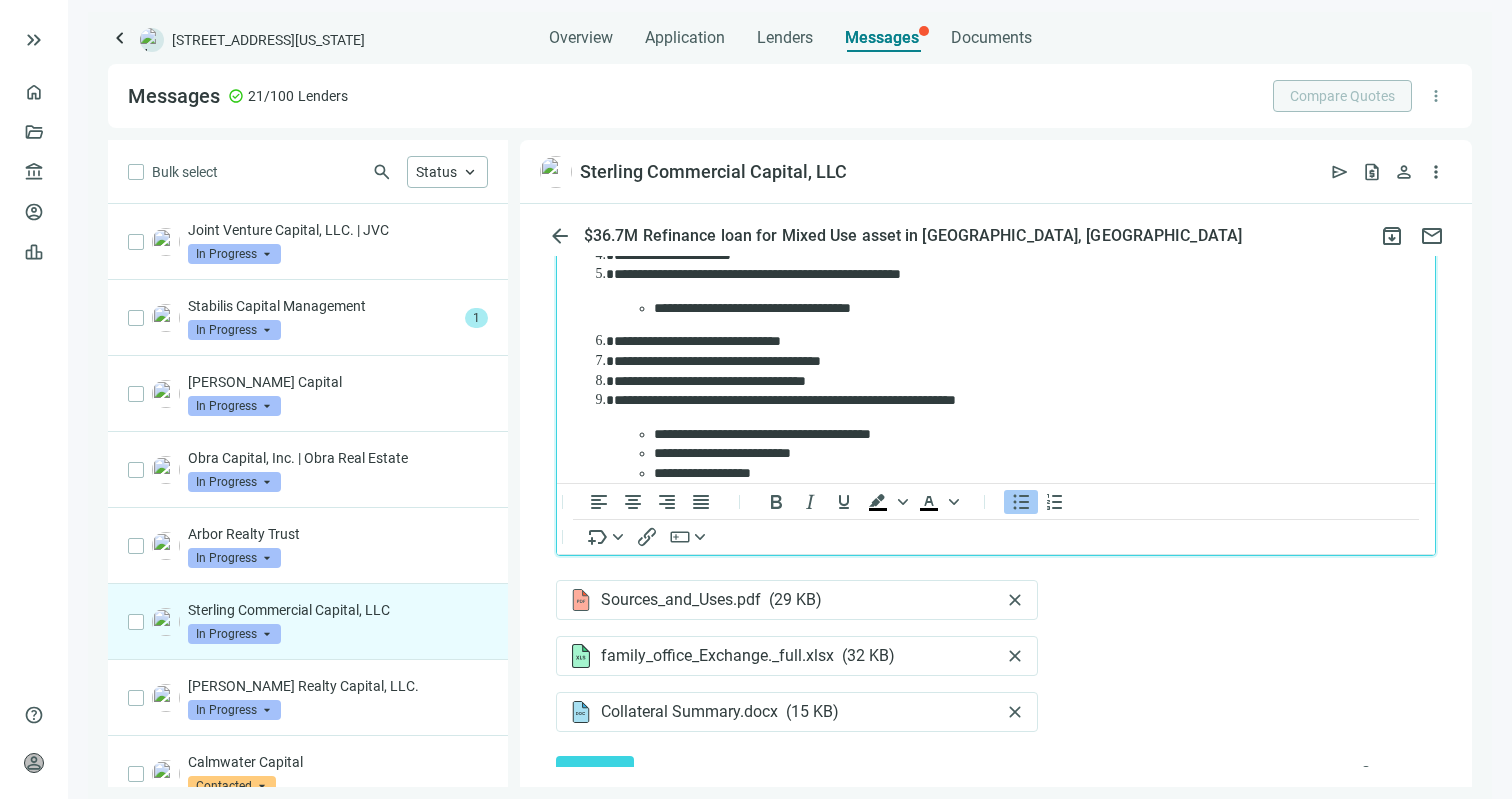 scroll, scrollTop: 3427, scrollLeft: 0, axis: vertical 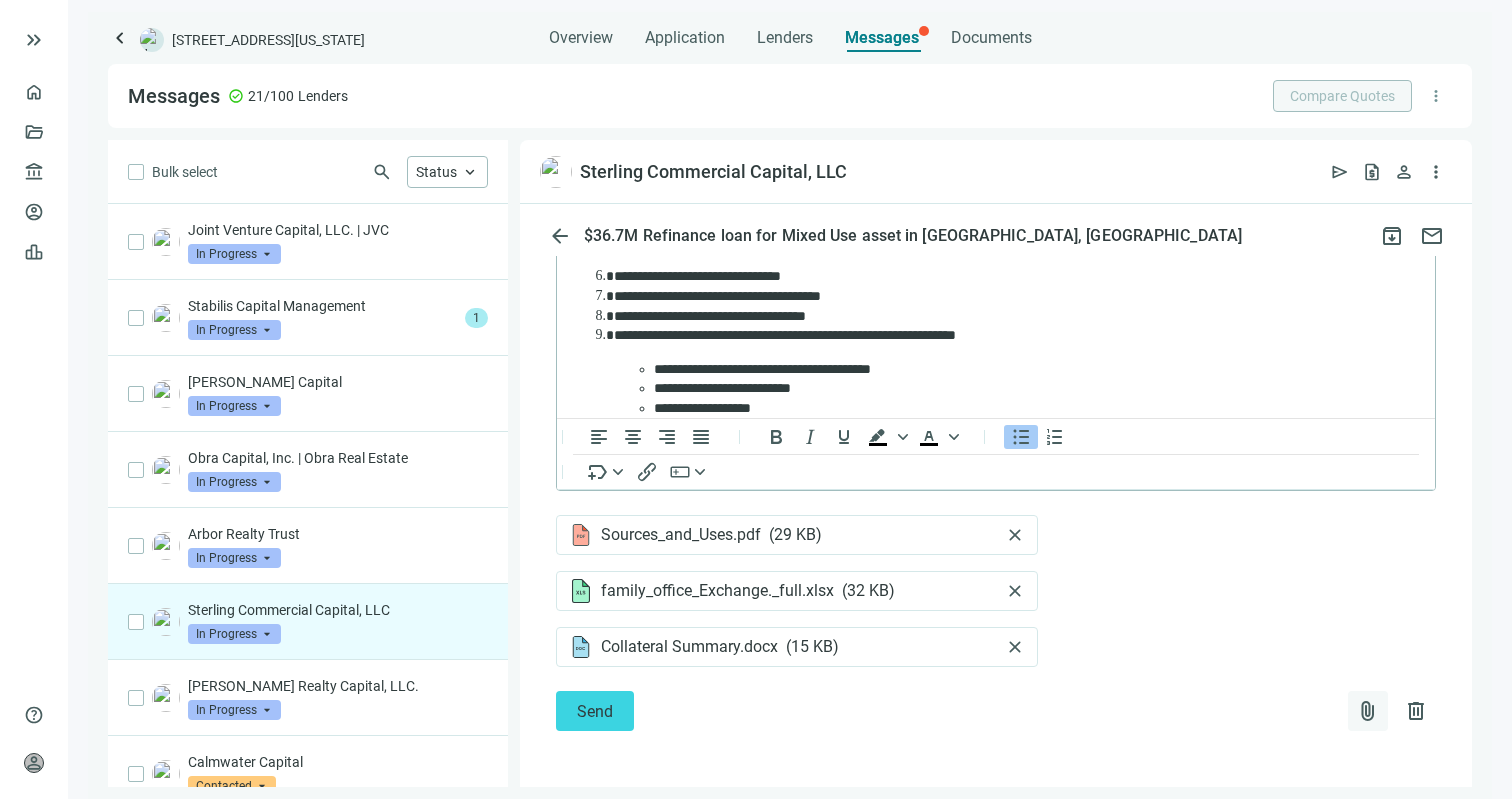 click on "attach_file" at bounding box center [1368, 711] 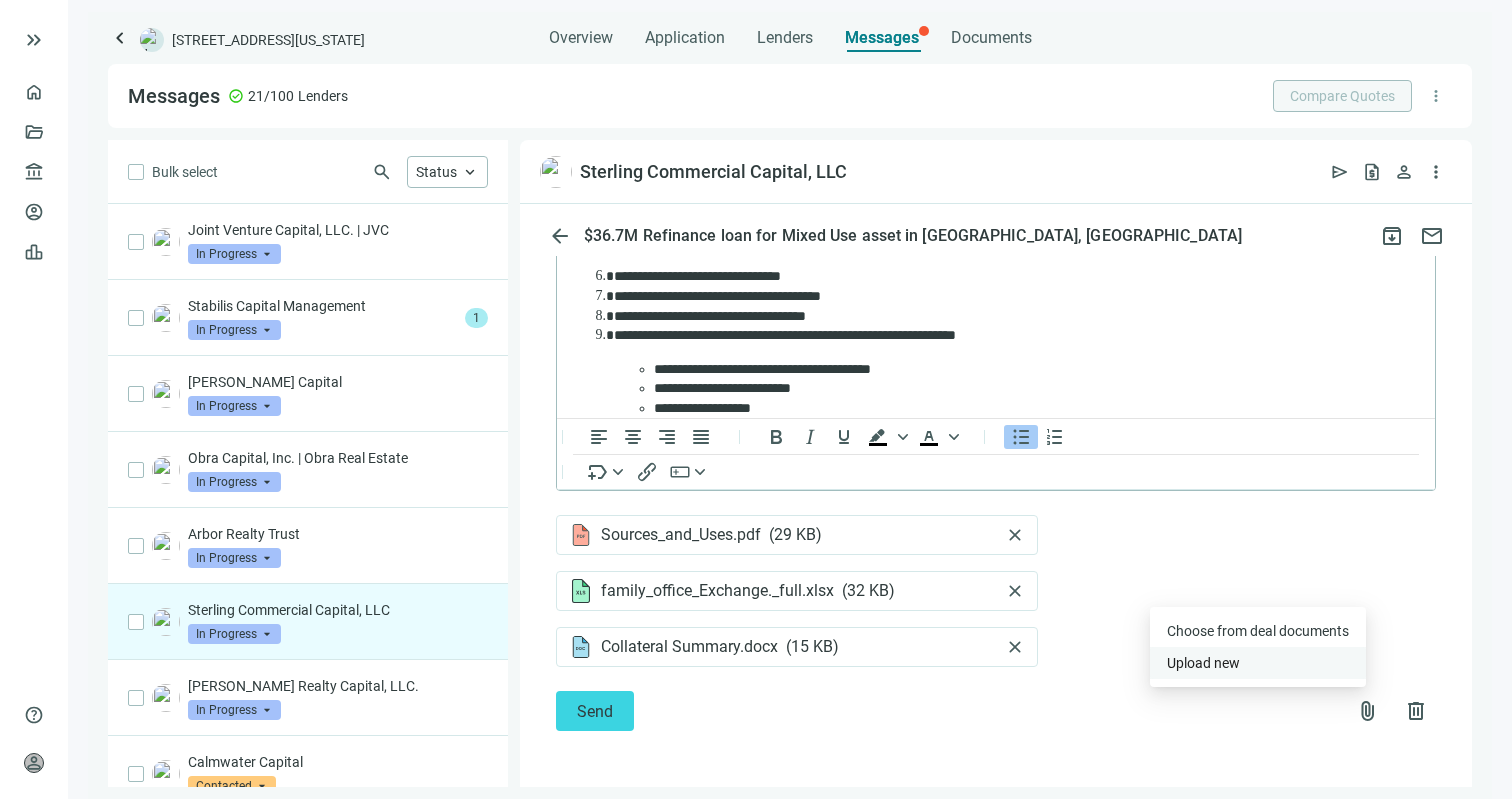 click on "Upload new" at bounding box center (1203, 663) 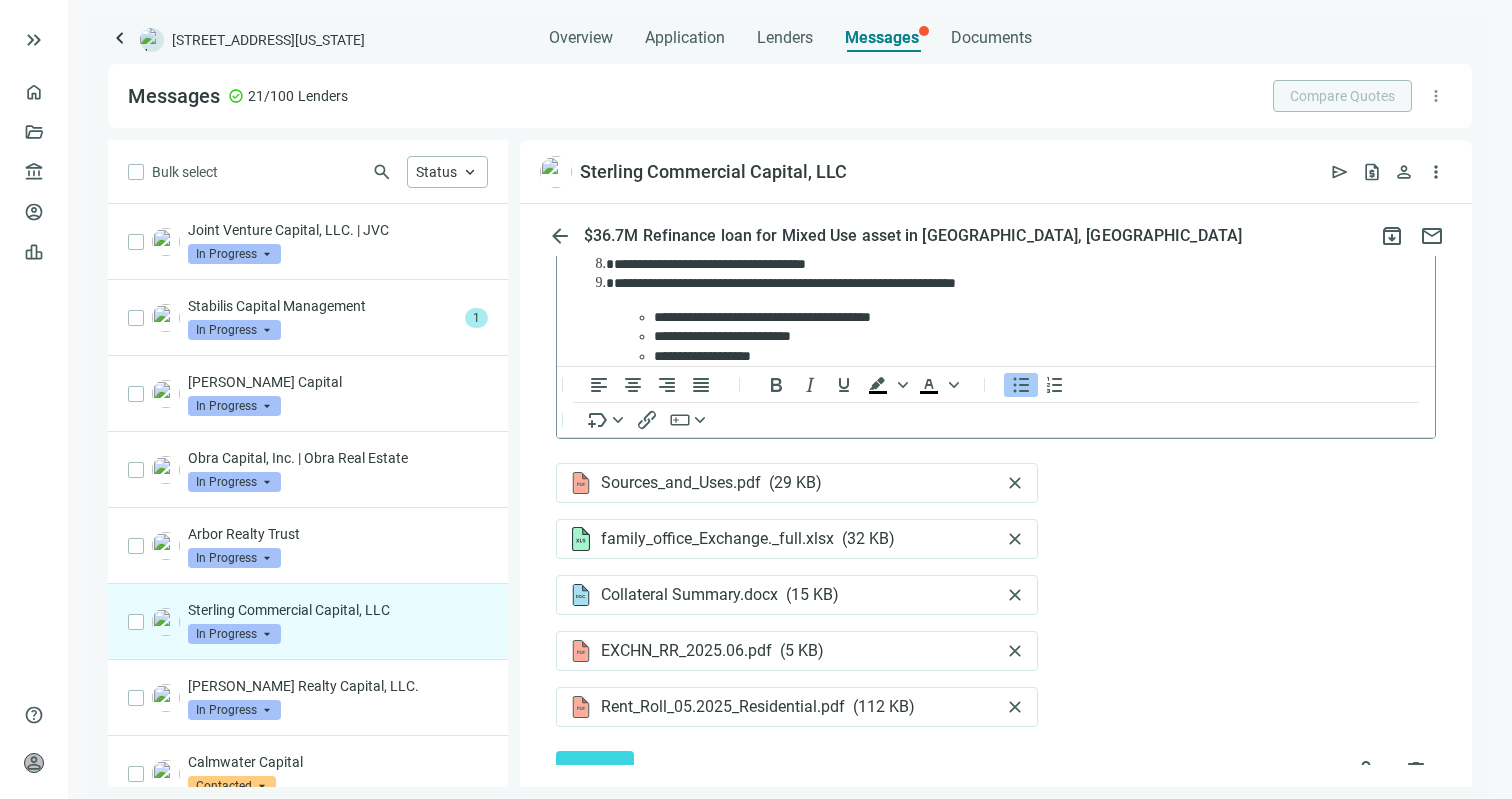 scroll, scrollTop: 16, scrollLeft: 0, axis: vertical 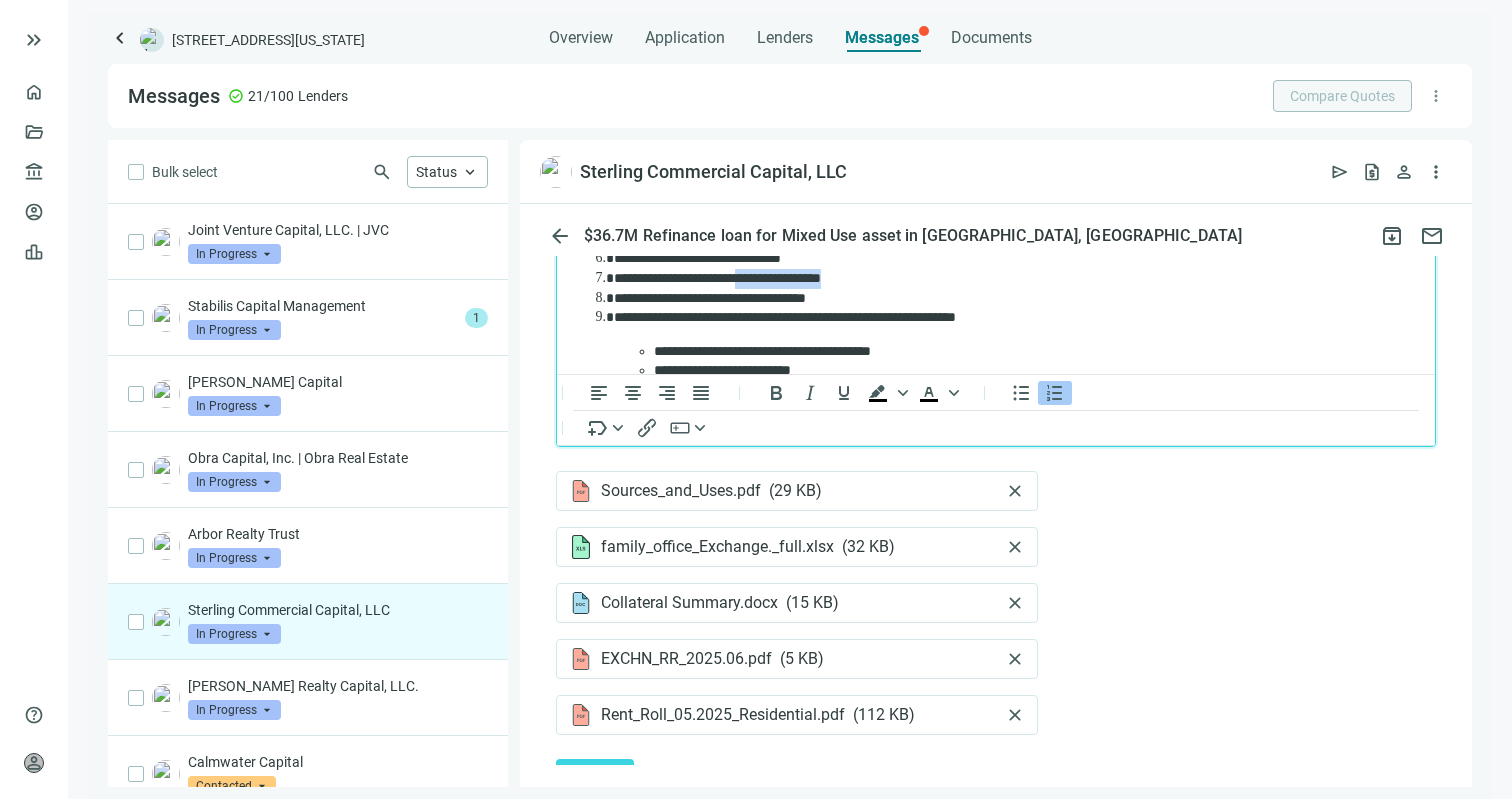 drag, startPoint x: 885, startPoint y: 275, endPoint x: 771, endPoint y: 274, distance: 114.00439 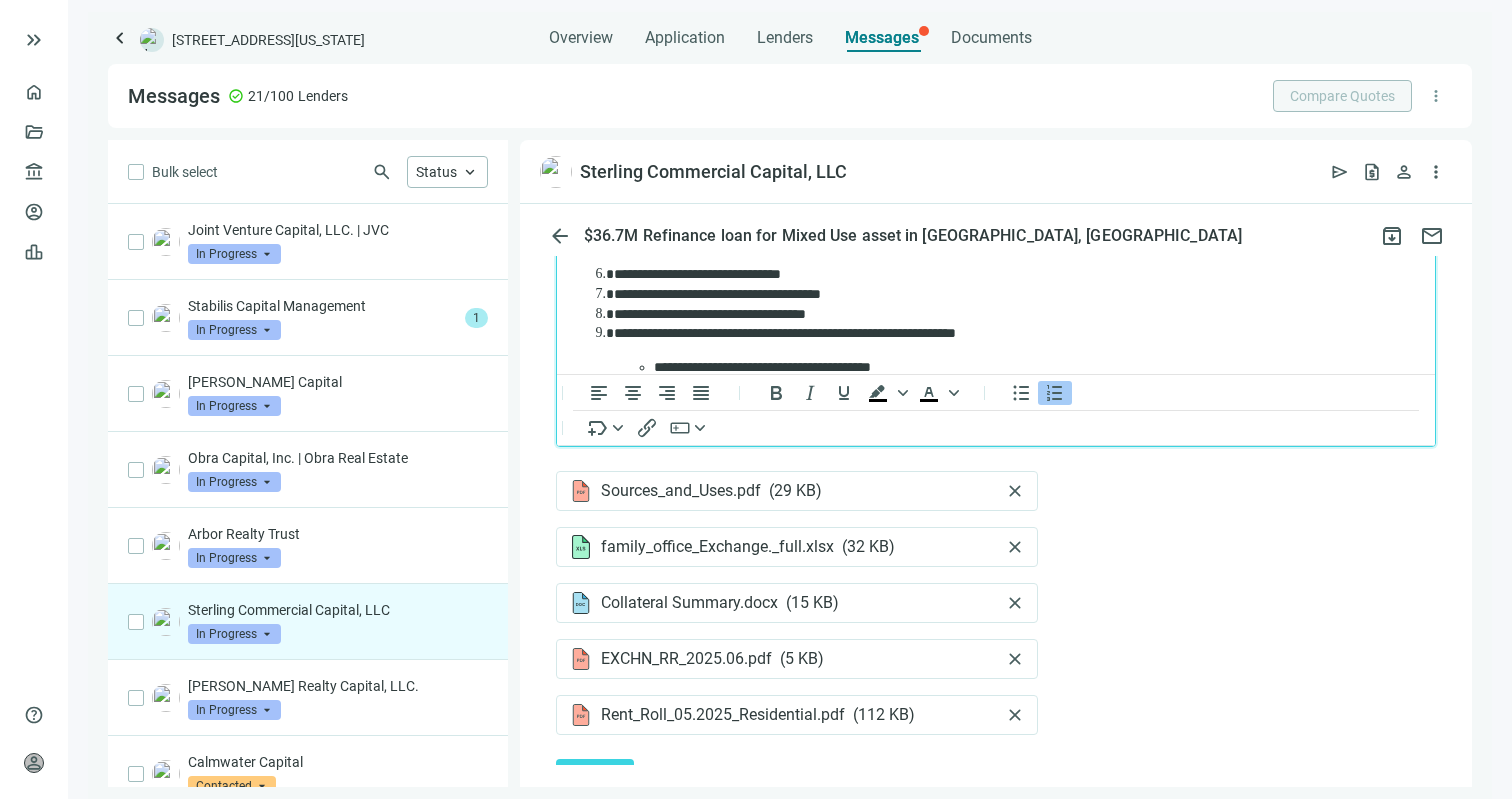 click on "**********" at bounding box center (996, 275) 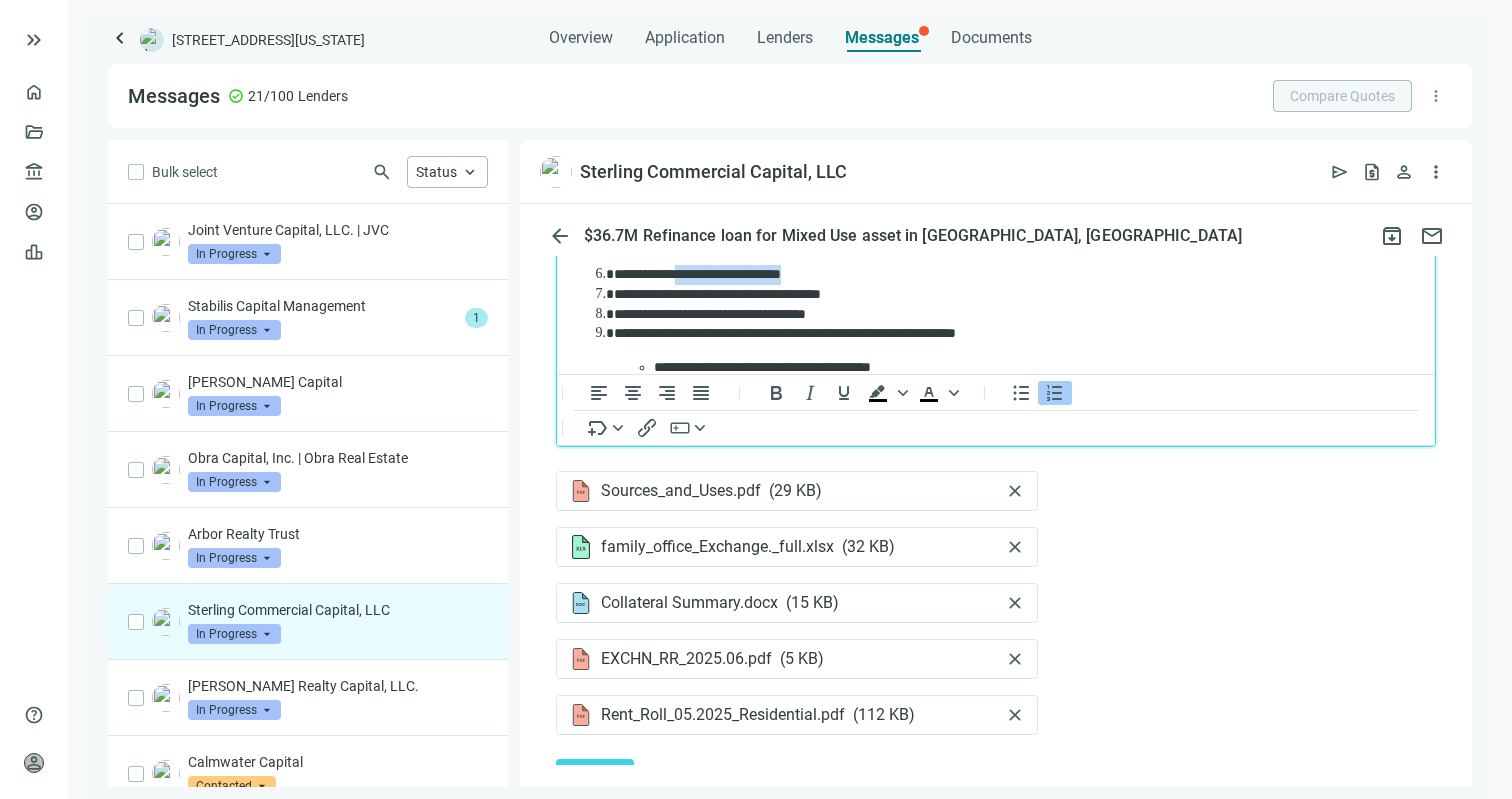 drag, startPoint x: 838, startPoint y: 272, endPoint x: 686, endPoint y: 269, distance: 152.0296 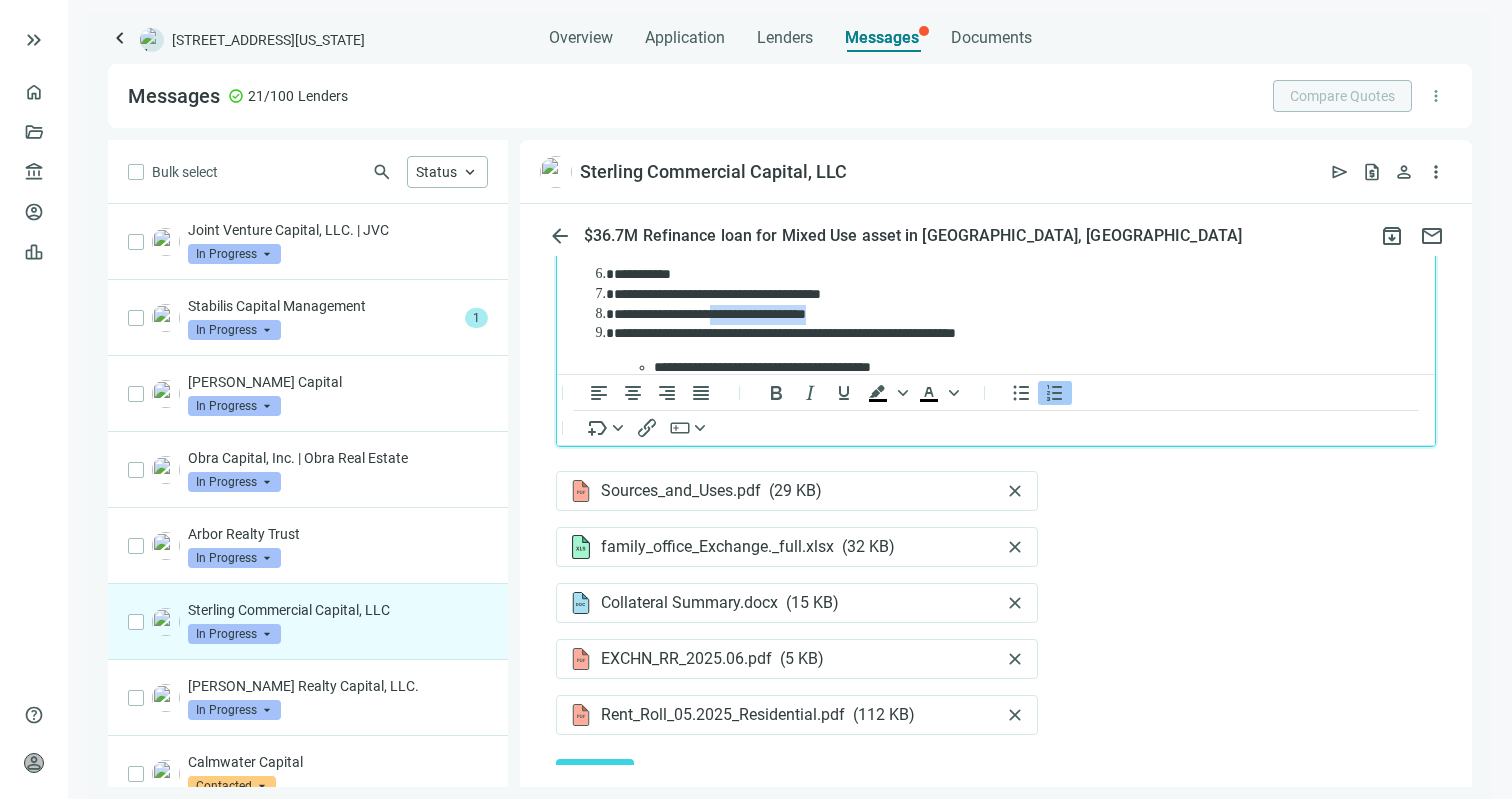drag, startPoint x: 888, startPoint y: 312, endPoint x: 737, endPoint y: 308, distance: 151.05296 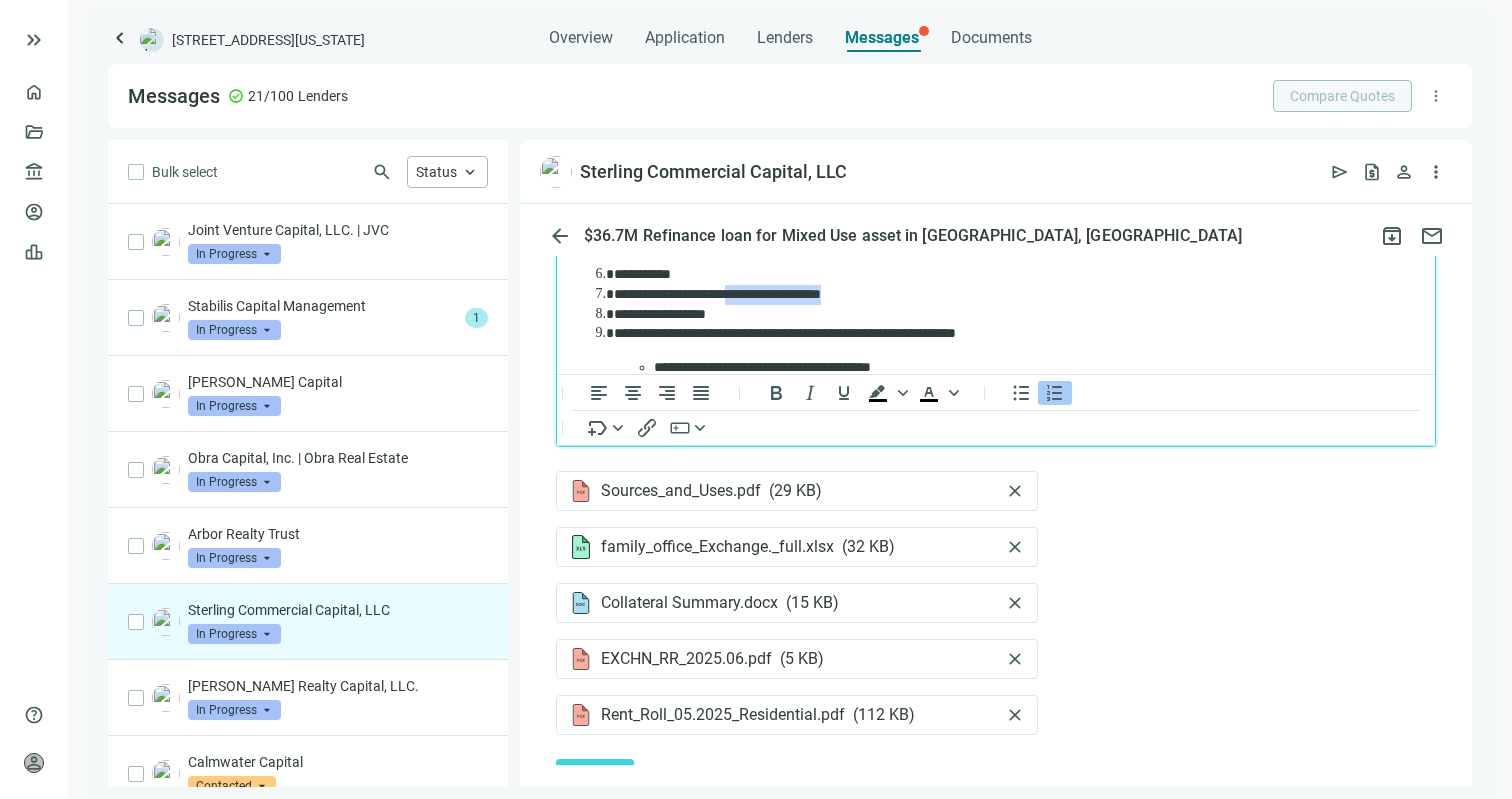 drag, startPoint x: 906, startPoint y: 293, endPoint x: 762, endPoint y: 292, distance: 144.00348 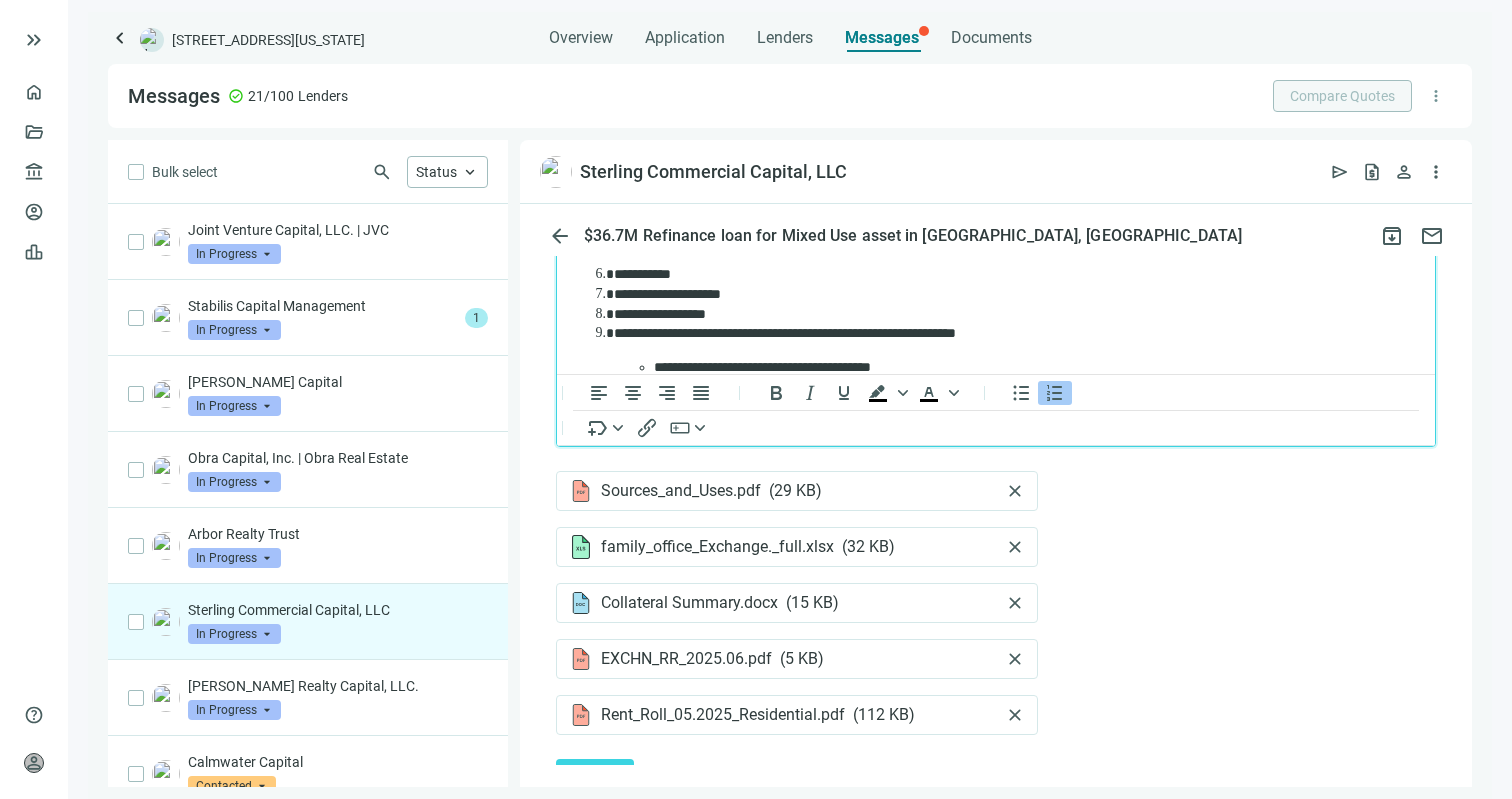 scroll, scrollTop: 66, scrollLeft: 0, axis: vertical 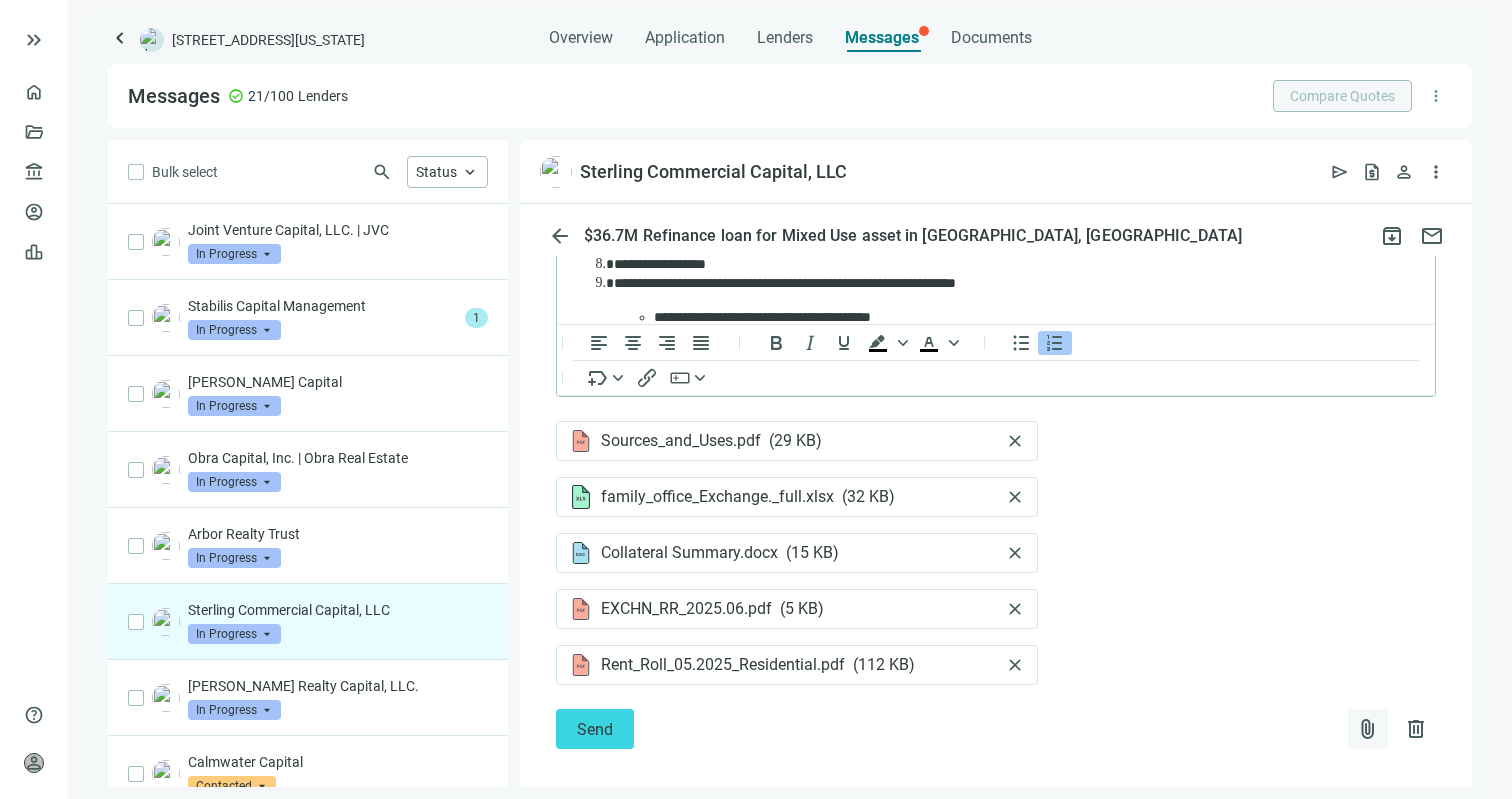 click on "attach_file" at bounding box center [1368, 729] 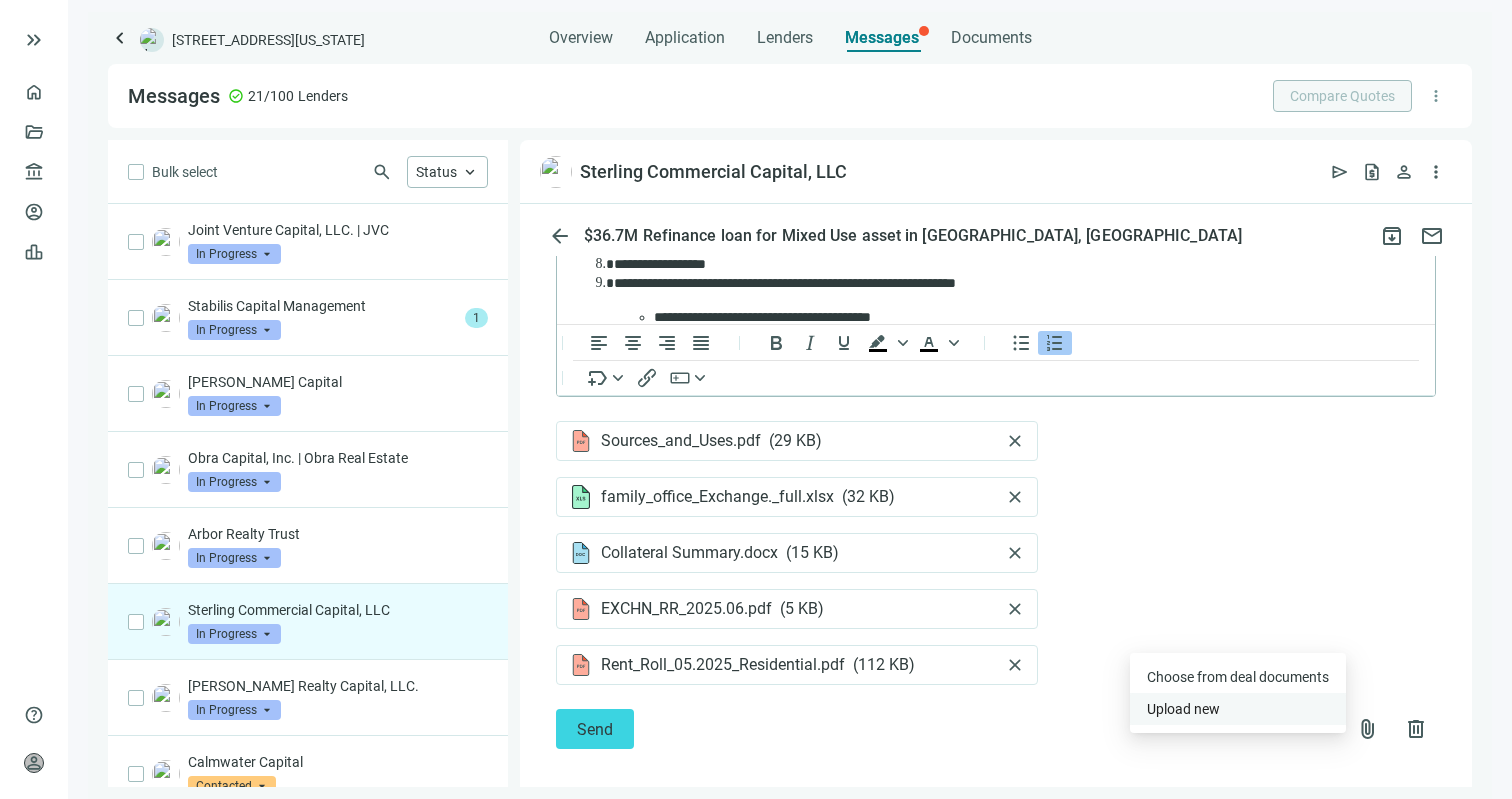 click on "Upload new" at bounding box center [1238, 709] 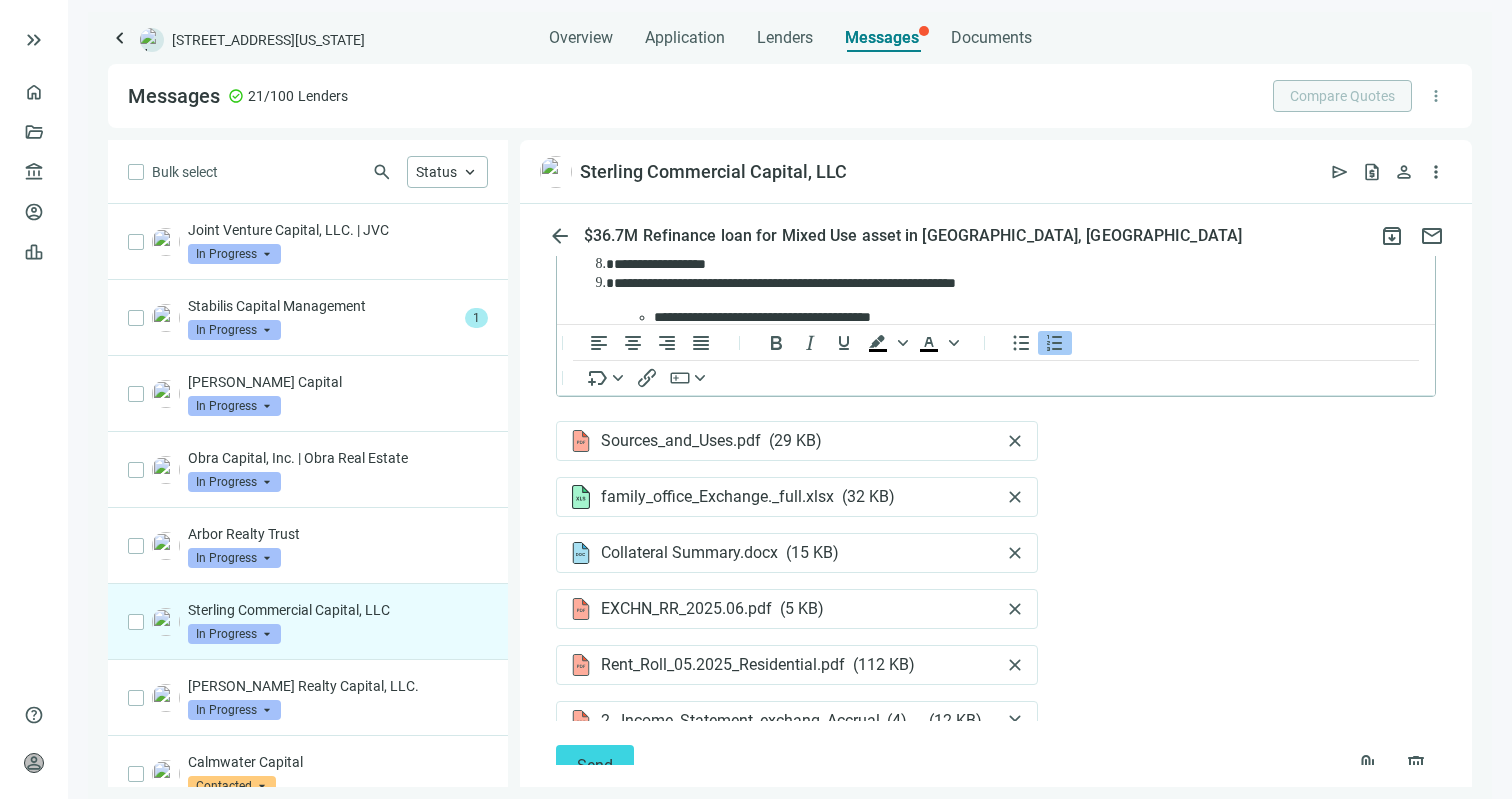 scroll, scrollTop: 102, scrollLeft: 0, axis: vertical 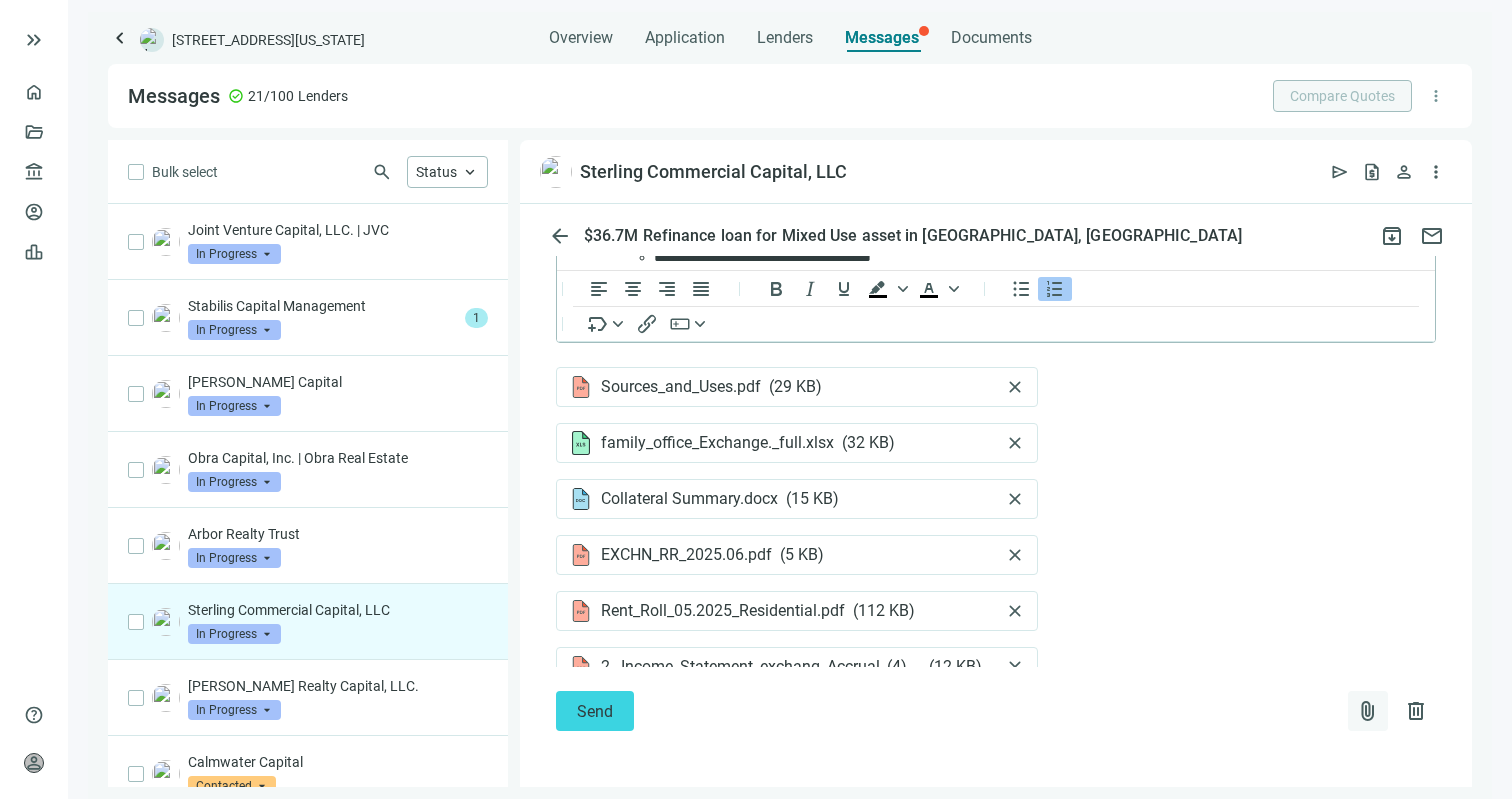 click on "attach_file" at bounding box center (1368, 711) 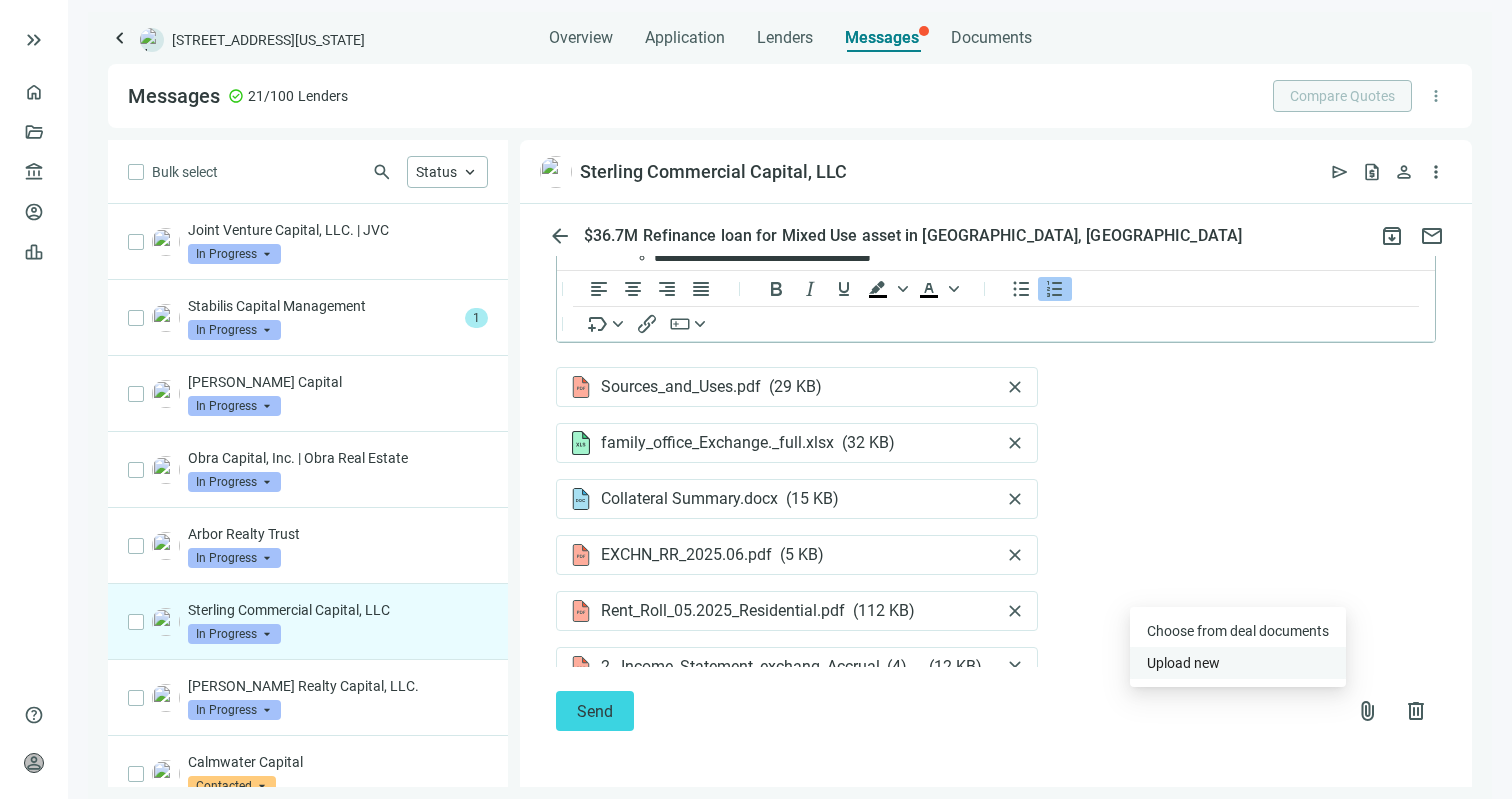 click on "Upload new" at bounding box center [1238, 663] 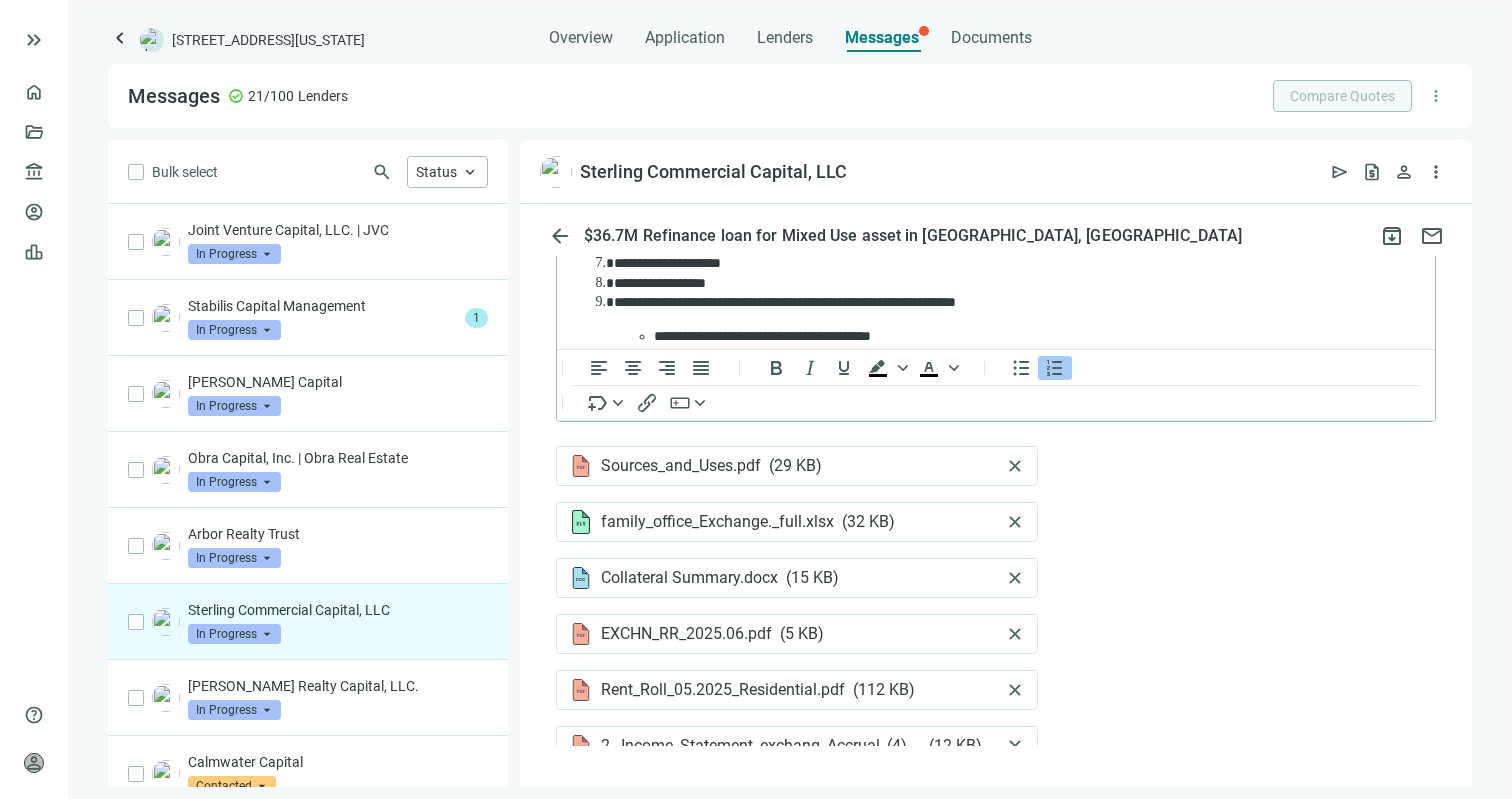 scroll, scrollTop: 25, scrollLeft: 0, axis: vertical 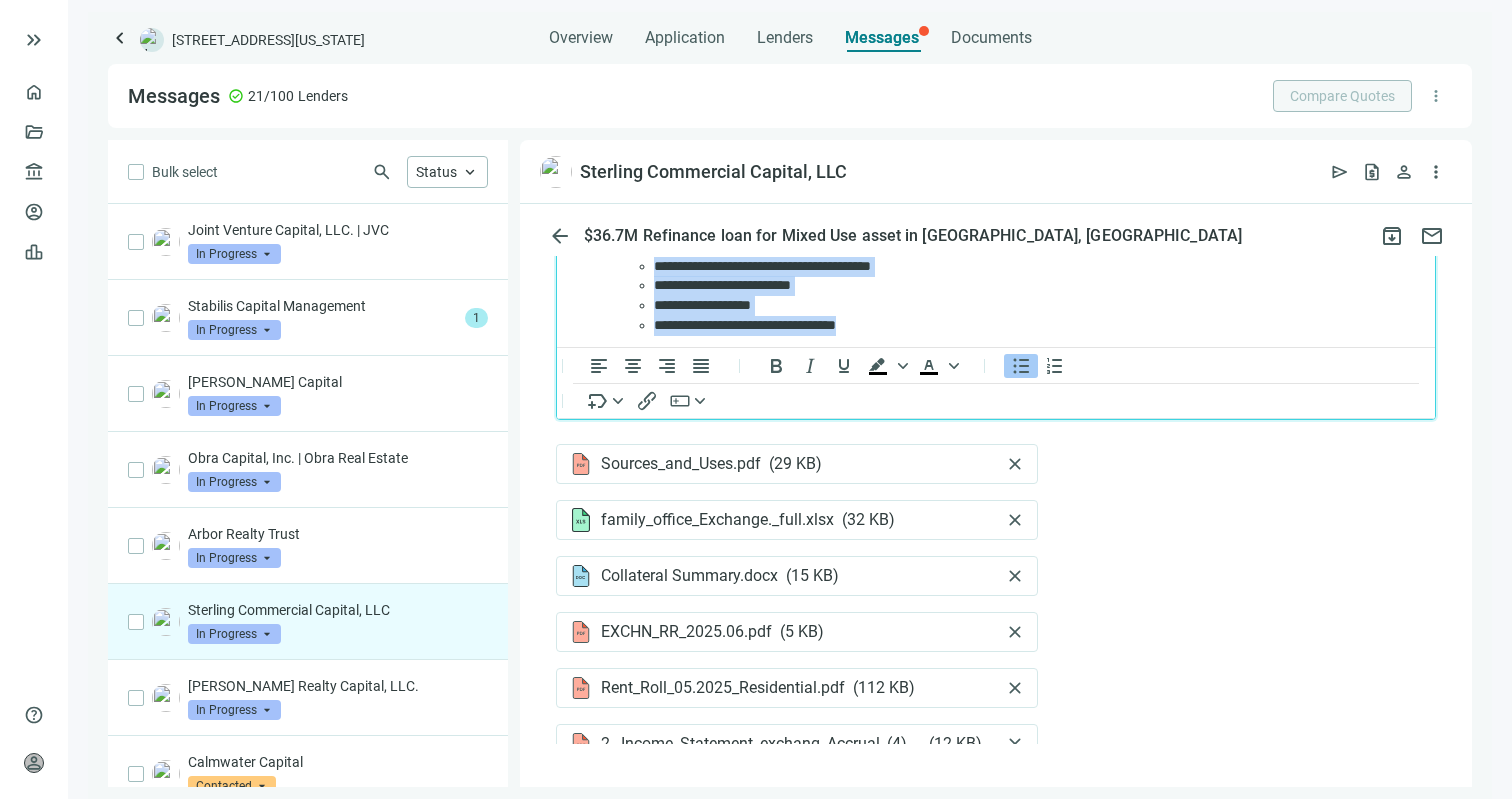 drag, startPoint x: 898, startPoint y: 323, endPoint x: 649, endPoint y: 261, distance: 256.6028 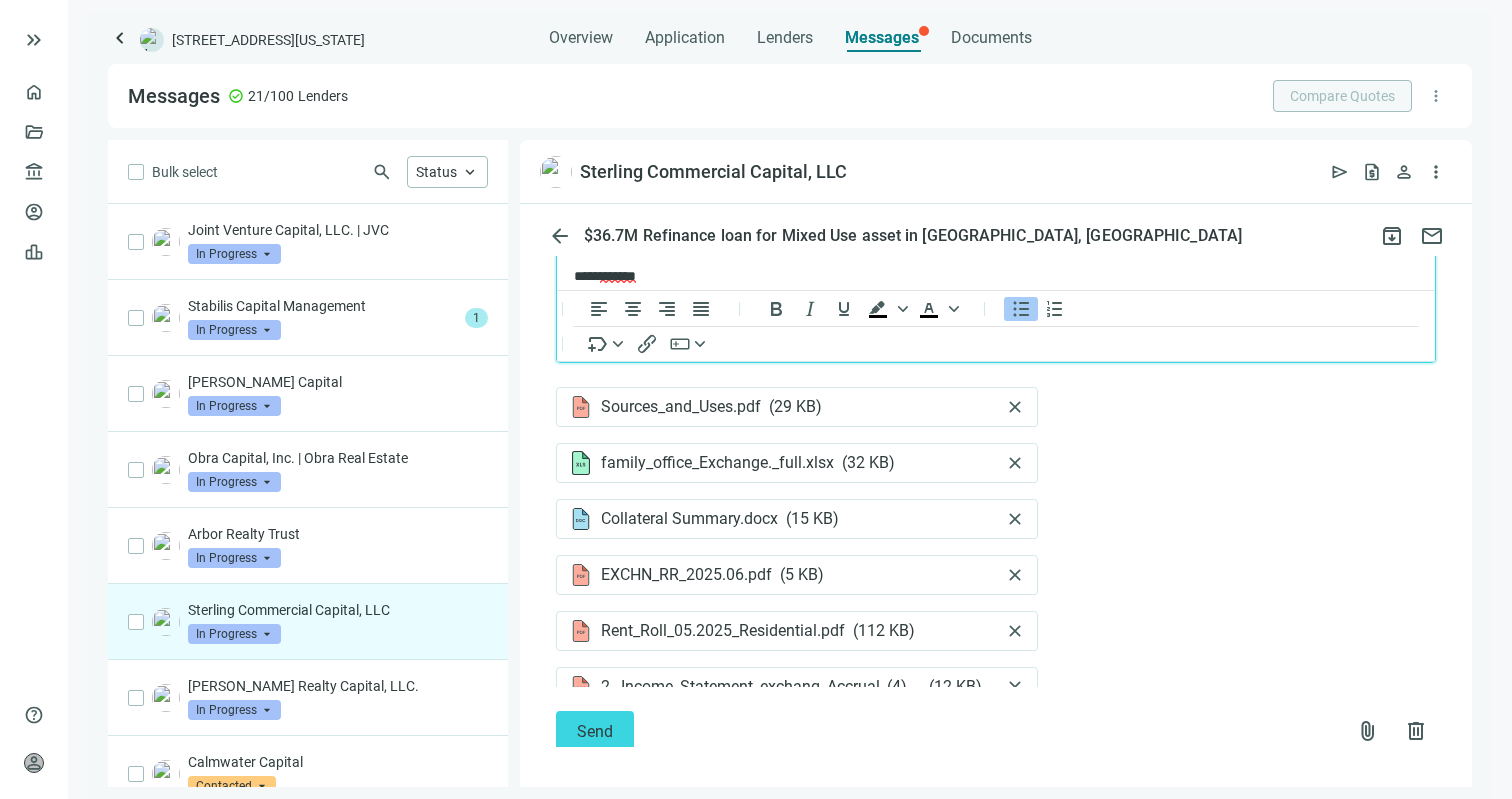 scroll, scrollTop: 102, scrollLeft: 0, axis: vertical 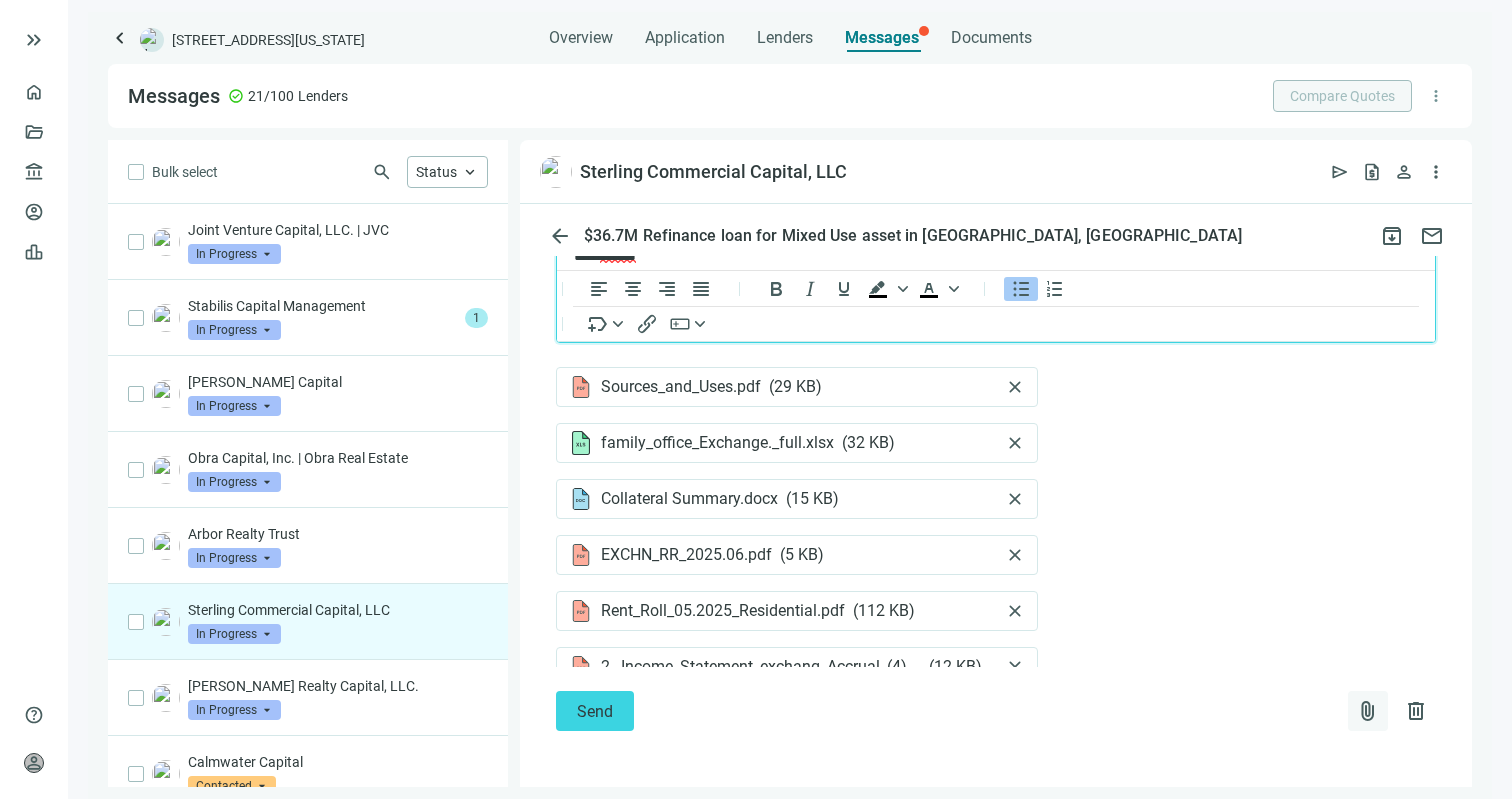 click on "attach_file" at bounding box center (1368, 711) 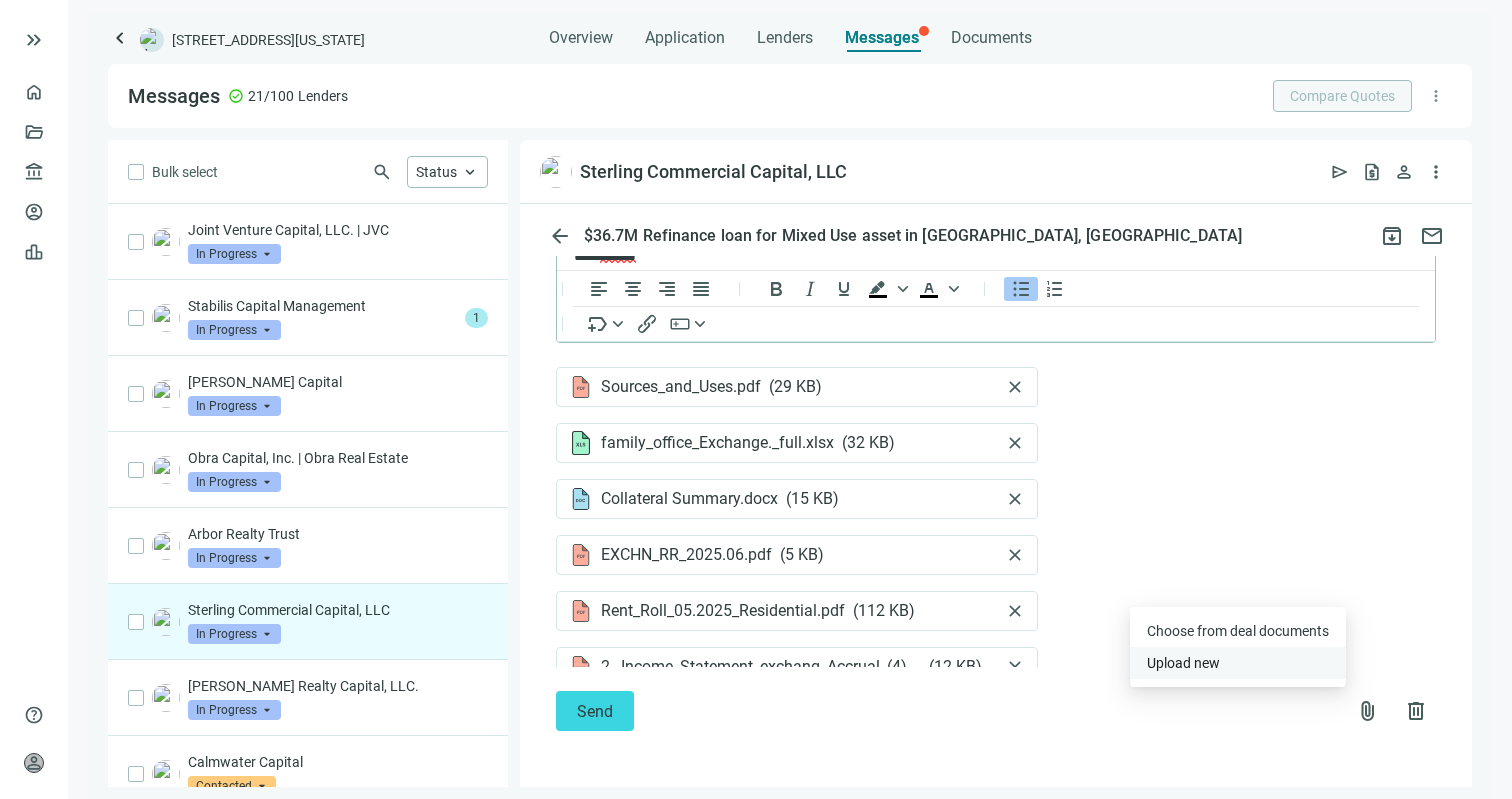 click on "Upload new" at bounding box center [1238, 663] 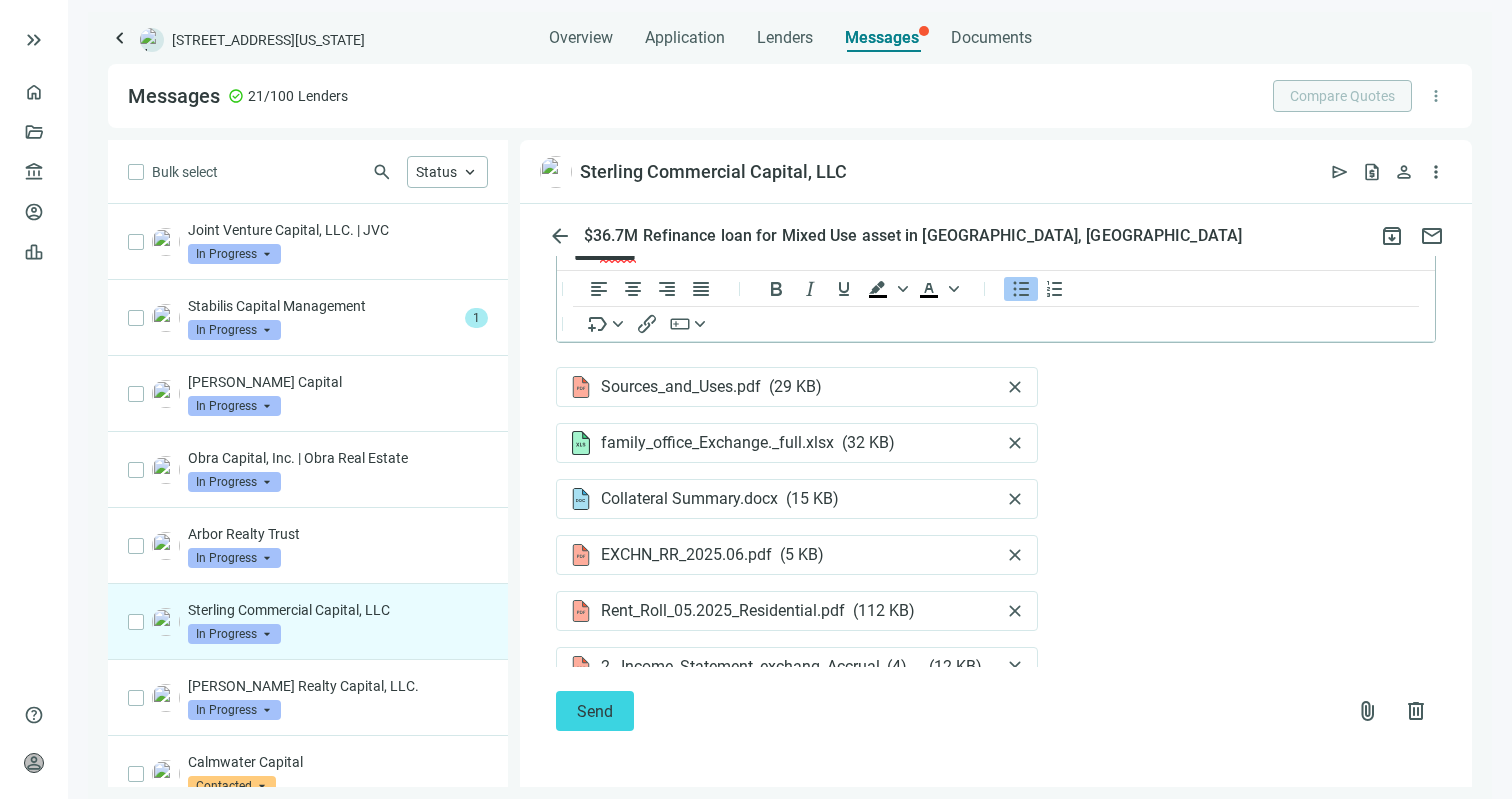 scroll, scrollTop: 0, scrollLeft: 0, axis: both 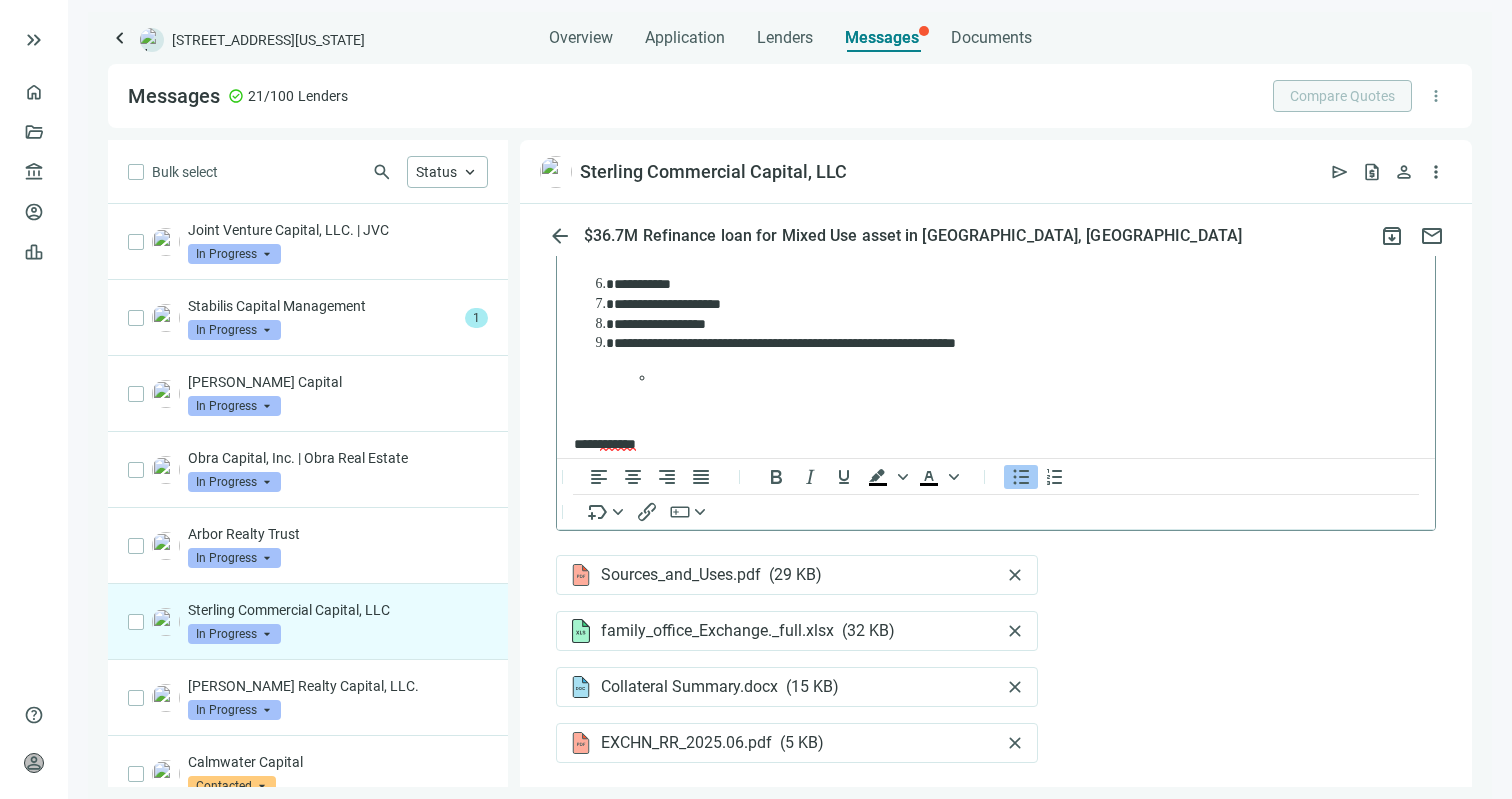 click at bounding box center [996, 411] 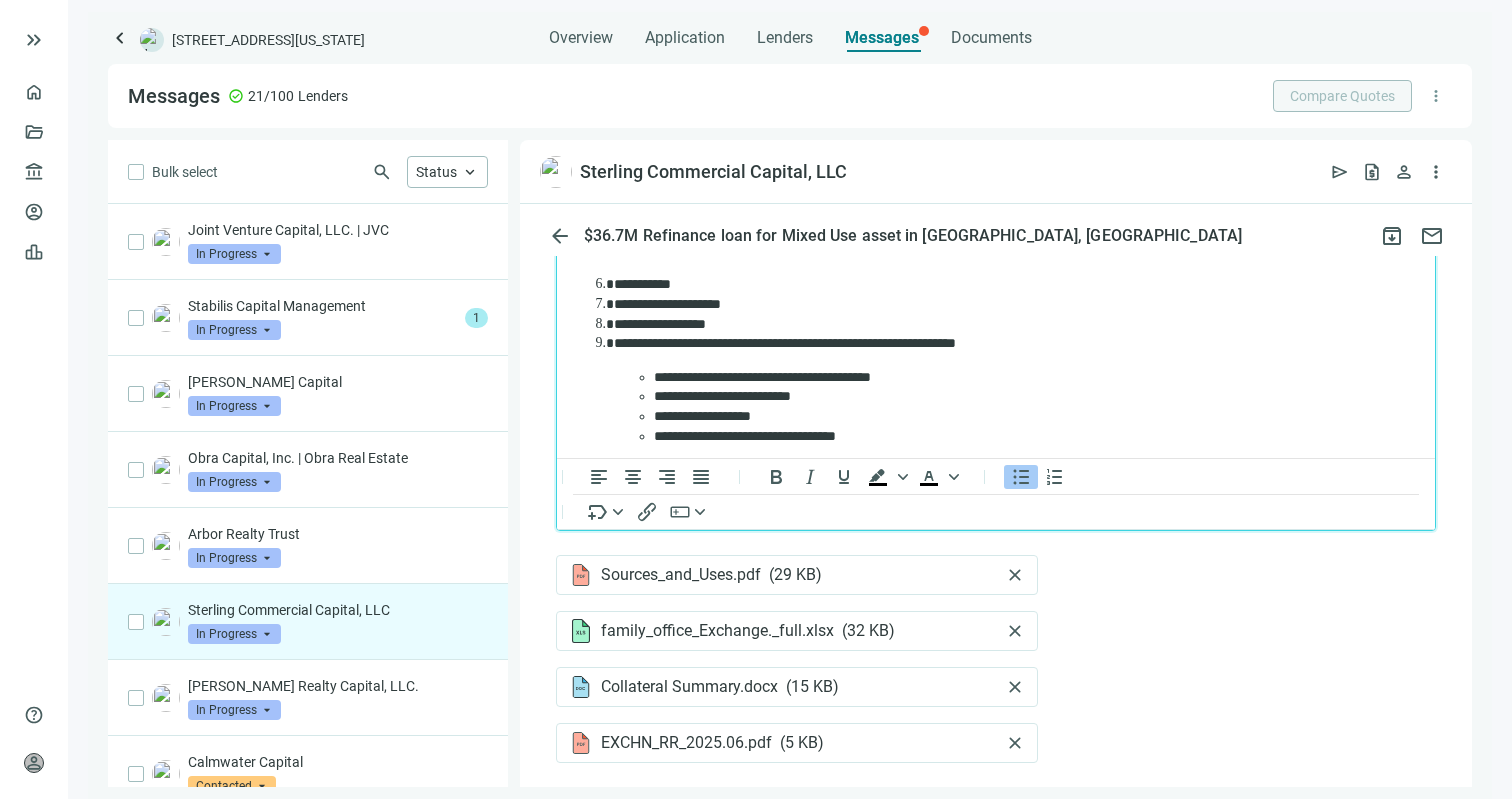 click on "**********" at bounding box center (1016, 417) 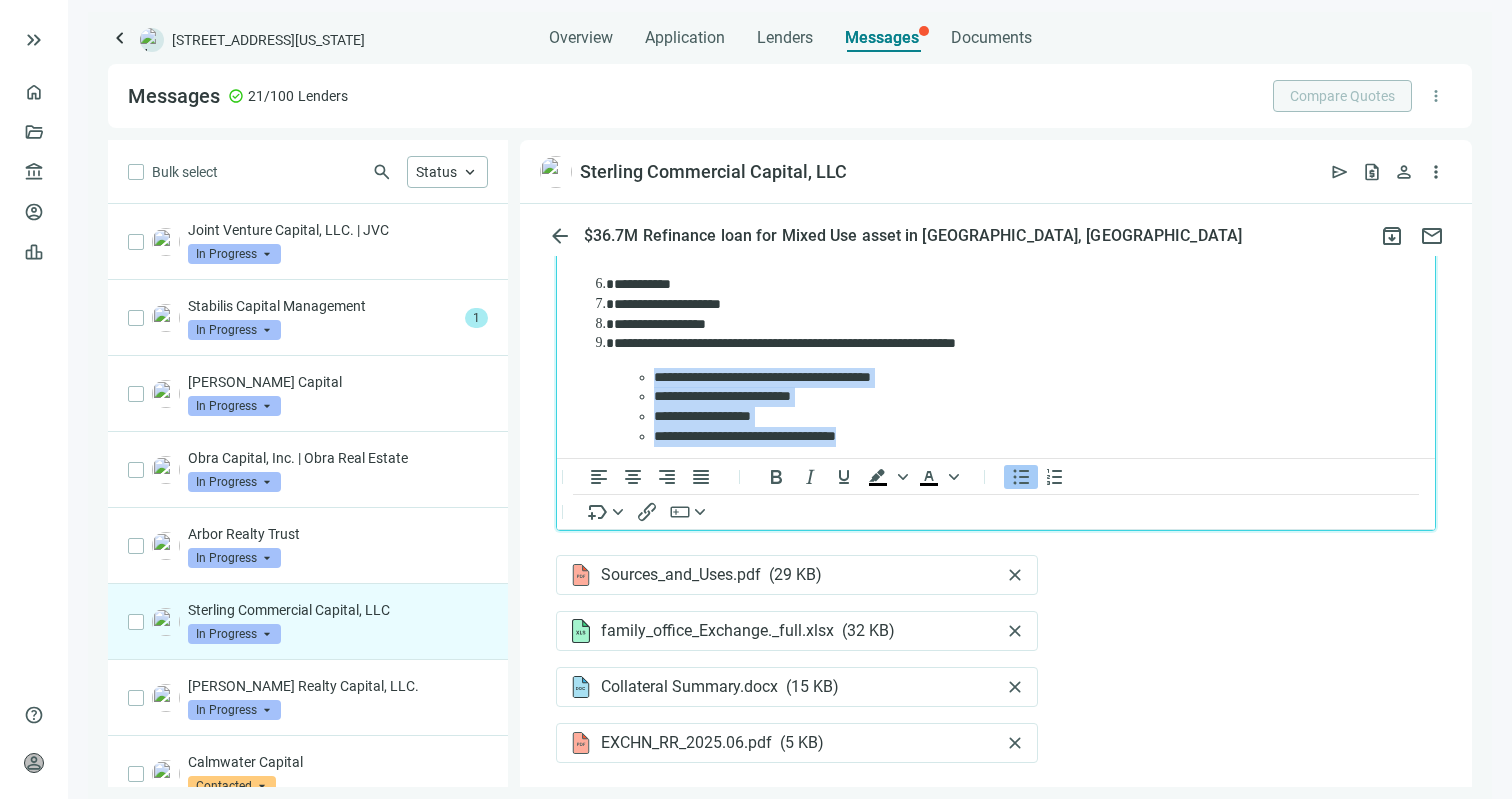 drag, startPoint x: 903, startPoint y: 437, endPoint x: 642, endPoint y: 376, distance: 268.03357 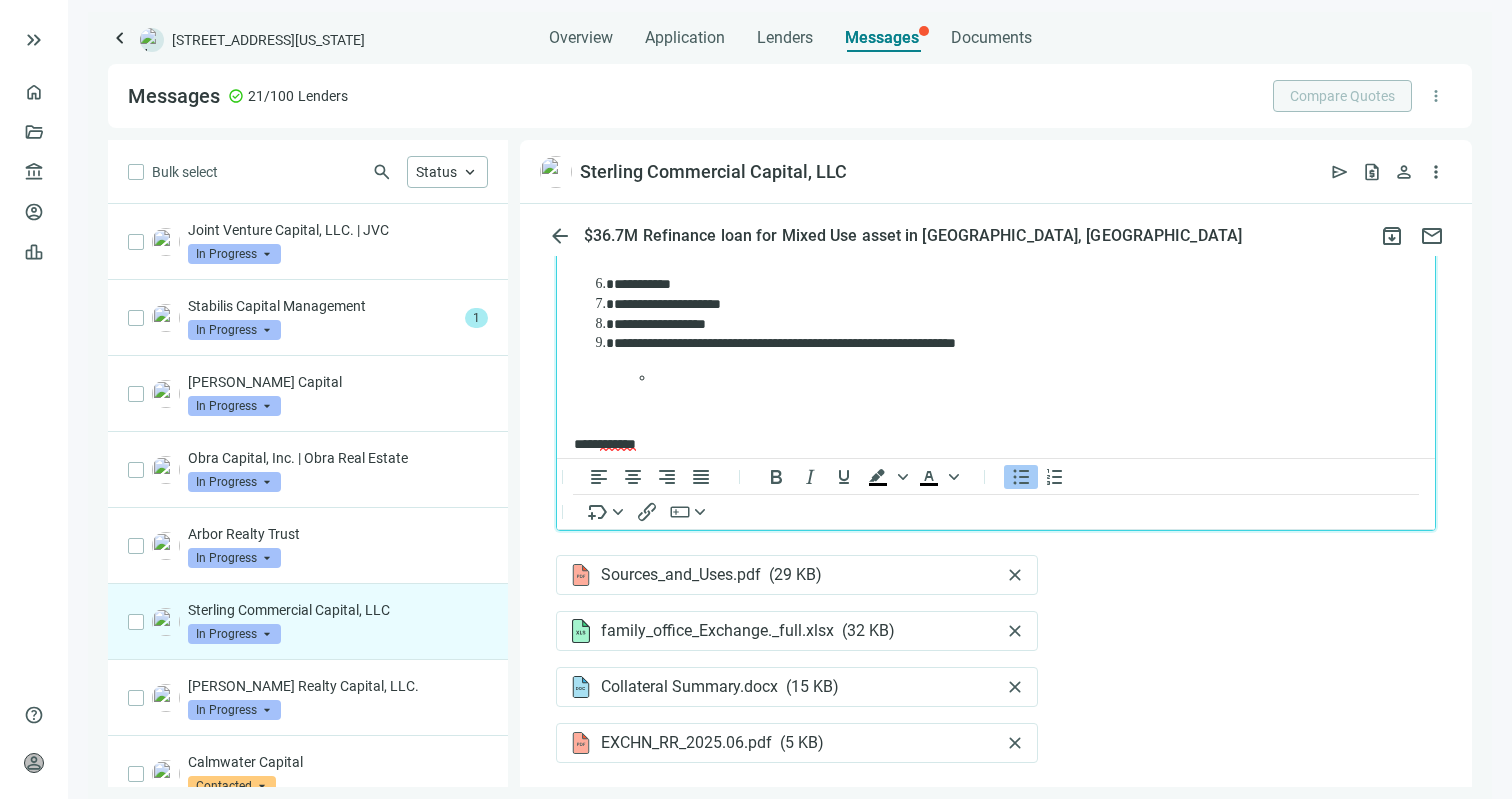 scroll, scrollTop: 256, scrollLeft: 0, axis: vertical 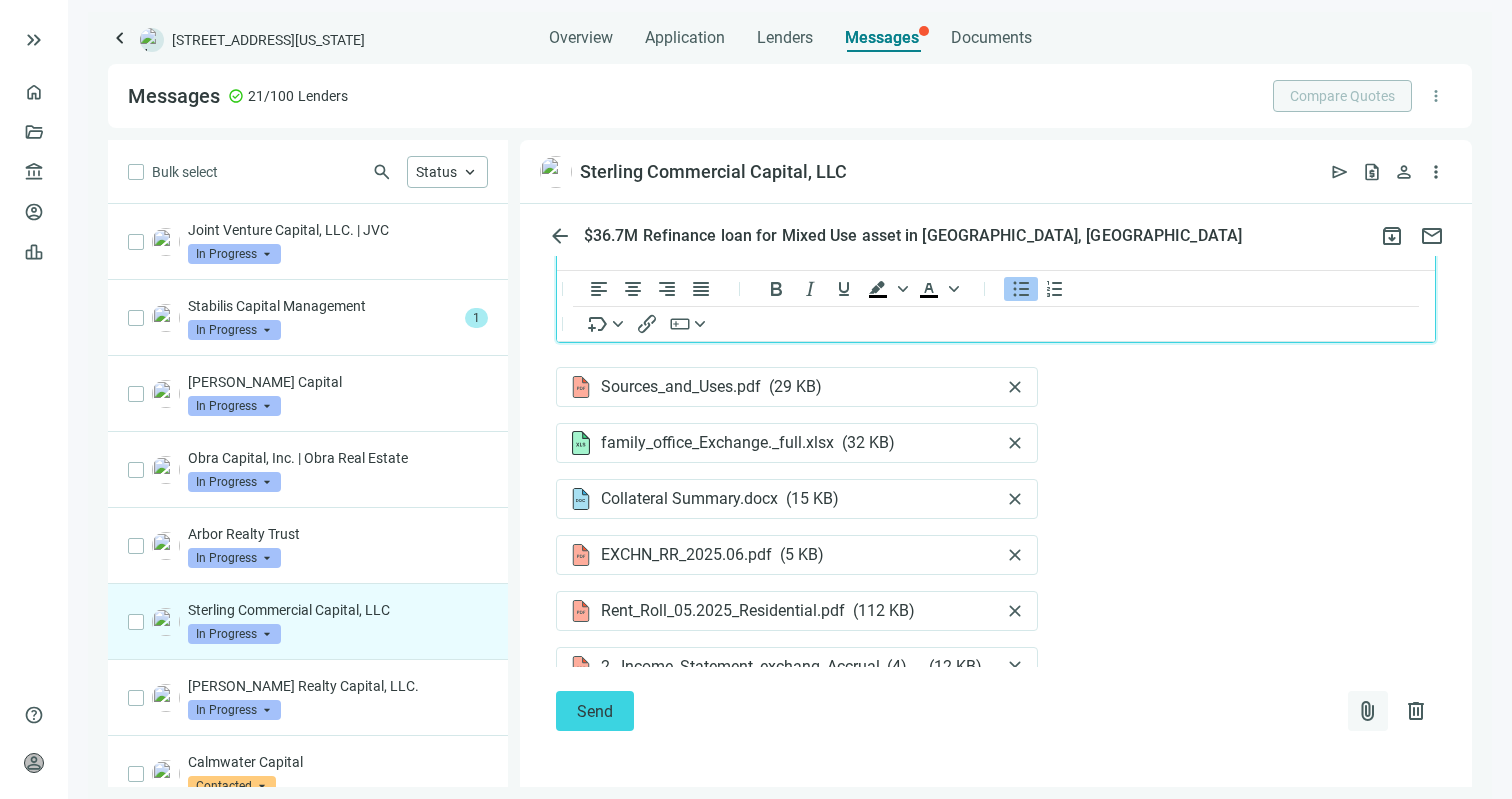 click on "attach_file" at bounding box center [1368, 711] 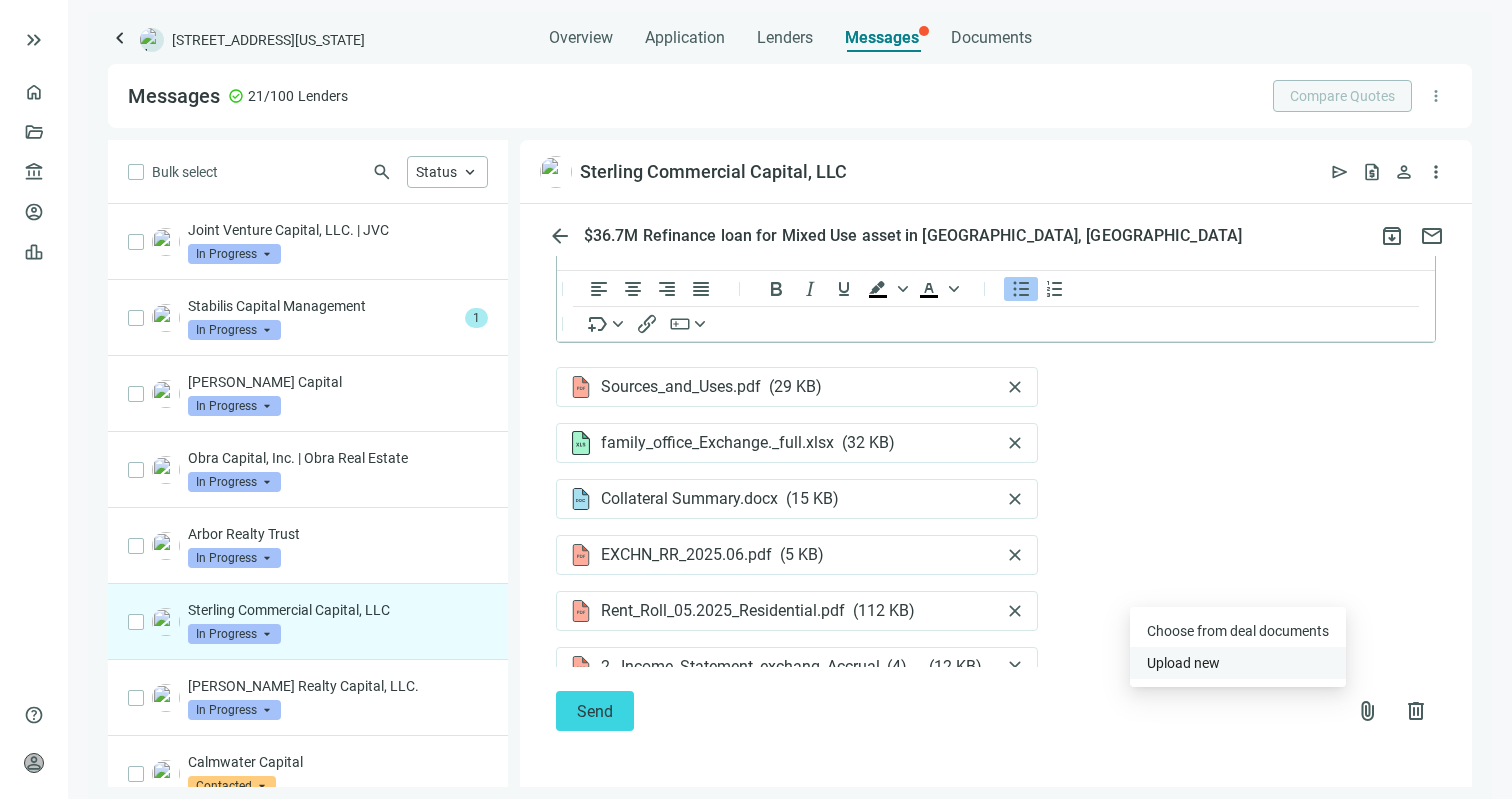 click on "Upload new" at bounding box center [1238, 663] 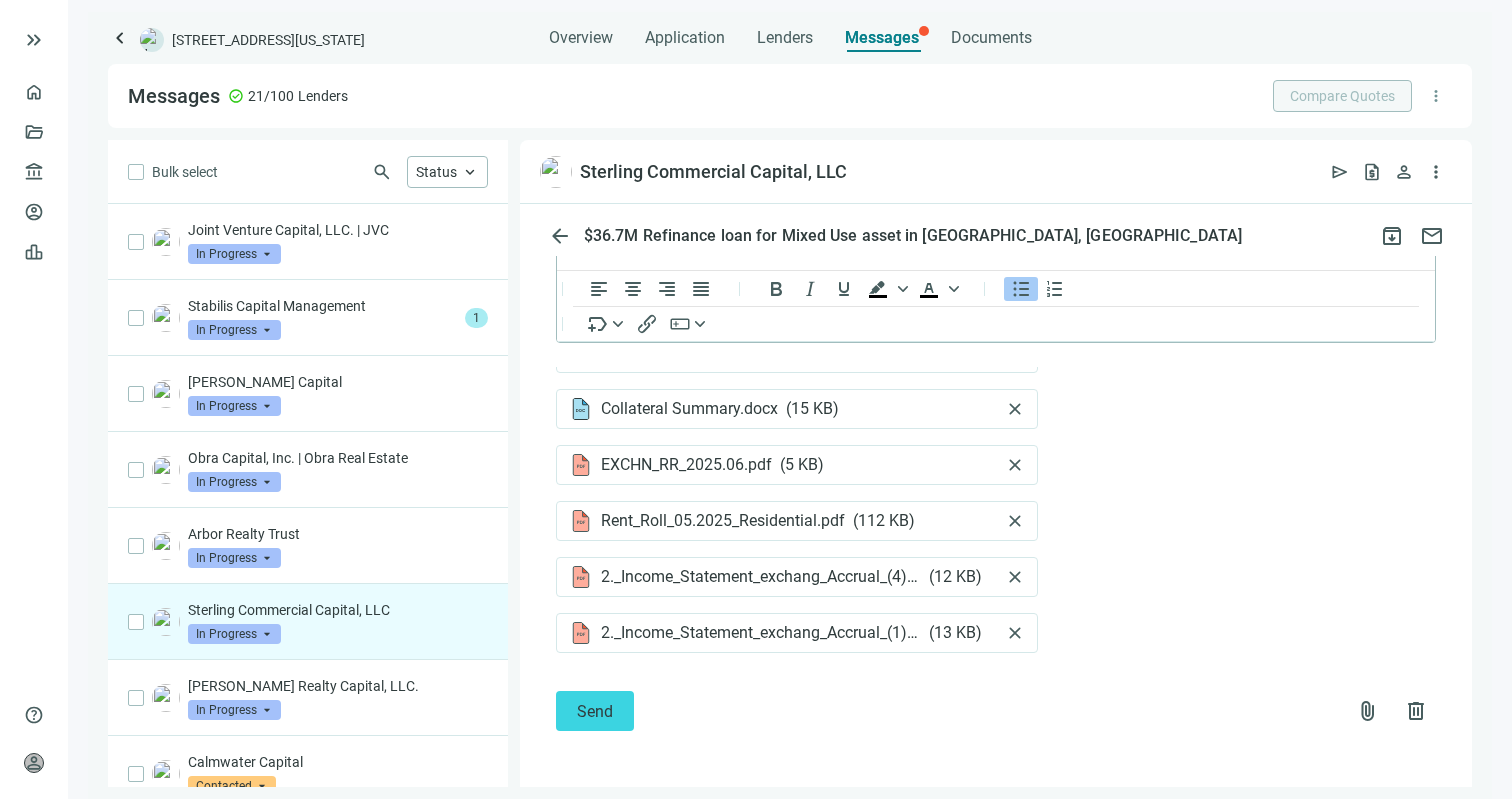 scroll, scrollTop: 0, scrollLeft: 0, axis: both 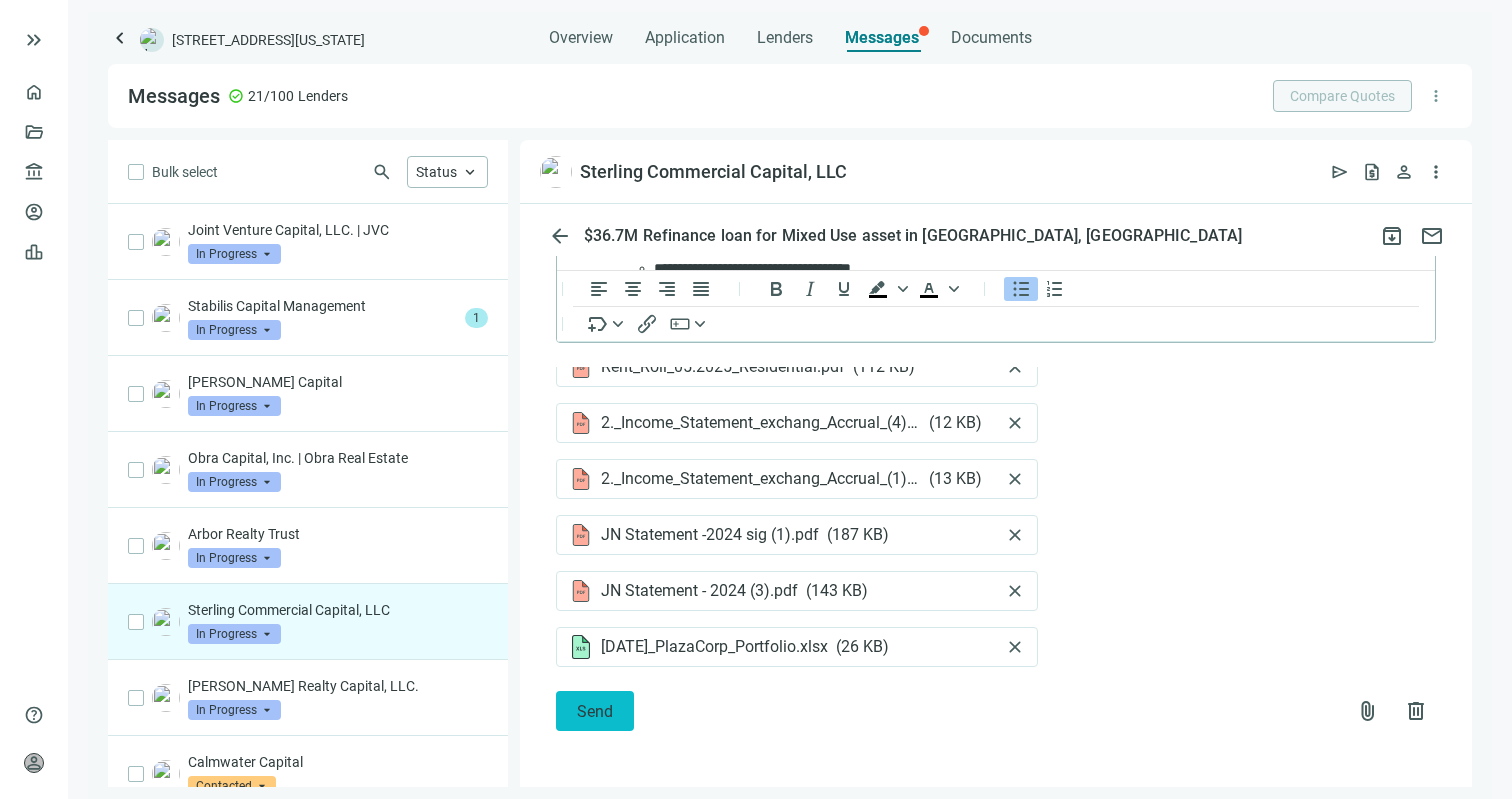 click on "Send" at bounding box center [595, 711] 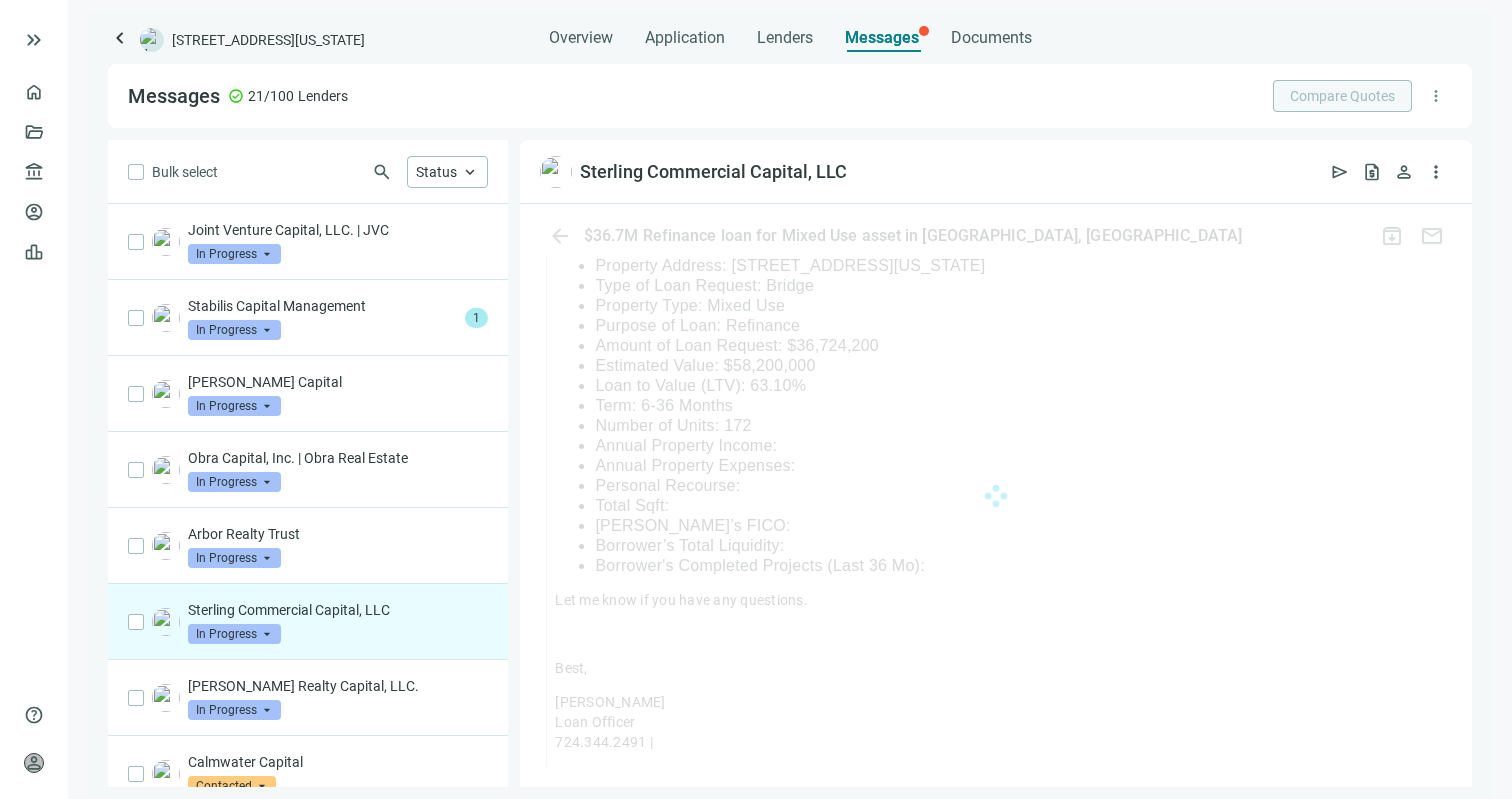 scroll, scrollTop: 2519, scrollLeft: 0, axis: vertical 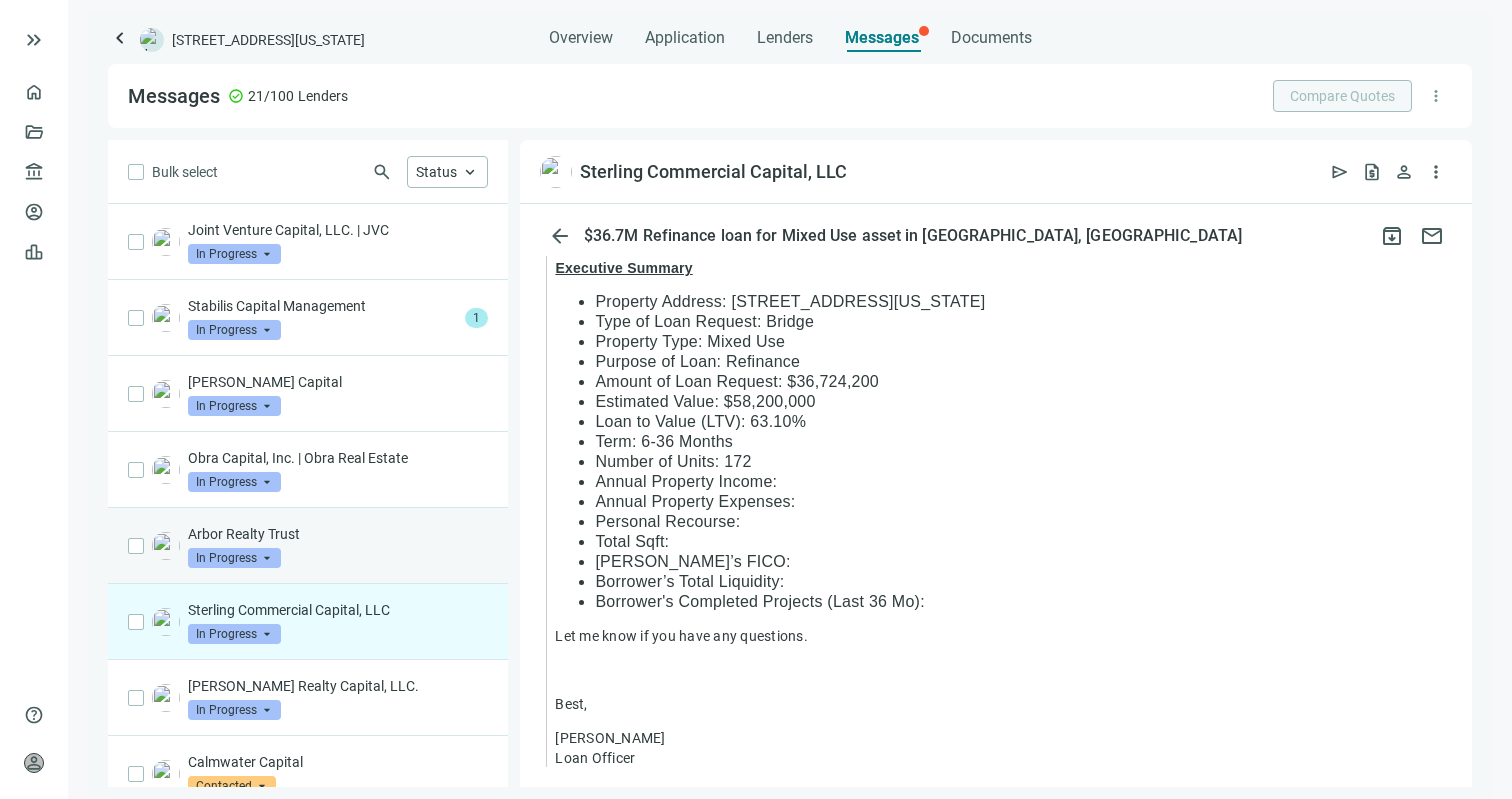 click on "Arbor Realty Trust In Progress arrow_drop_down" at bounding box center (338, 546) 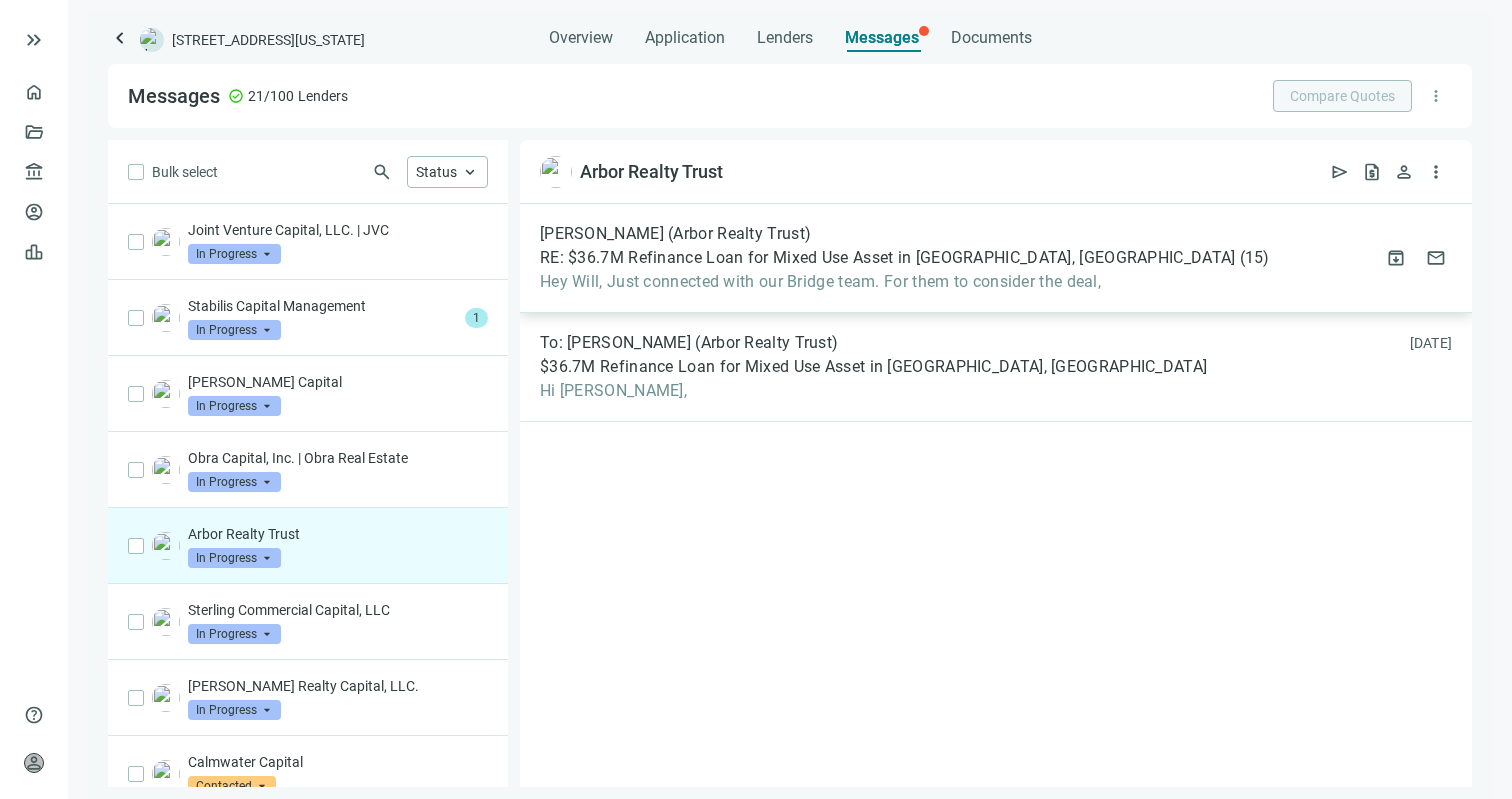 click on "RE: $36.7M Refinance Loan for Mixed Use Asset in [GEOGRAPHIC_DATA], [GEOGRAPHIC_DATA]" at bounding box center (888, 258) 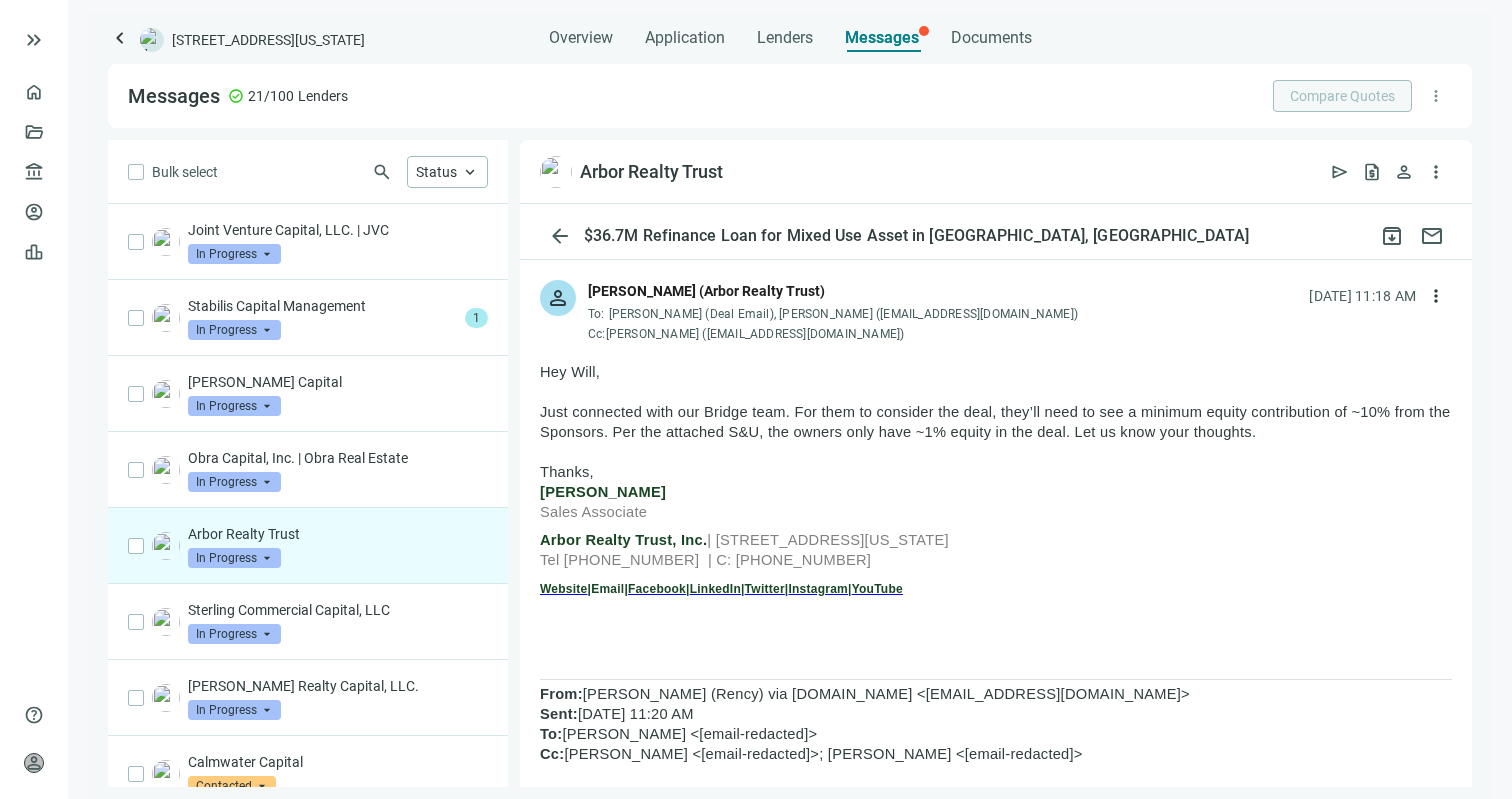 scroll, scrollTop: 242, scrollLeft: 0, axis: vertical 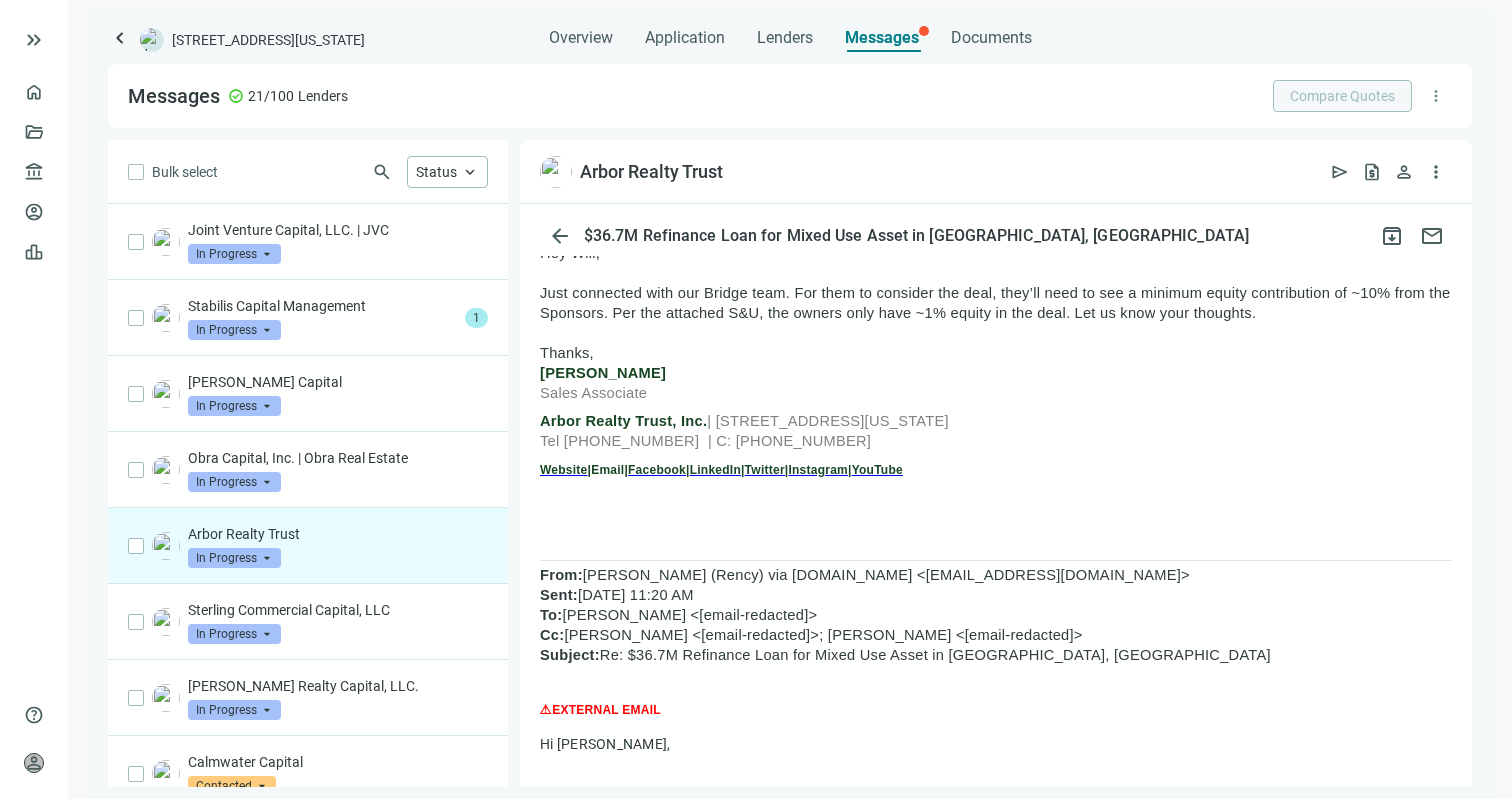drag, startPoint x: 1303, startPoint y: 318, endPoint x: 540, endPoint y: 289, distance: 763.5509 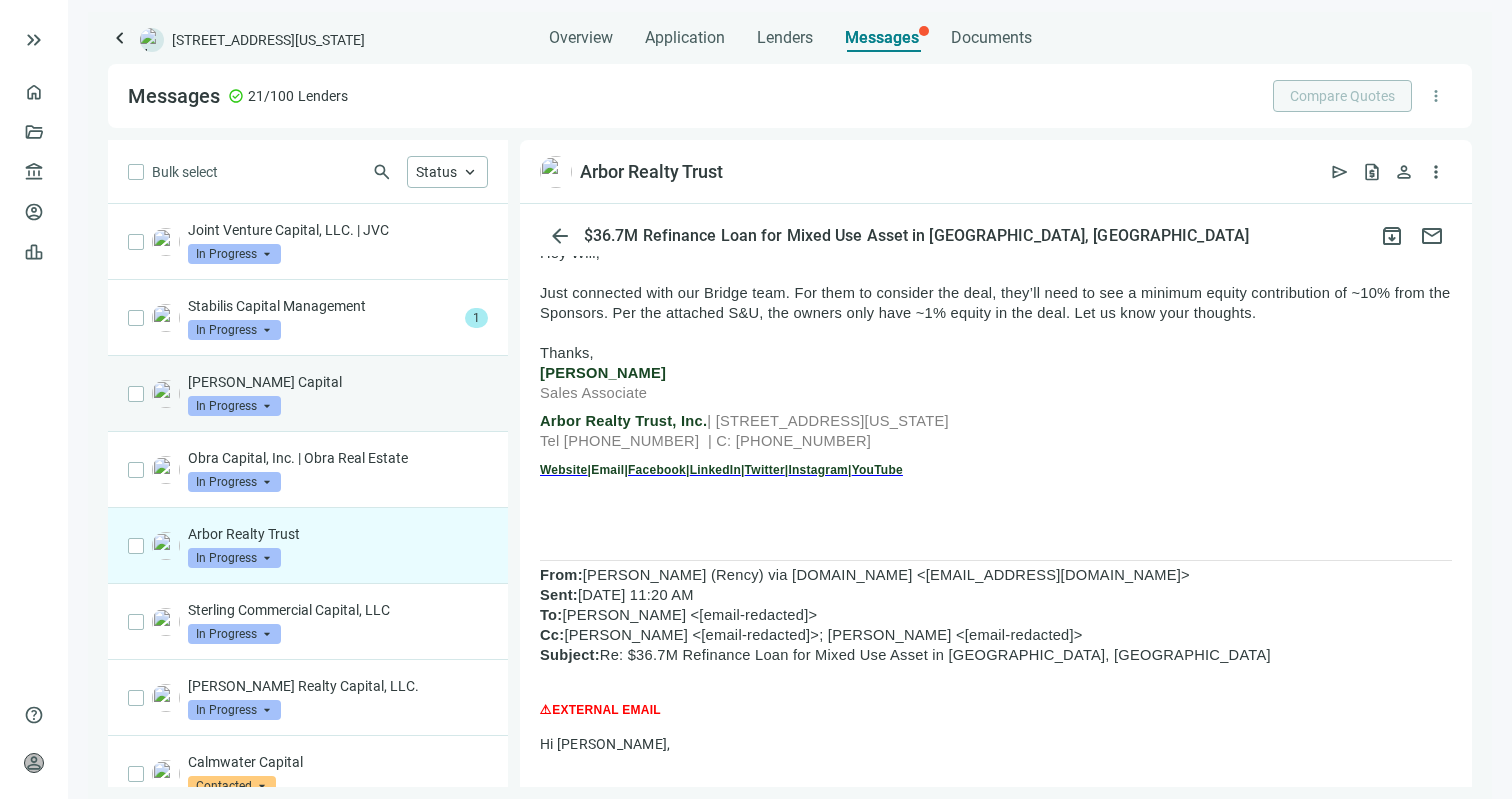 click on "[PERSON_NAME] Capital In Progress arrow_drop_down" at bounding box center (308, 394) 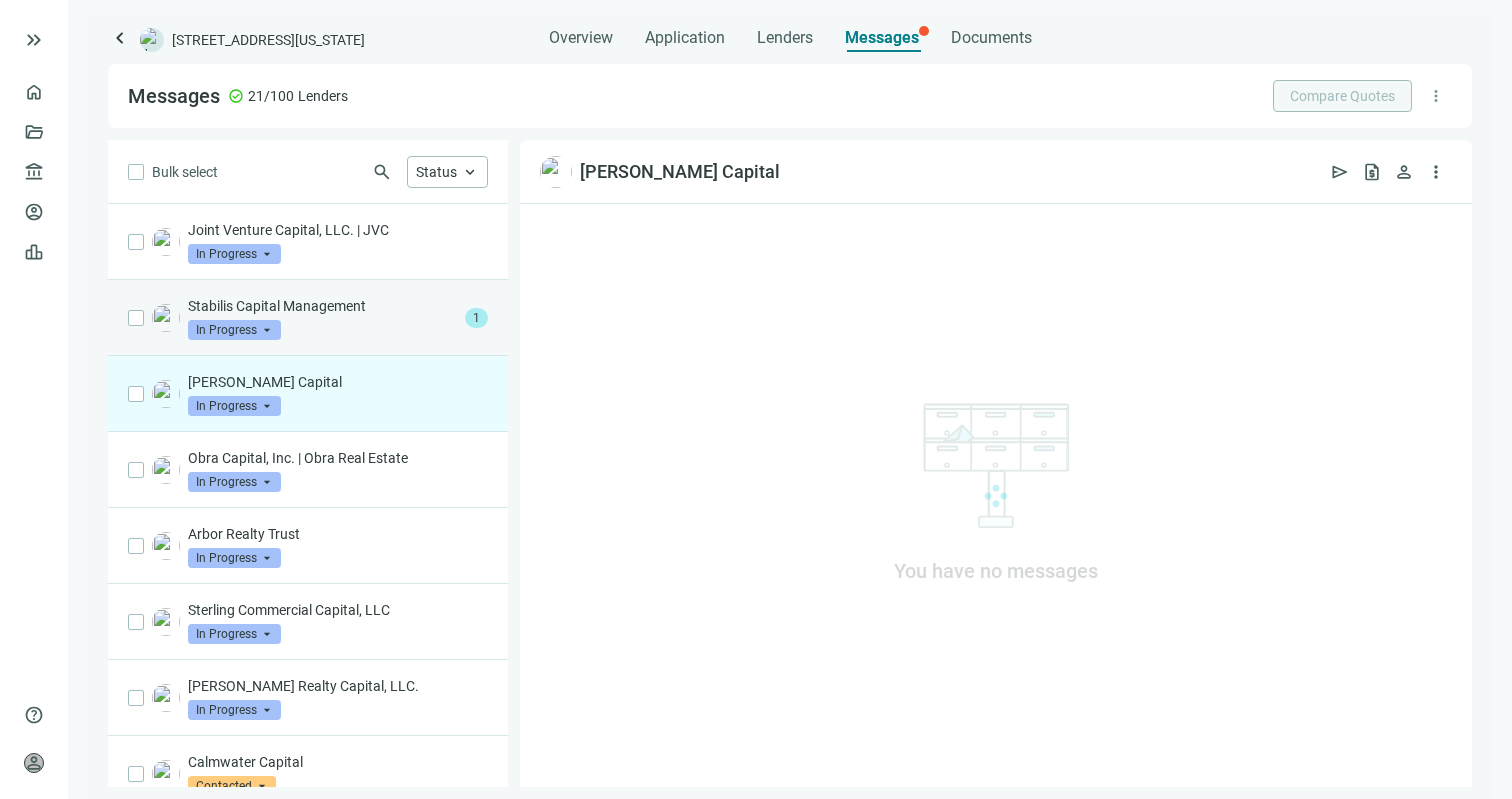 click on "Stabilis Capital Management In Progress arrow_drop_down" at bounding box center [322, 318] 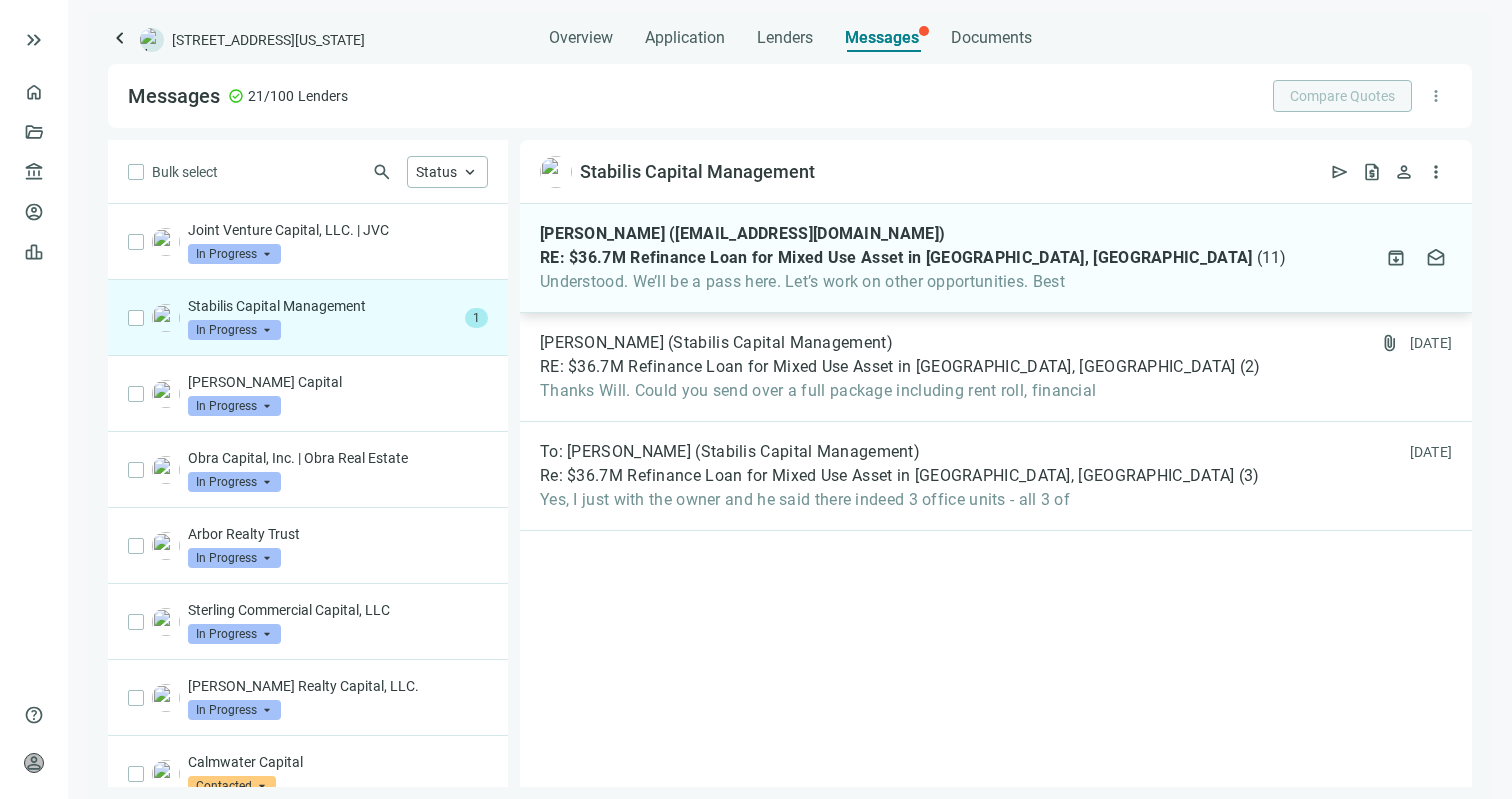 click on "RE: $36.7M Refinance Loan for Mixed Use Asset in [GEOGRAPHIC_DATA], [GEOGRAPHIC_DATA]" at bounding box center (896, 258) 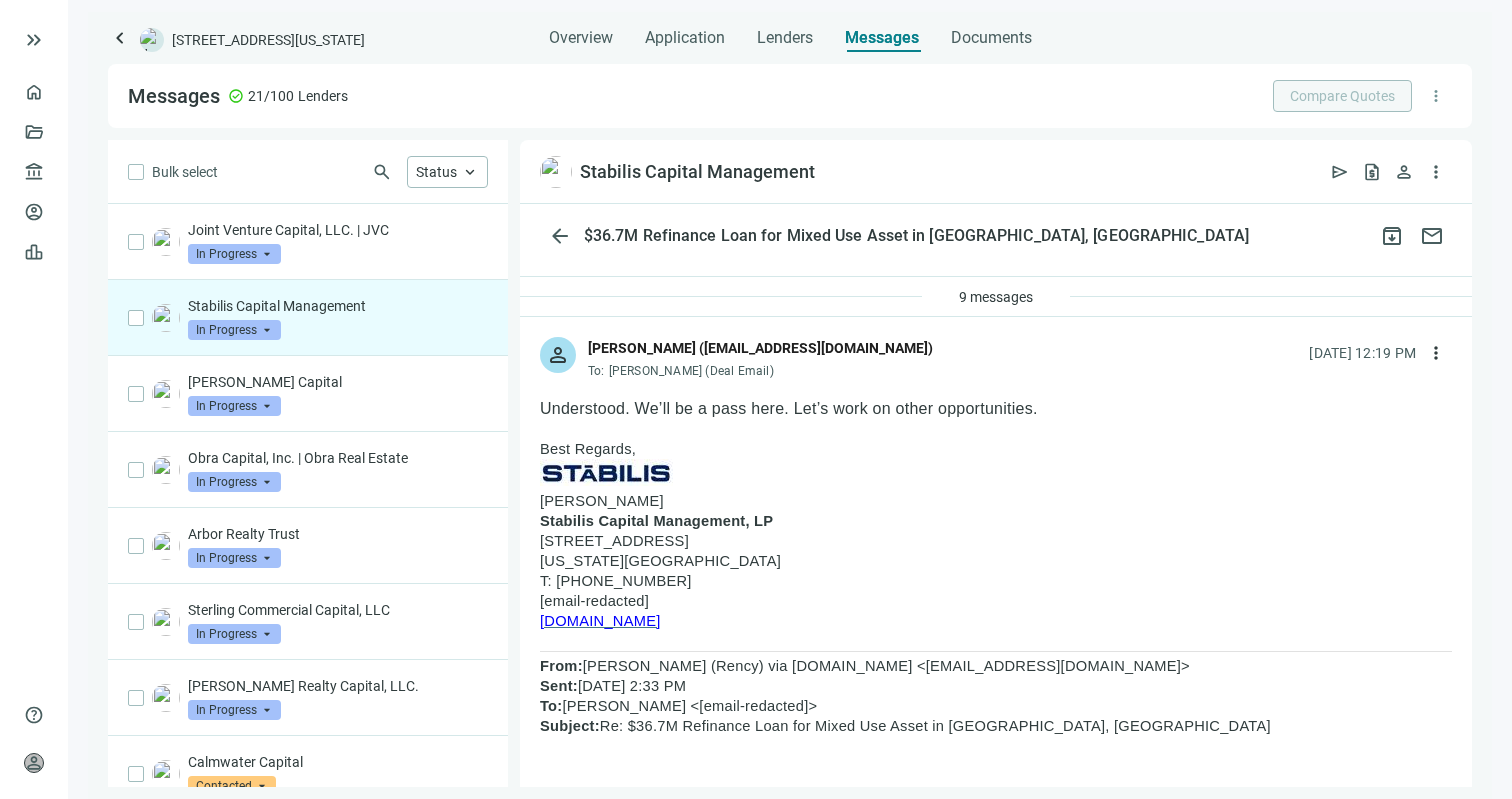 scroll, scrollTop: 98, scrollLeft: 0, axis: vertical 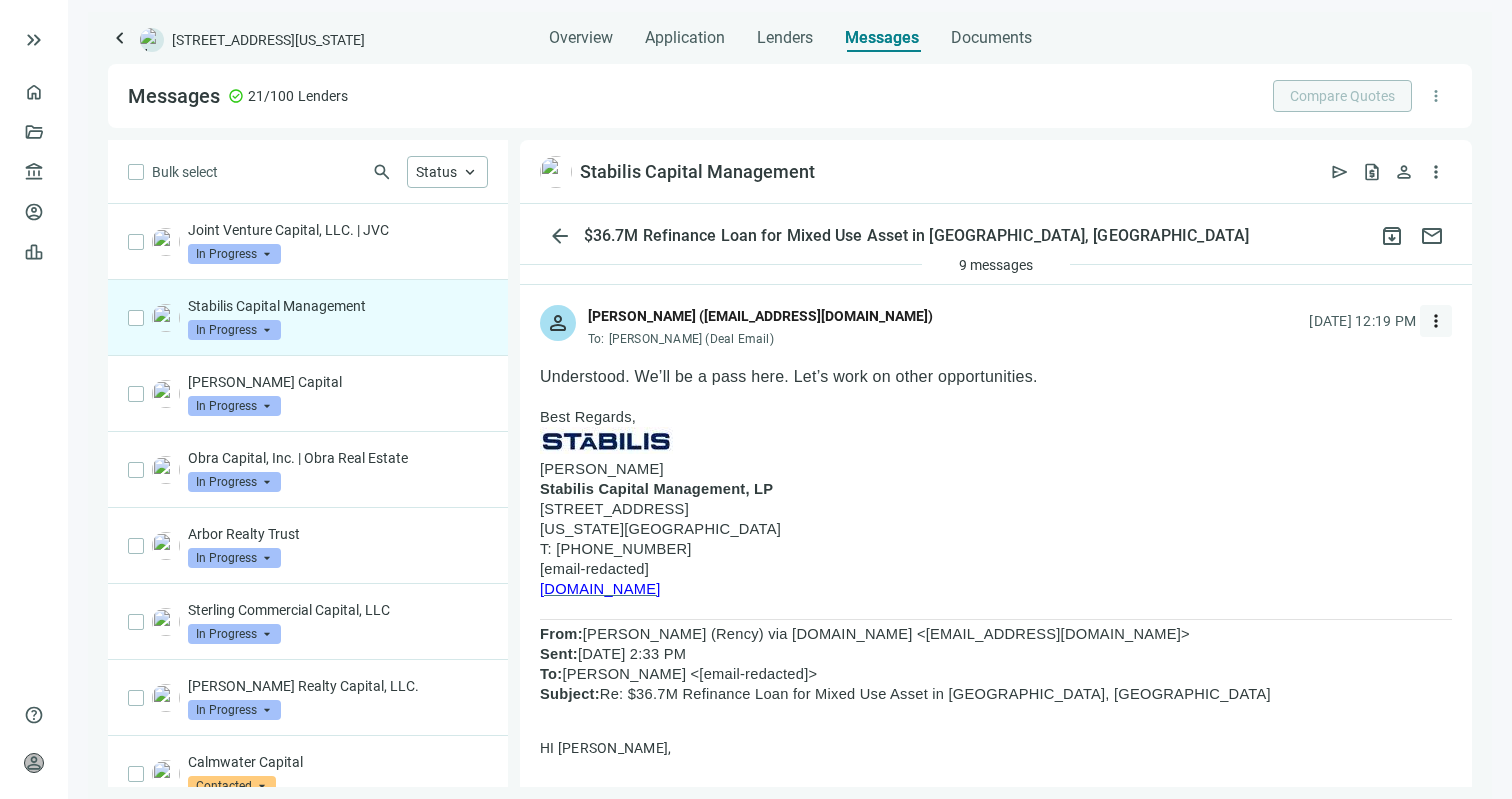 click on "more_vert" at bounding box center [1436, 321] 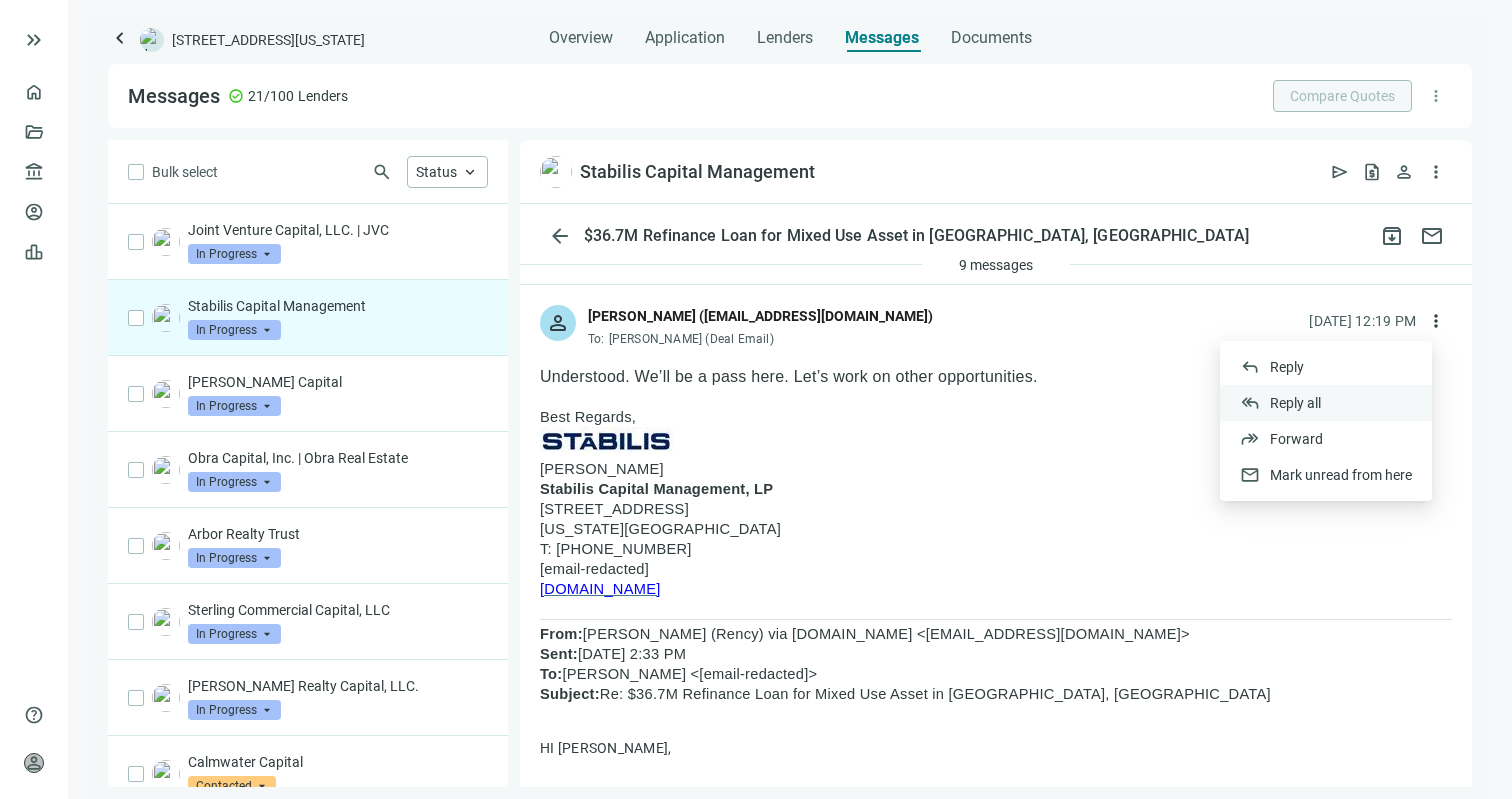 click on "reply_all Reply all" at bounding box center [1326, 403] 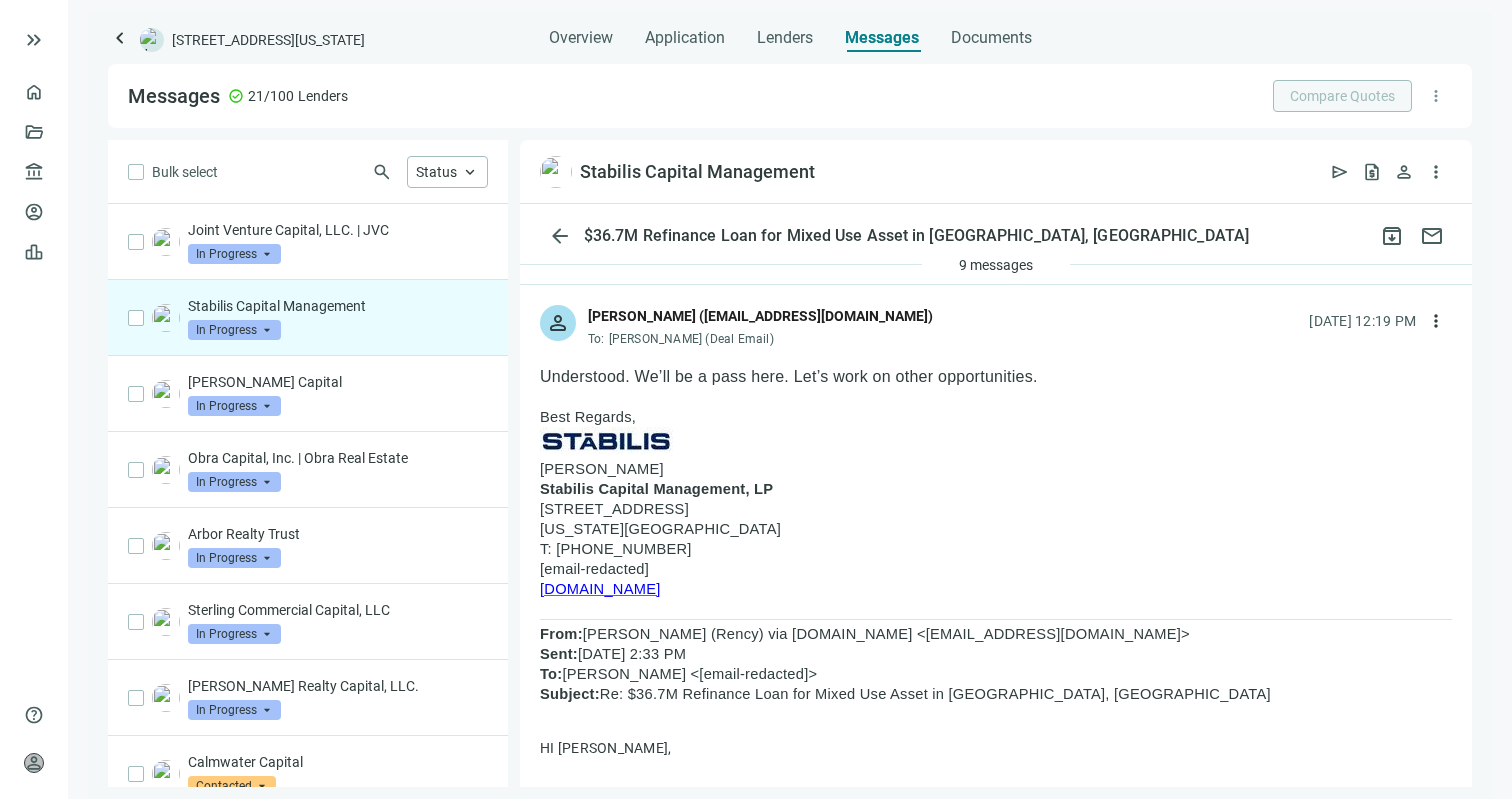 scroll, scrollTop: 0, scrollLeft: 0, axis: both 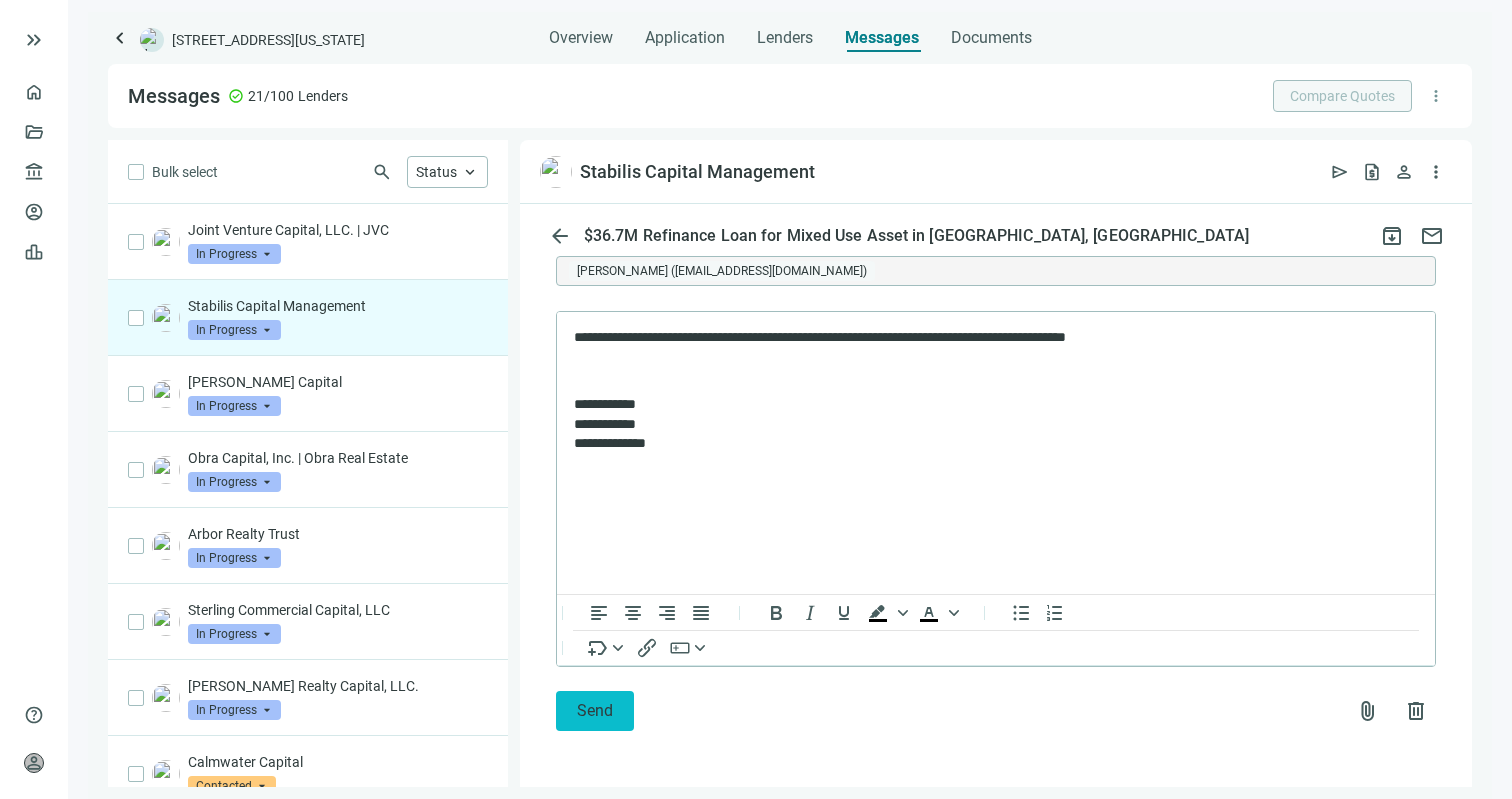 click on "Send" at bounding box center [595, 710] 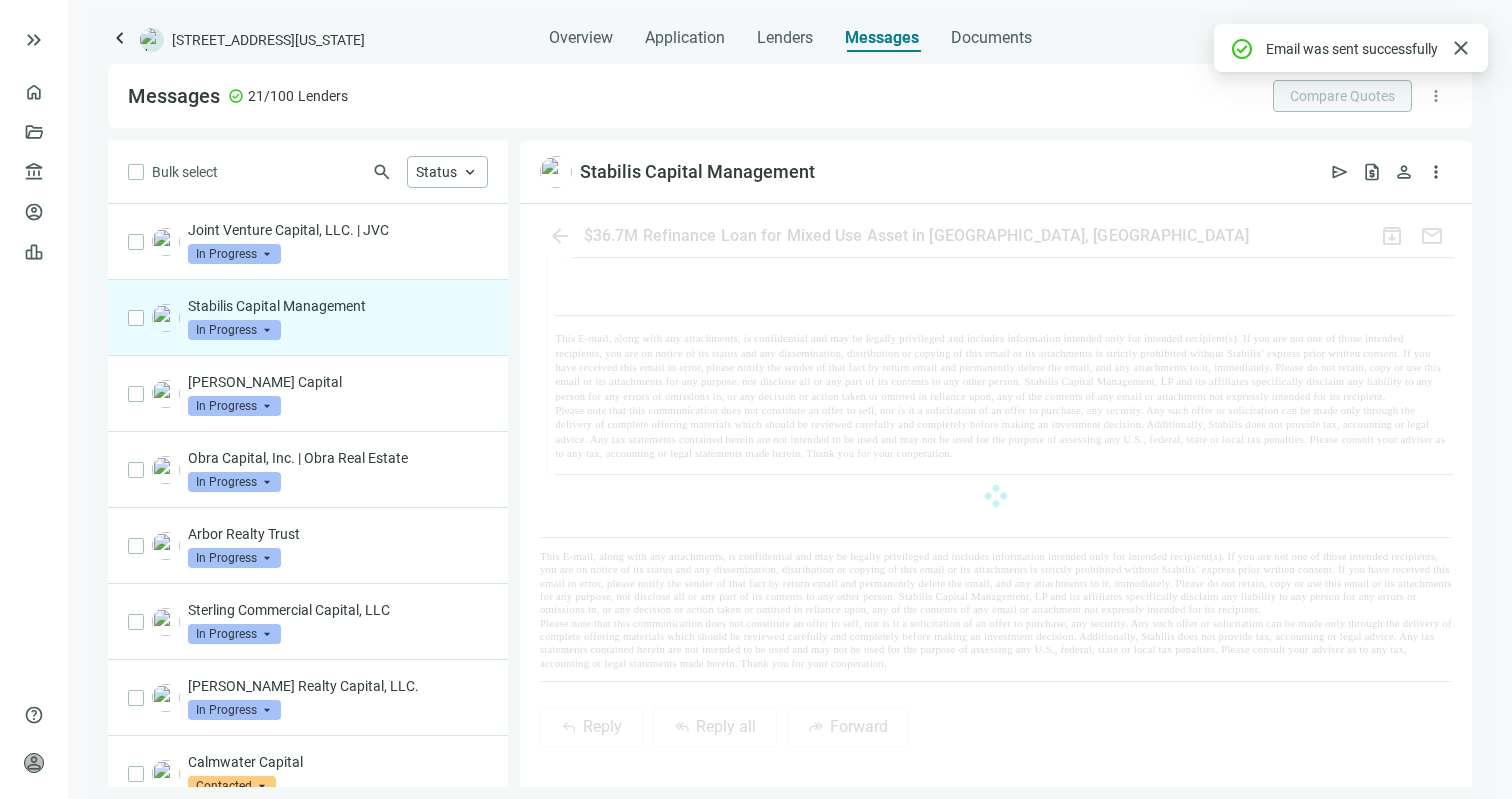 scroll, scrollTop: 4977, scrollLeft: 0, axis: vertical 